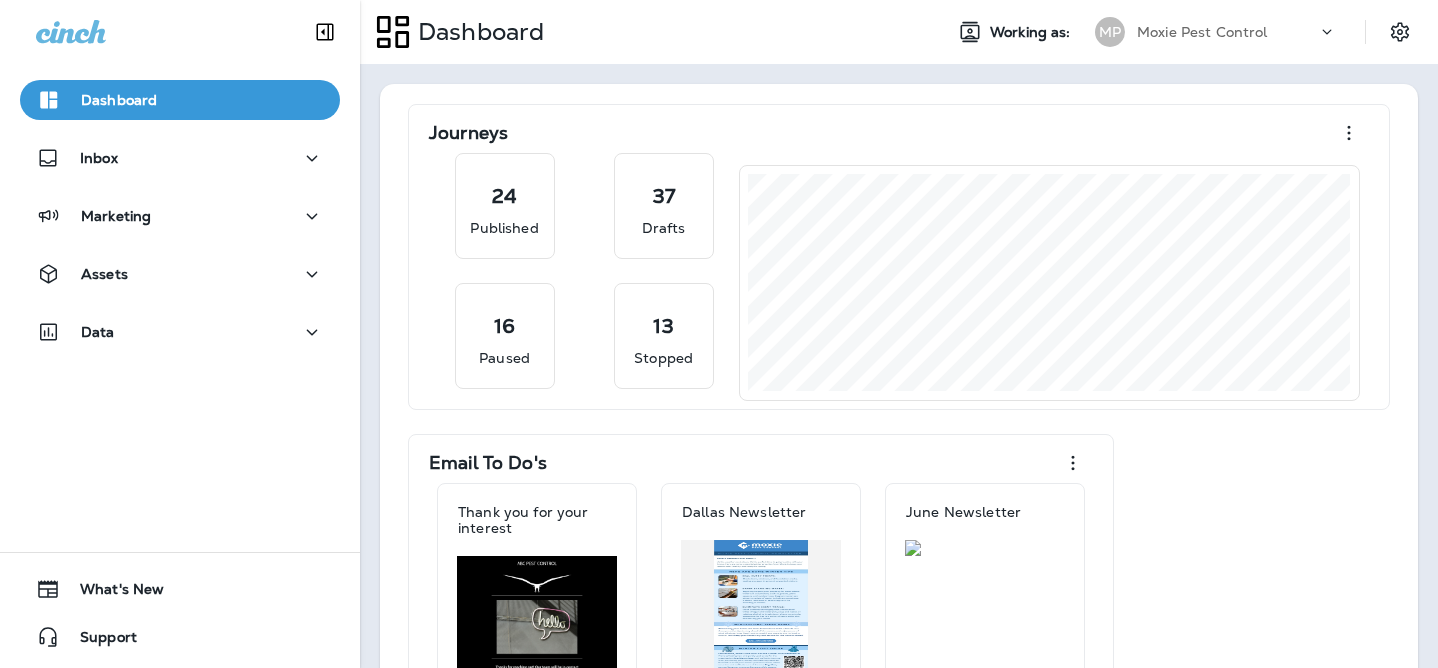 scroll, scrollTop: 0, scrollLeft: 0, axis: both 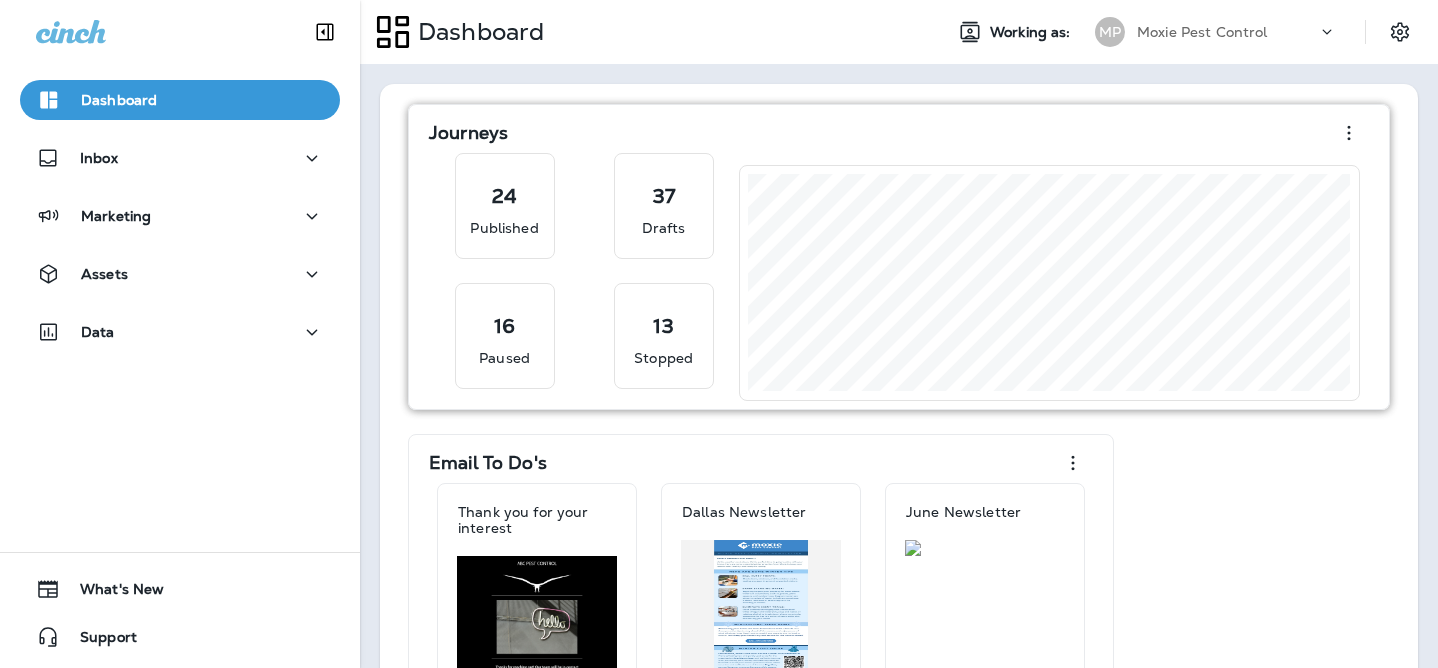 click on "Journeys" at bounding box center (899, 133) 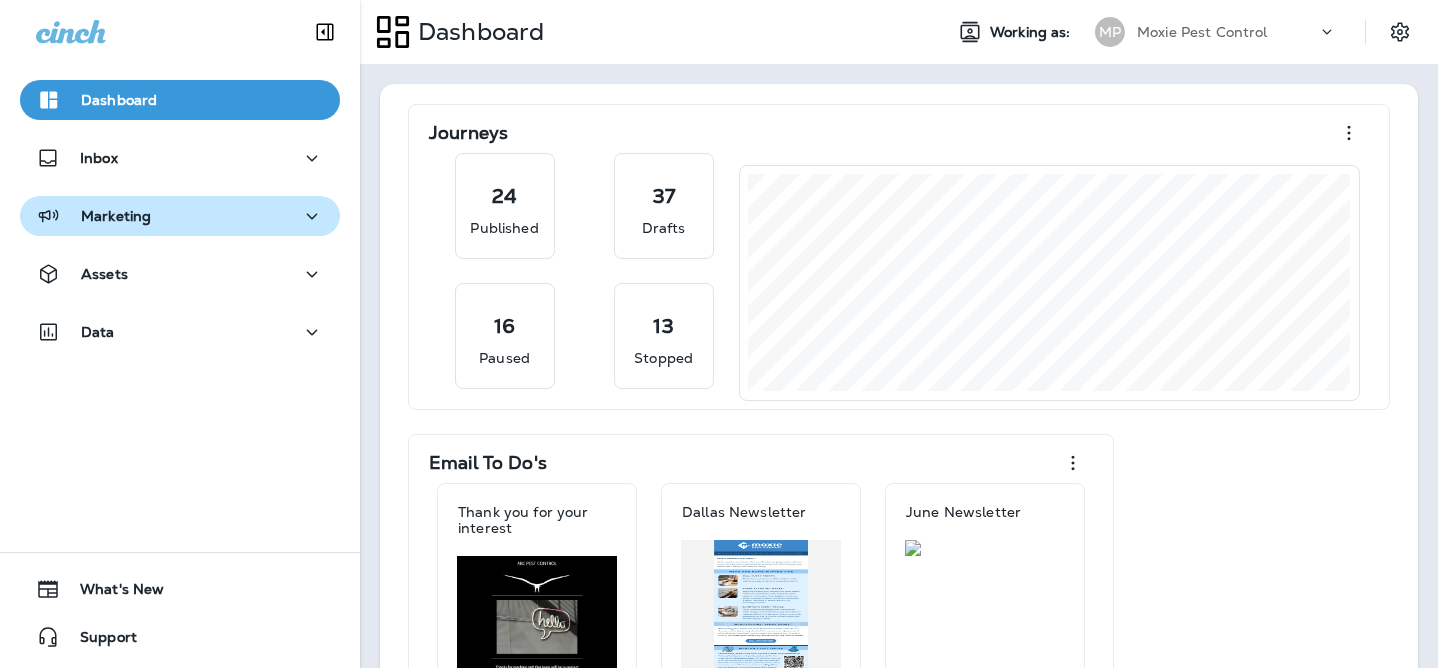 click on "Marketing" at bounding box center [180, 216] 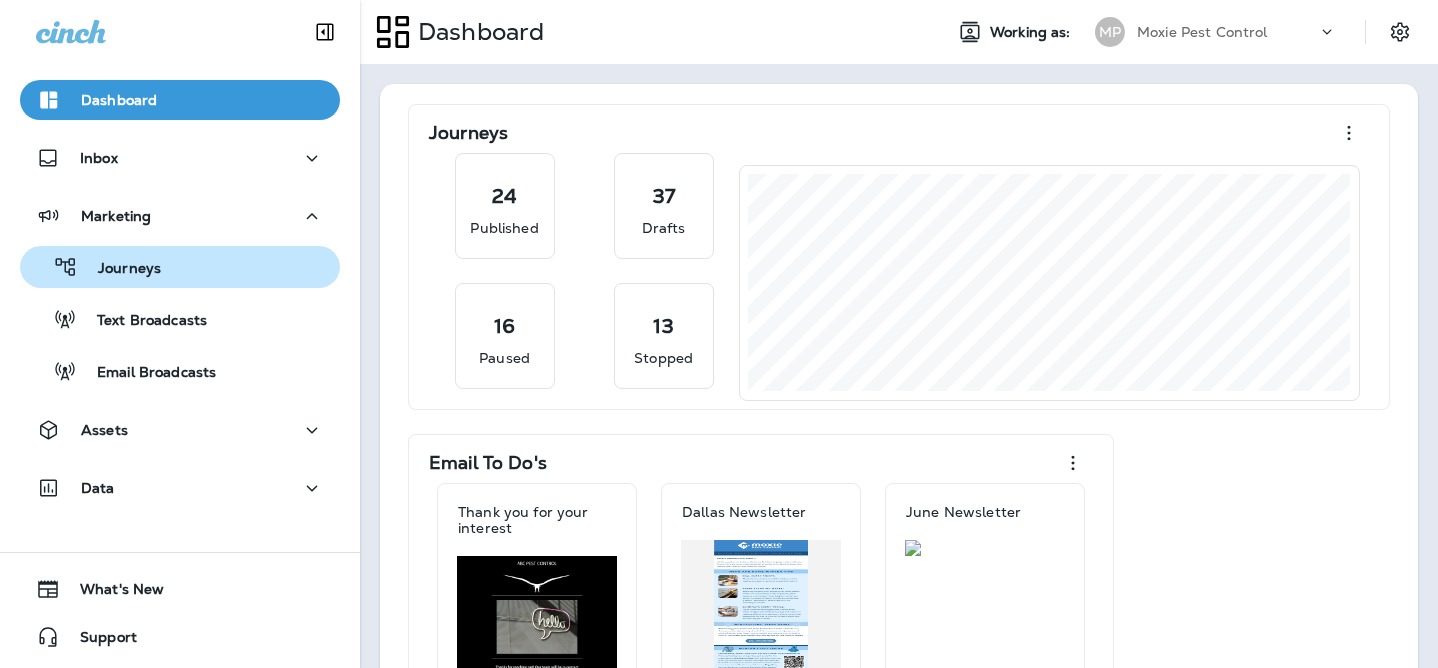 click on "Journeys" at bounding box center [180, 267] 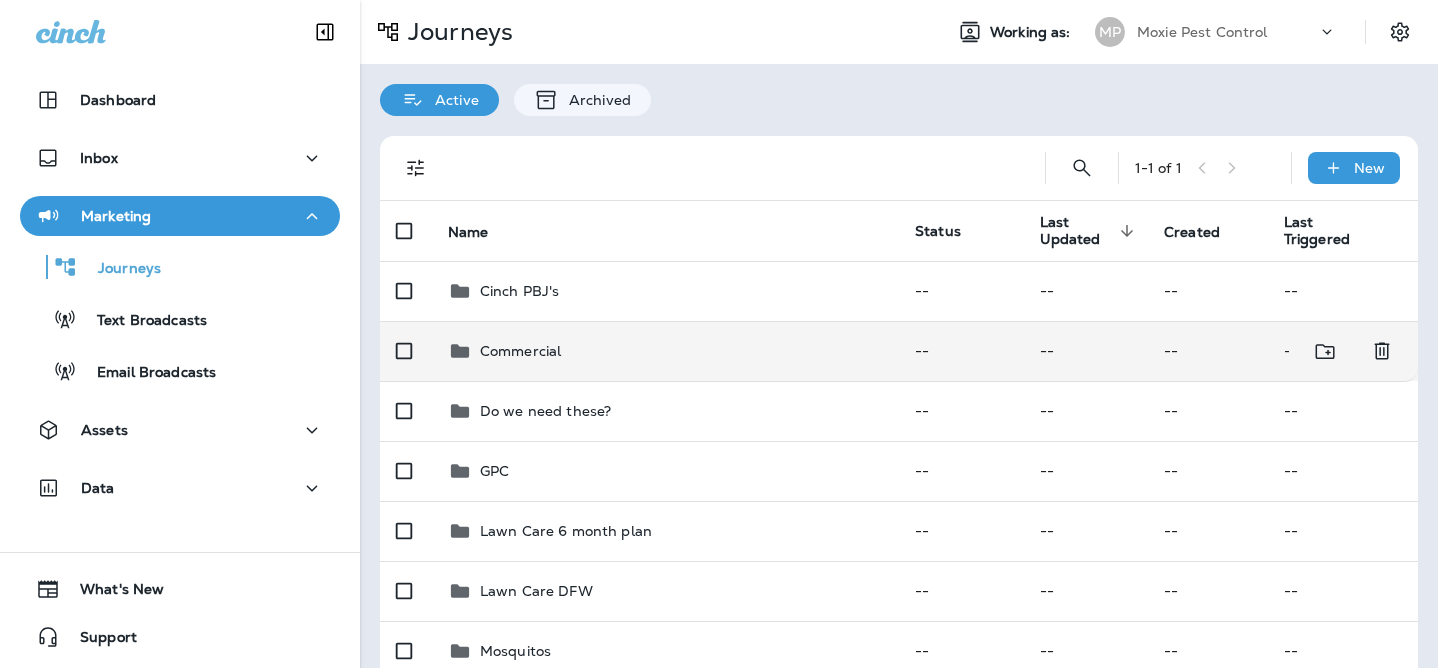 scroll, scrollTop: 131, scrollLeft: 0, axis: vertical 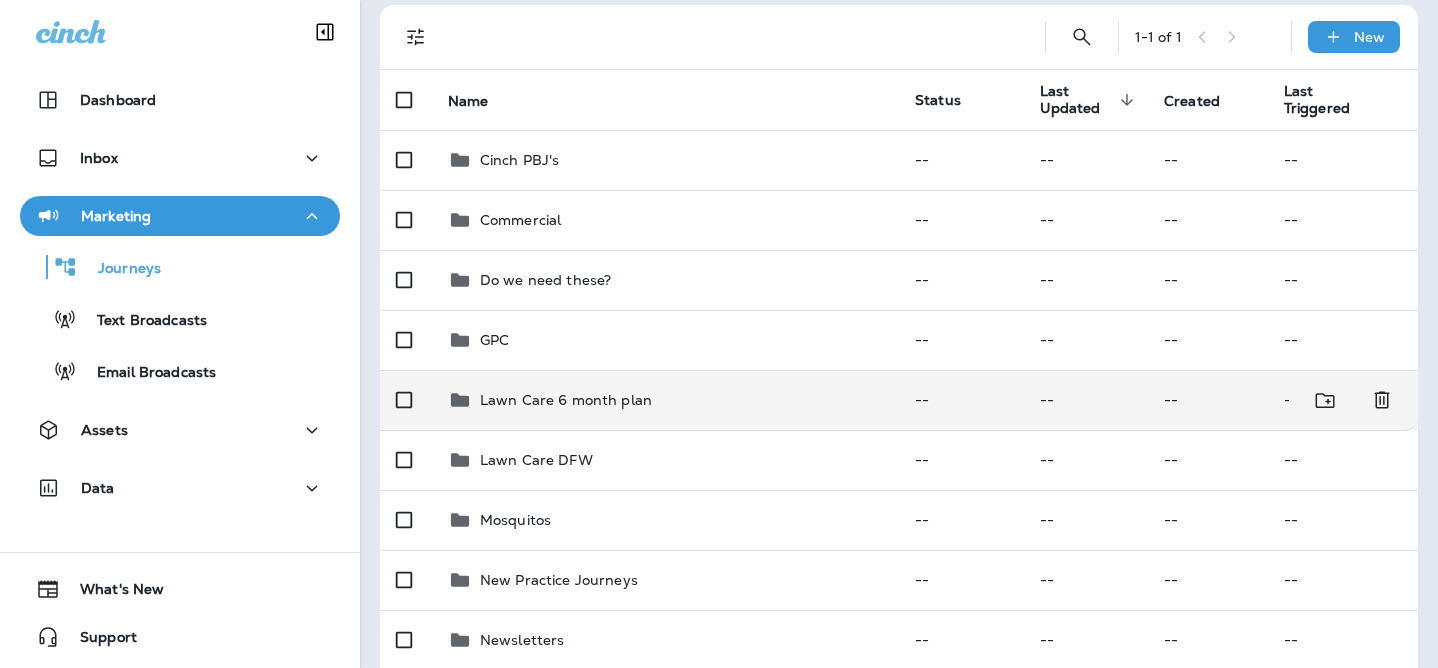 click on "Lawn Care 6 month plan" at bounding box center (566, 400) 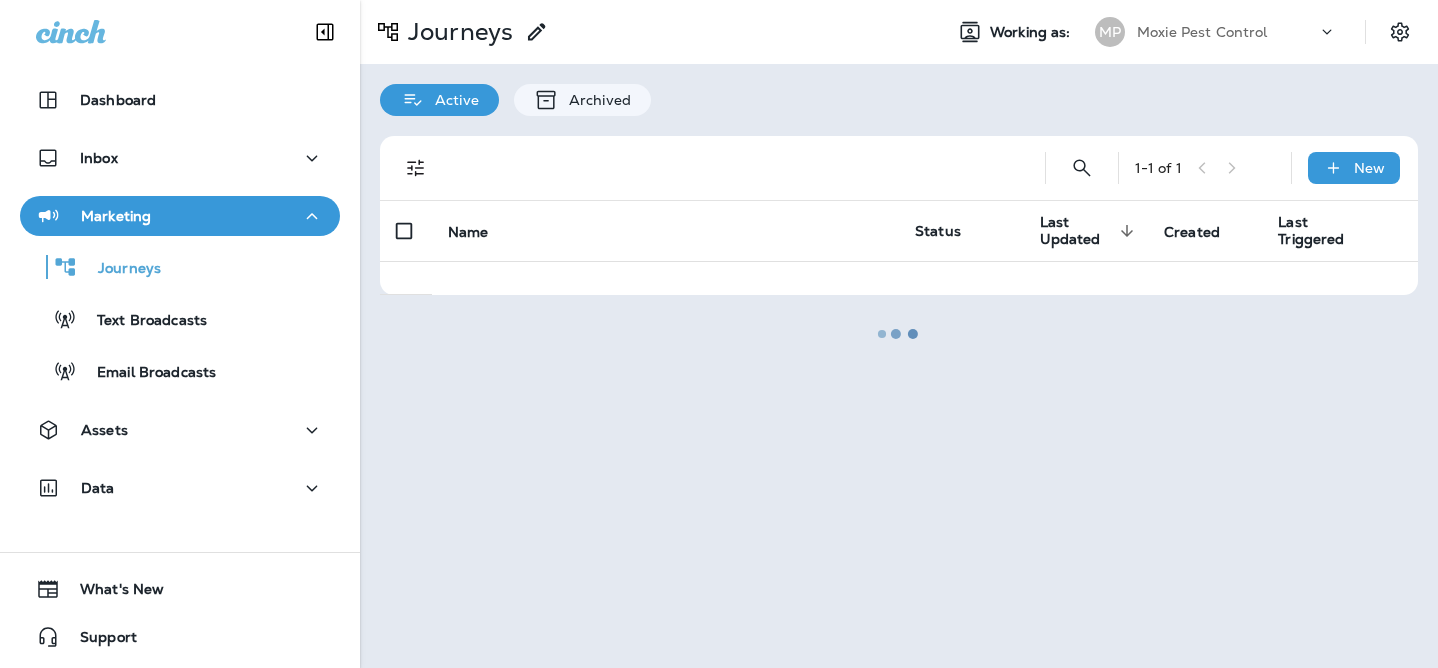 scroll, scrollTop: 0, scrollLeft: 0, axis: both 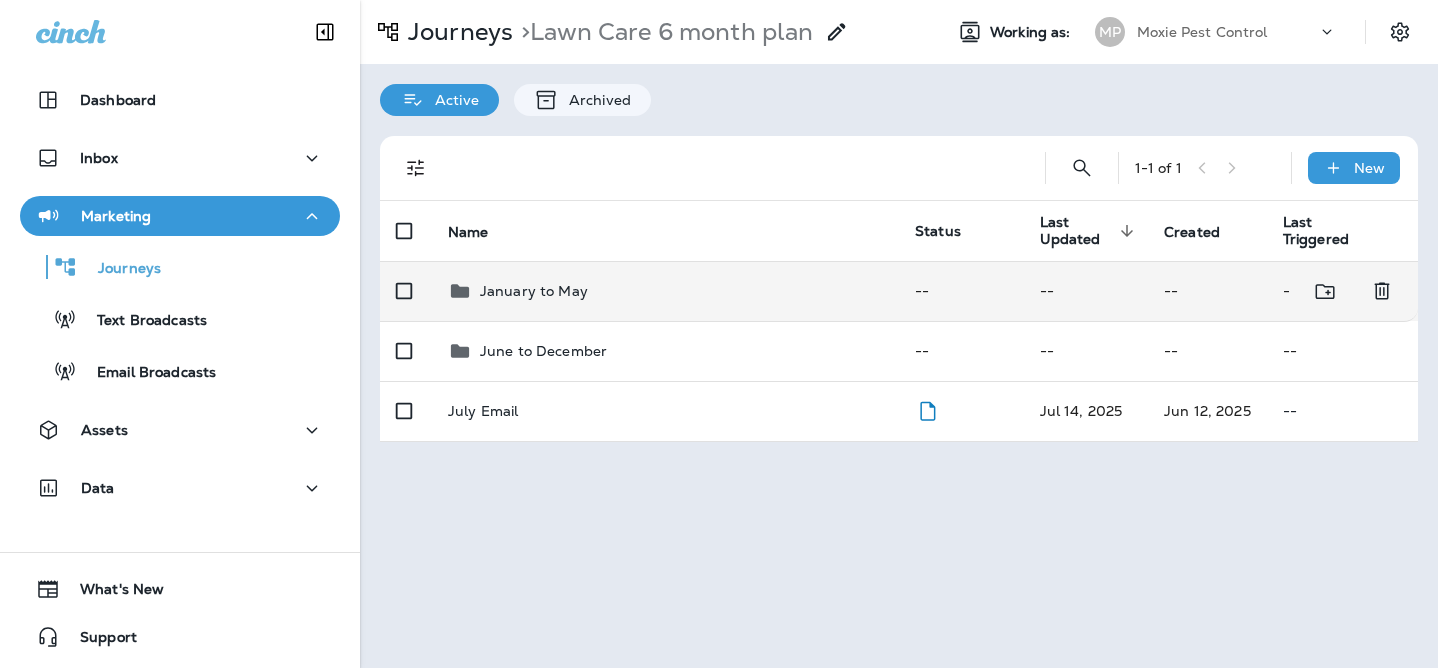 click on "January to May" at bounding box center [665, 291] 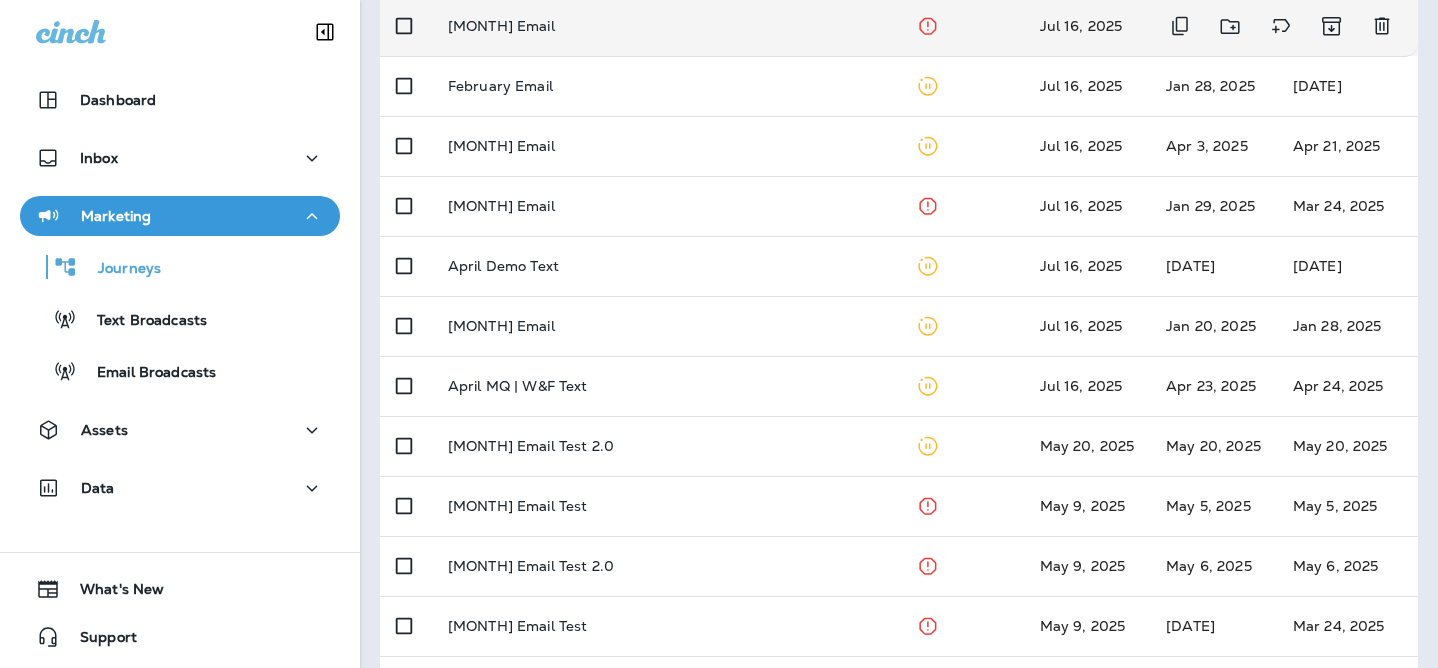 scroll, scrollTop: 388, scrollLeft: 0, axis: vertical 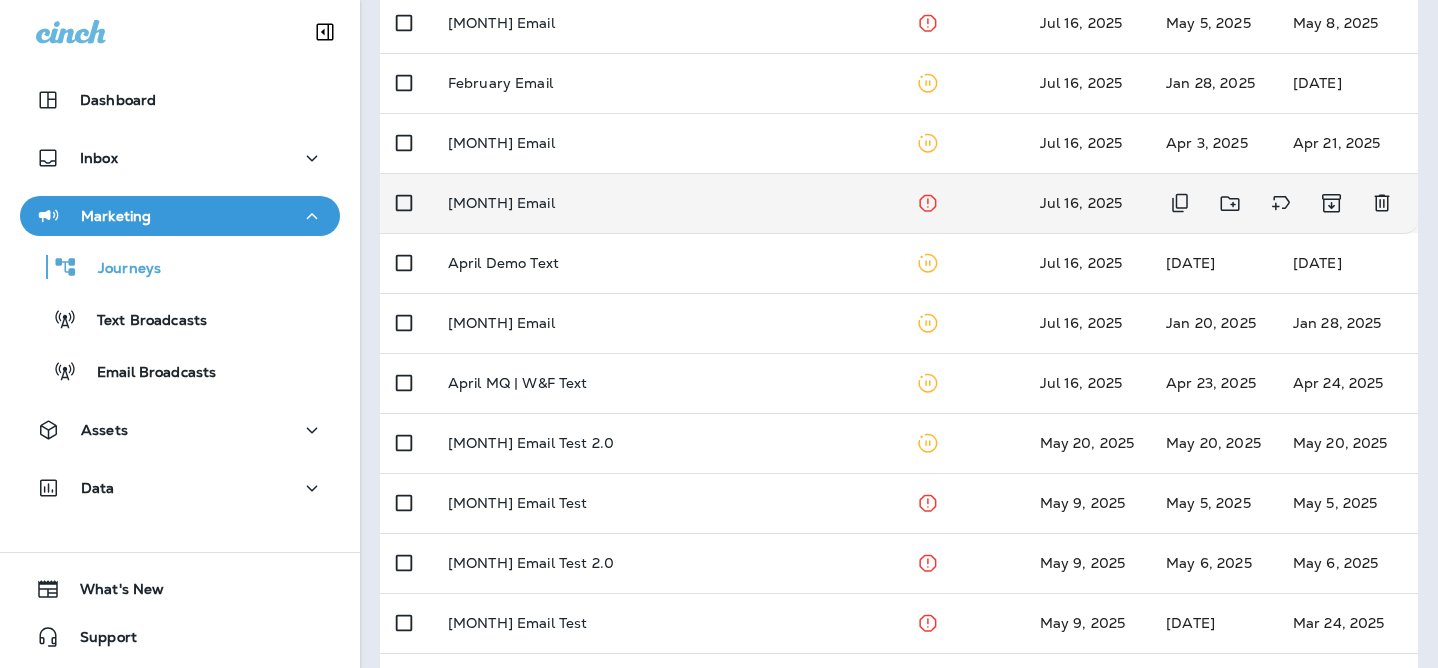 click on "[MONTH] Email" at bounding box center [665, 203] 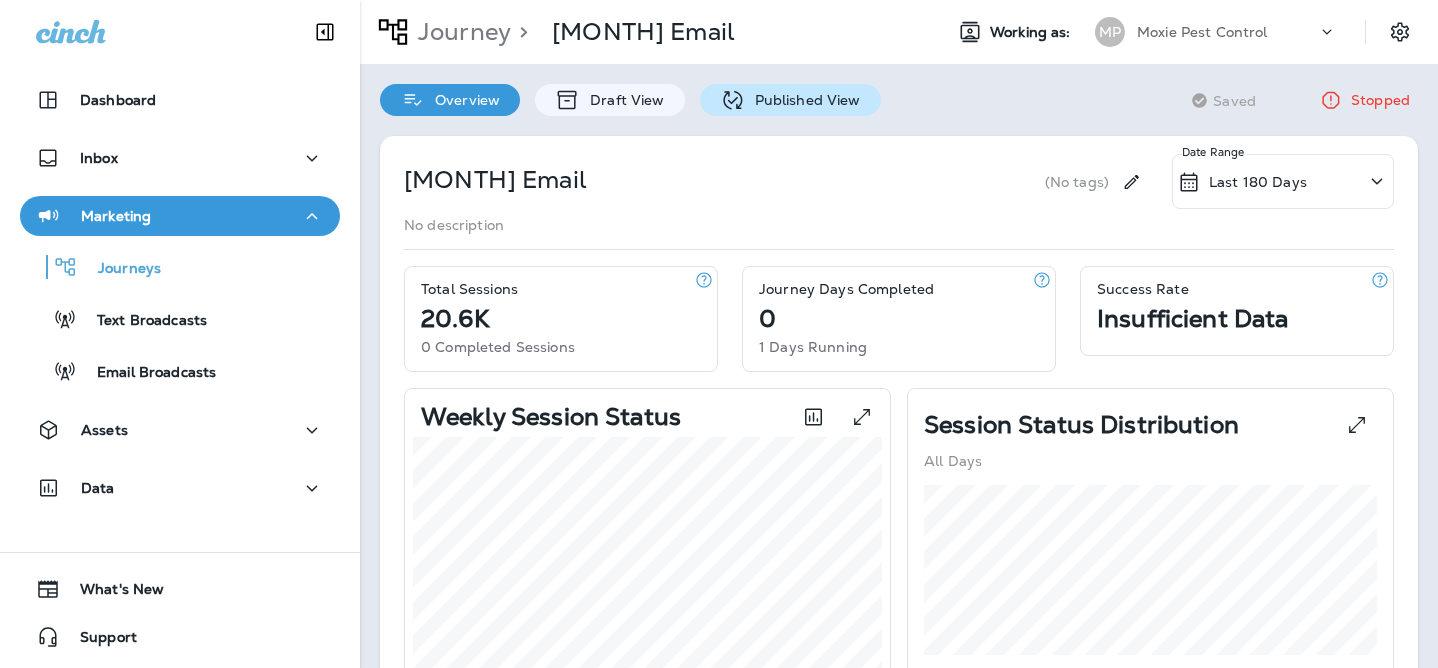 click 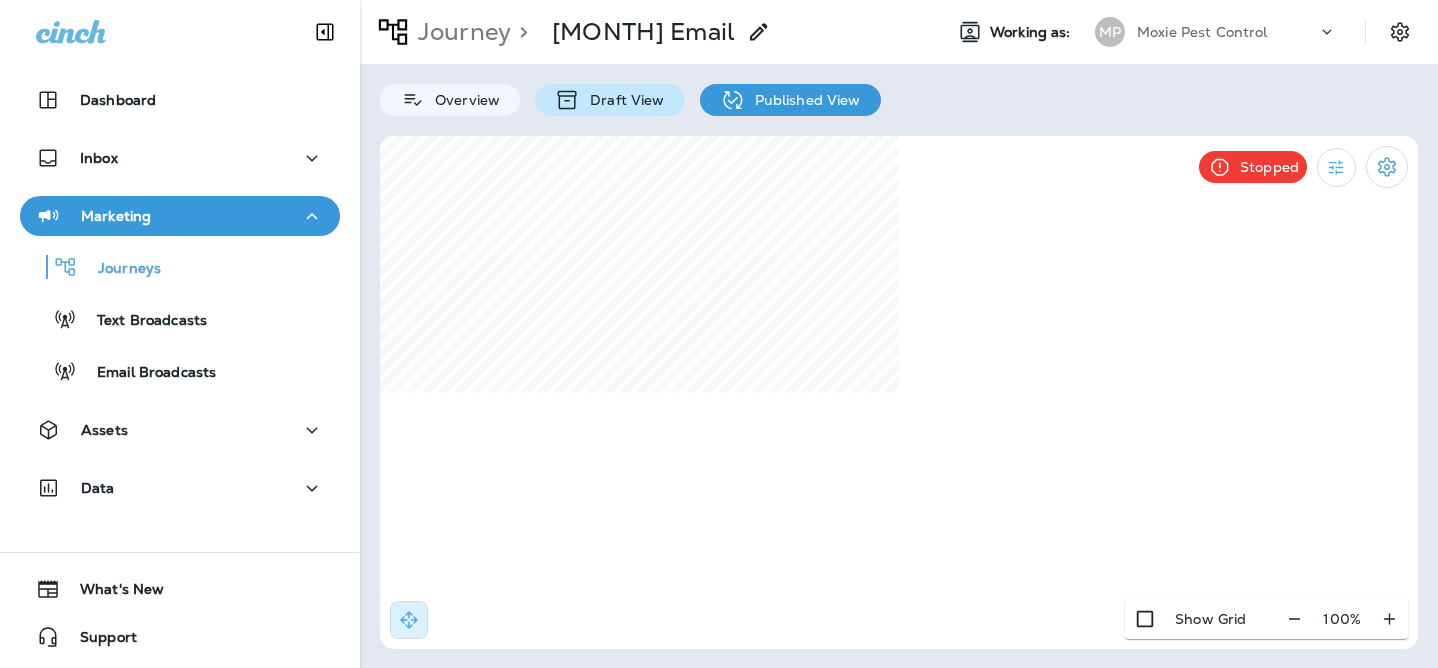 click on "Draft View" at bounding box center (622, 100) 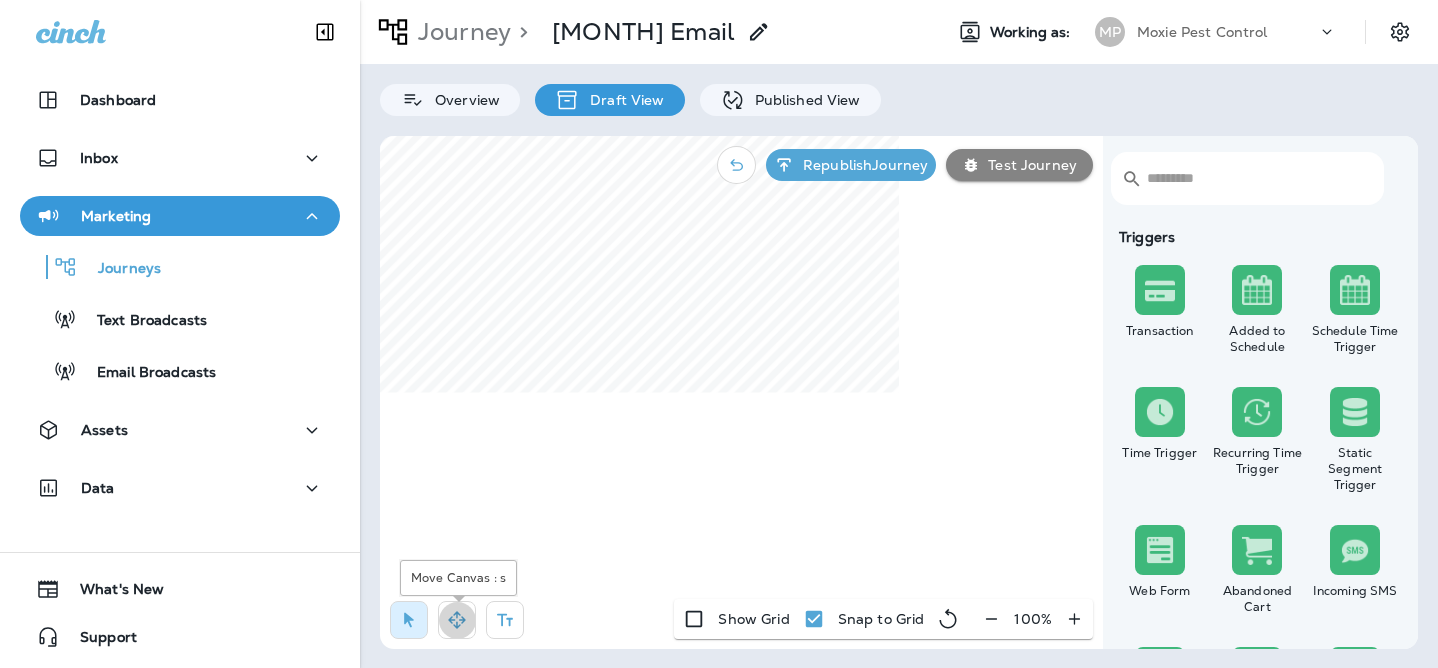 click at bounding box center [457, 620] 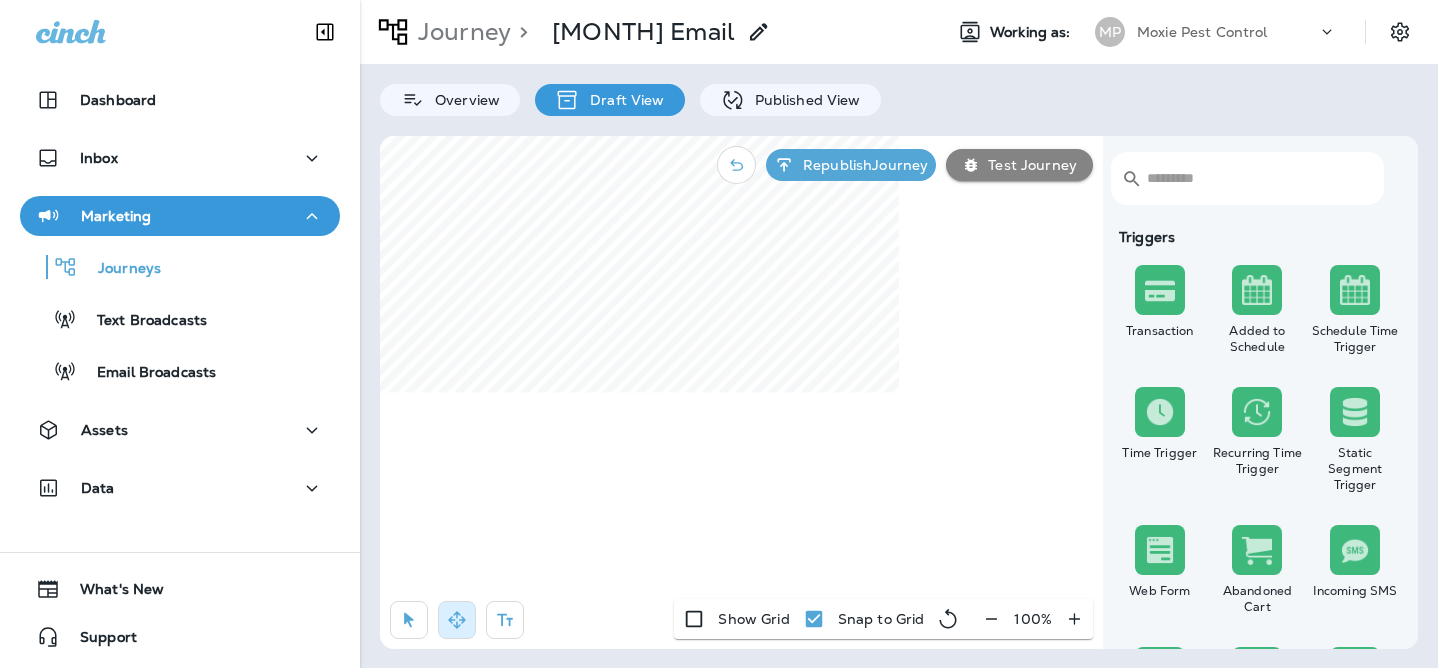 click on "Dashboard Inbox Marketing Journeys Text Broadcasts Email Broadcasts Assets Data 0 What's New Support Journey > [MONTH] Email Working as: MP Moxie Pest Control Overview Draft View Published View ​ ​ Triggers Transaction Added to Schedule Schedule Time Trigger Time Trigger Recurring Time Trigger Static Segment Trigger Web Form Abandoned Cart Incoming SMS Opt-in SMS Opt-out SMS New Customer New Review Survey Completed Actions Time Delay Await SMS Reply Rate Limit Send Email Send SMS Send MMS Send Mailer Send Notification End Journey A/B Split A/B Testing Add to Static Segment Remove from Static Segment Add to Facebook Audience Remove from Facebook Audience Add to Google Ads Audience Remove from Google Ads Audience Add to Mailbox Power Remove from Mailbox Power Send Survey SMS Send Survey Email Webhook Contest Winners Recurring Contest Winners Add to DripDrop Reply to Review Conditions Check Data Field Check Email Status Repeat Customer Has Transaction Distance from Location In Static Segment   %" at bounding box center [719, 334] 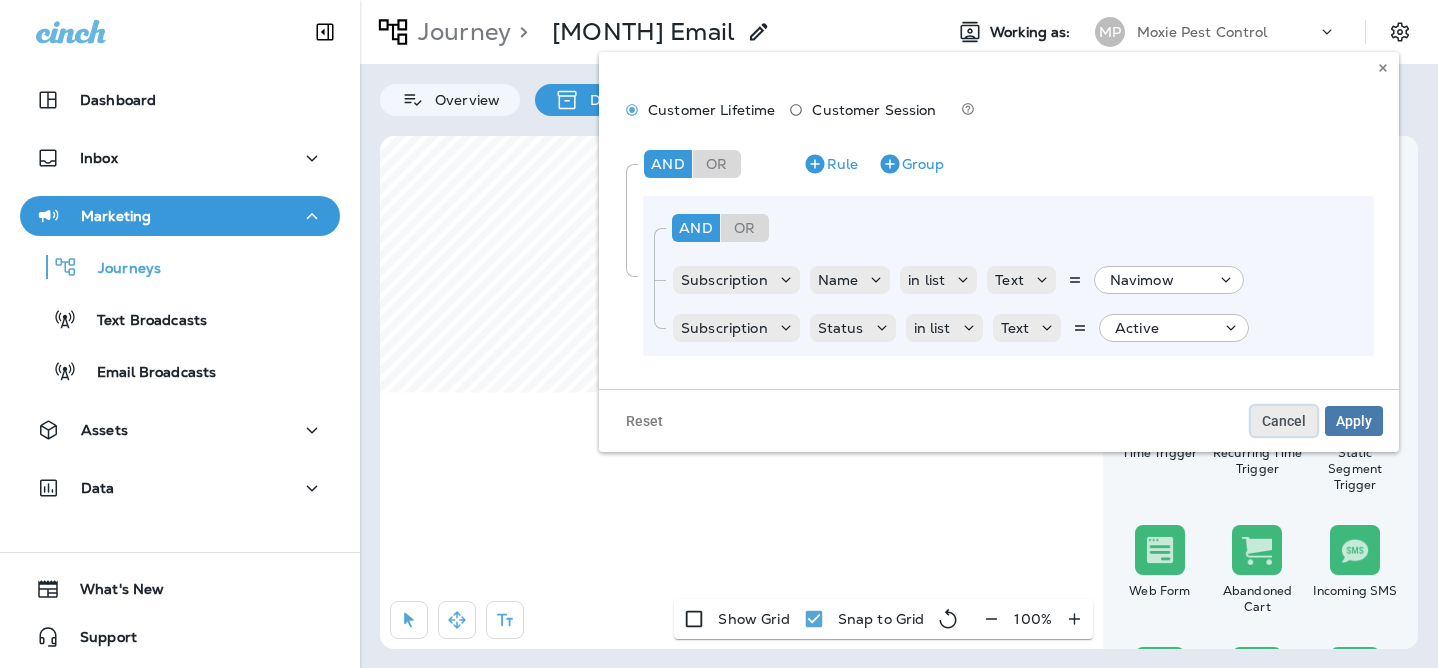 click on "Cancel" at bounding box center [1284, 421] 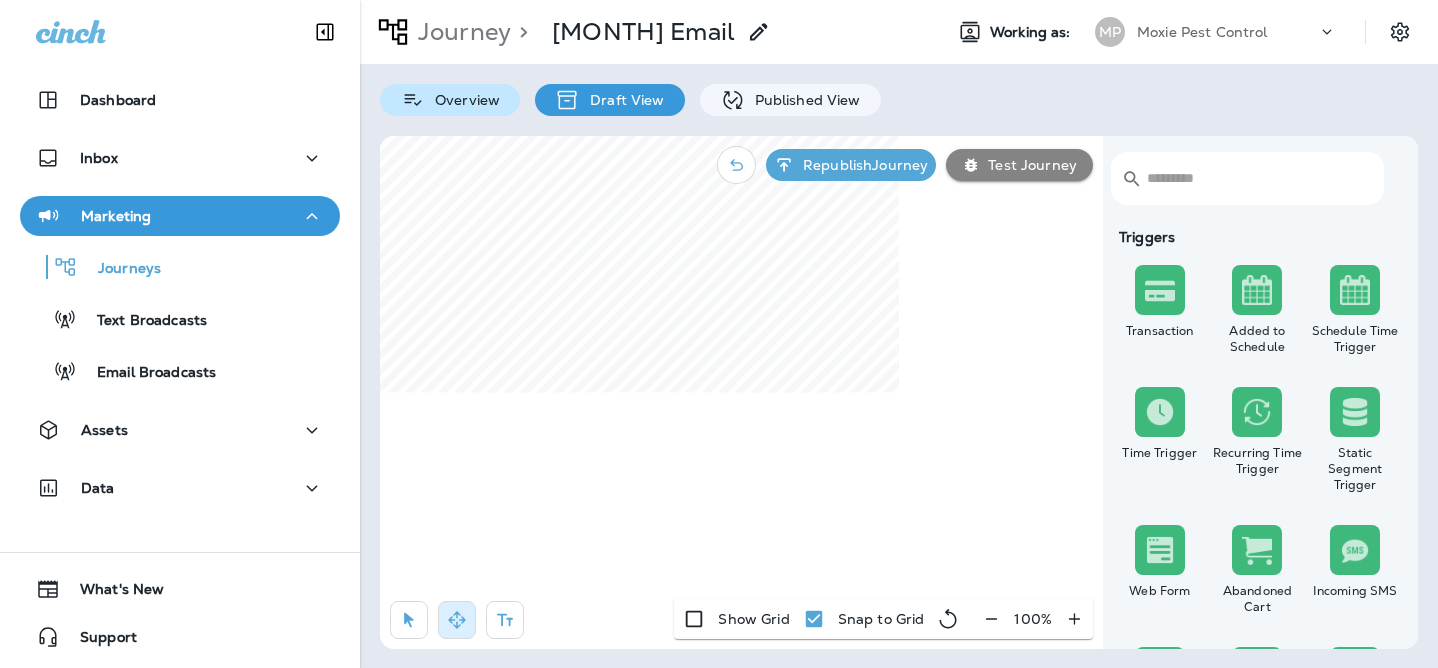 click on "Overview" at bounding box center [462, 100] 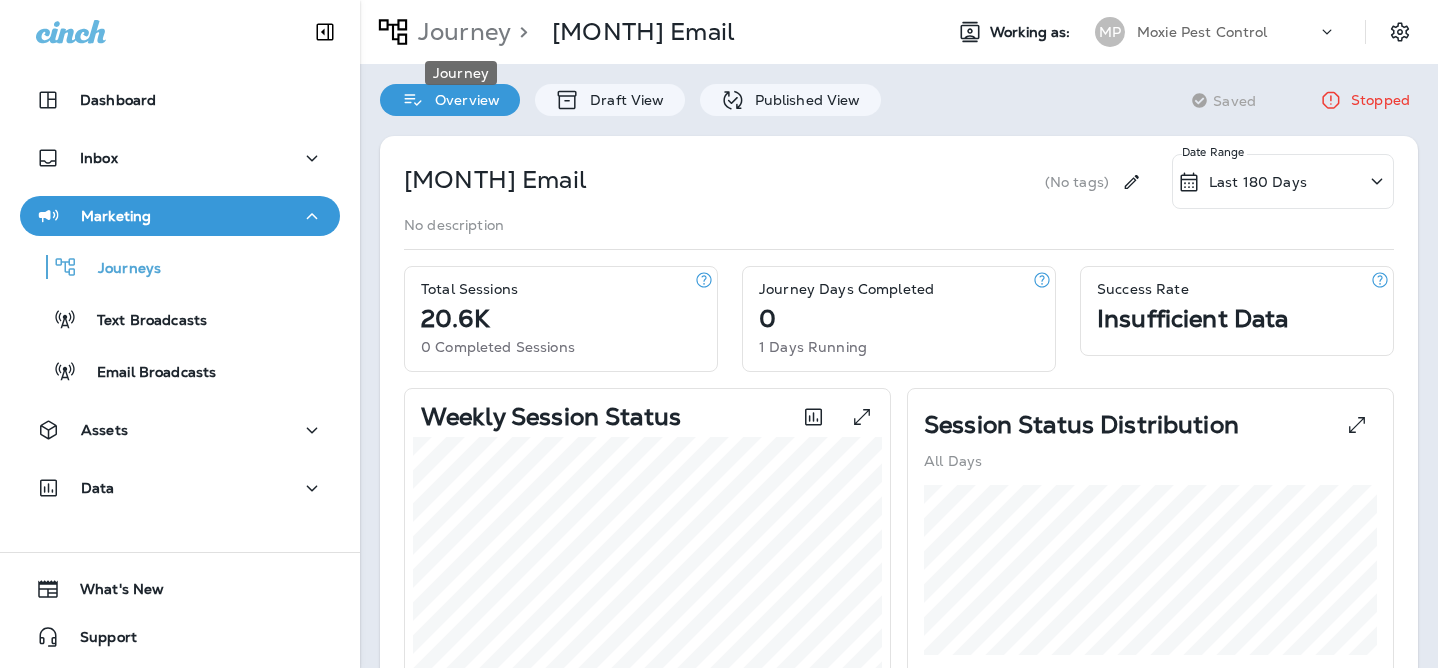 click on "Journey" at bounding box center (460, 32) 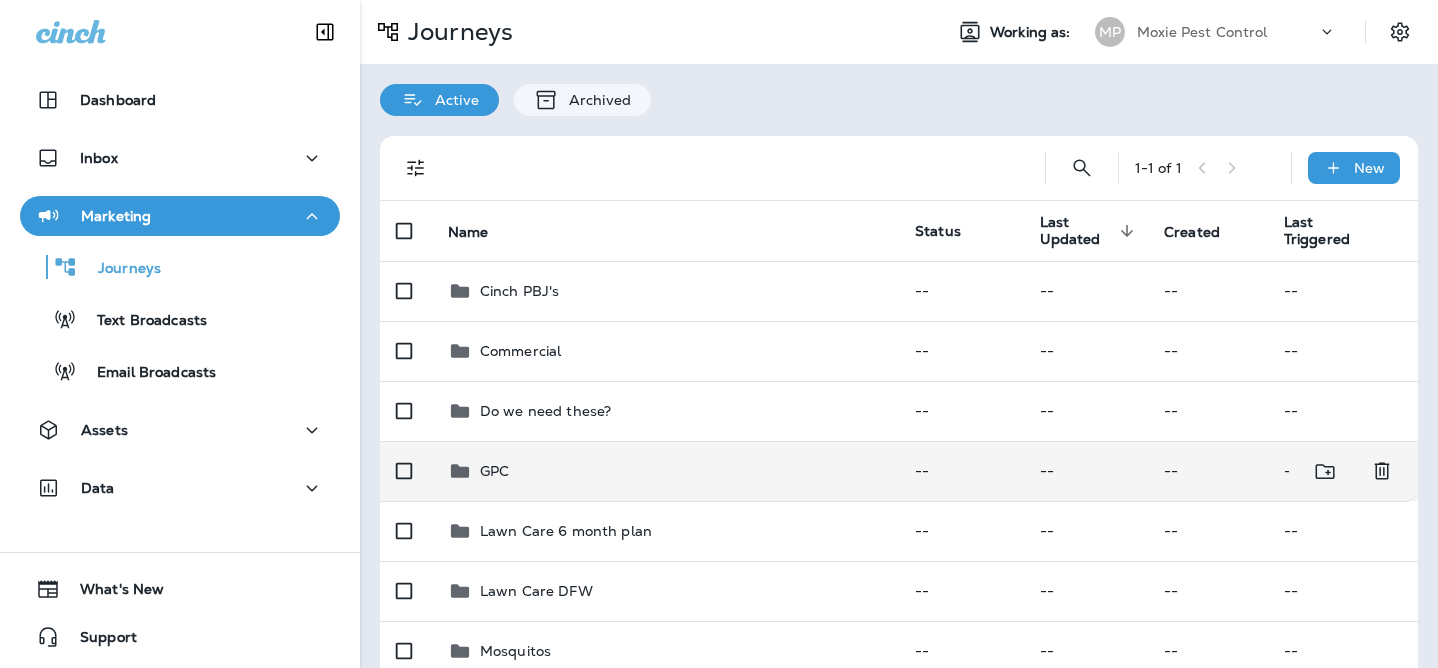 scroll, scrollTop: 135, scrollLeft: 0, axis: vertical 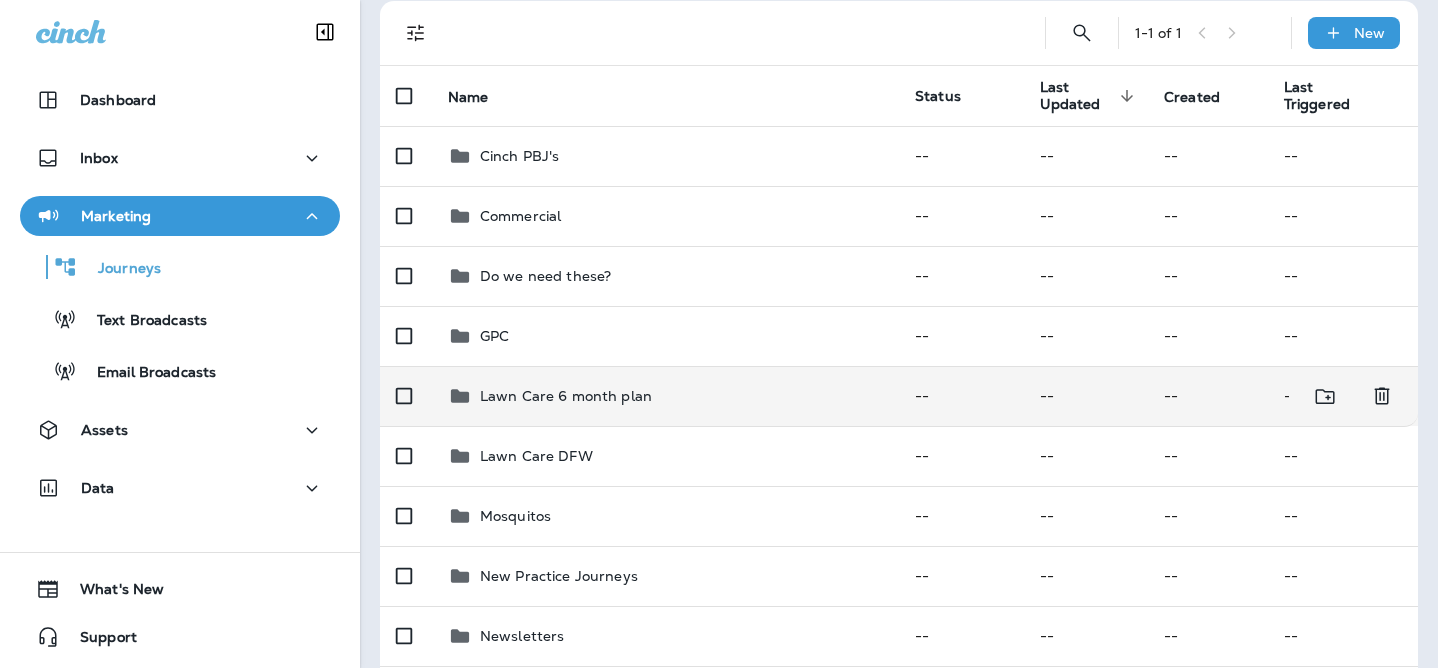 click on "Lawn Care 6 month plan" at bounding box center (665, 396) 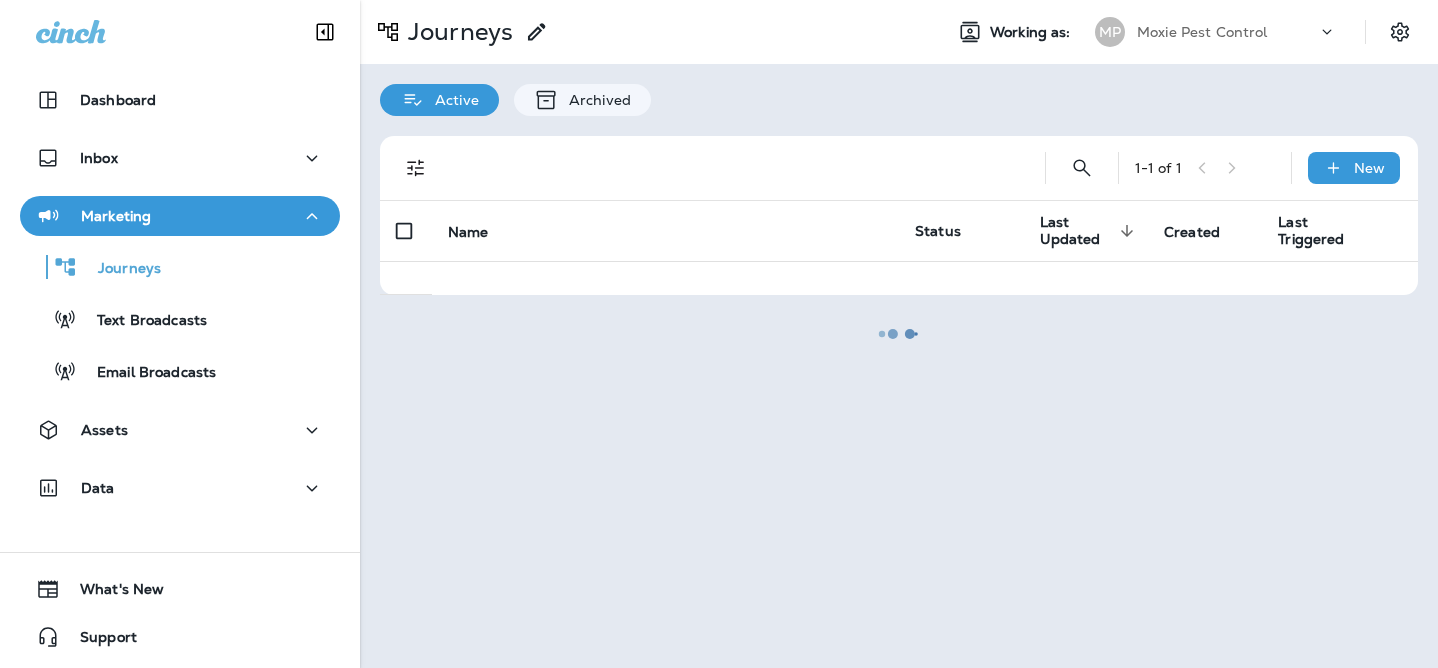 scroll, scrollTop: 0, scrollLeft: 0, axis: both 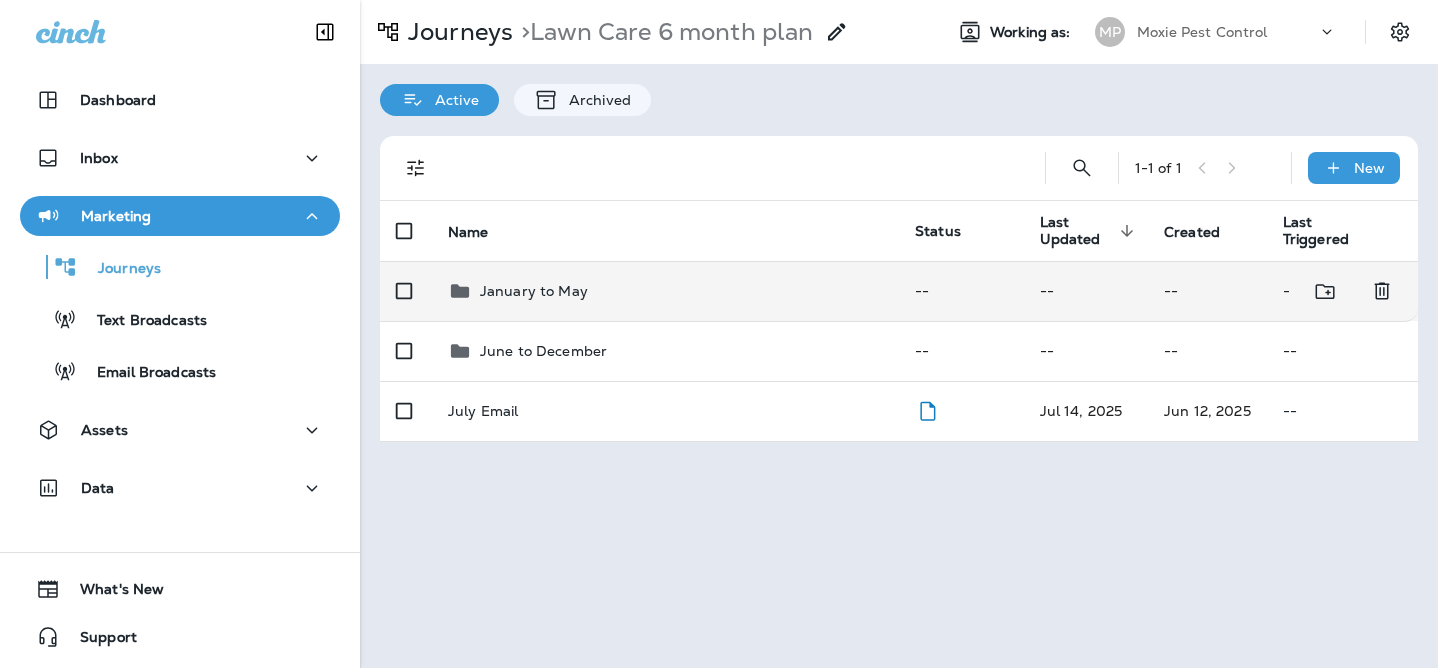 click on "January to May" at bounding box center (665, 291) 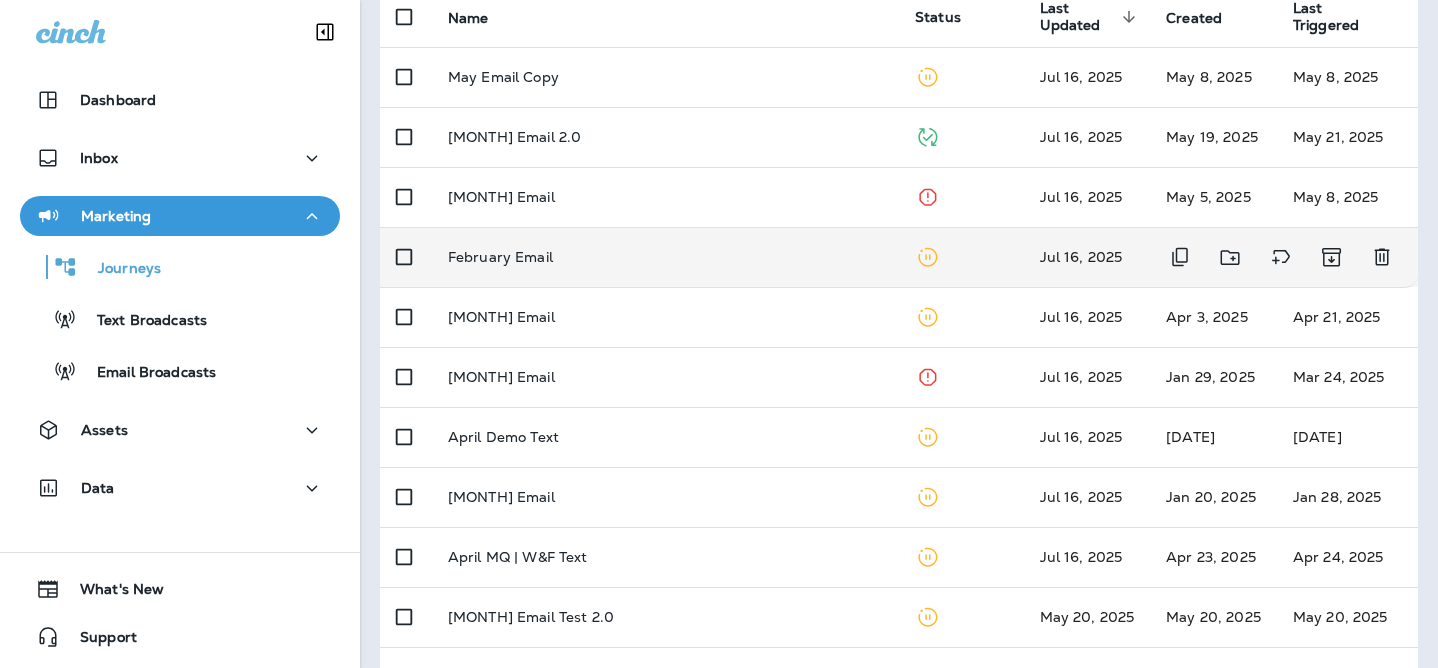 scroll, scrollTop: 217, scrollLeft: 0, axis: vertical 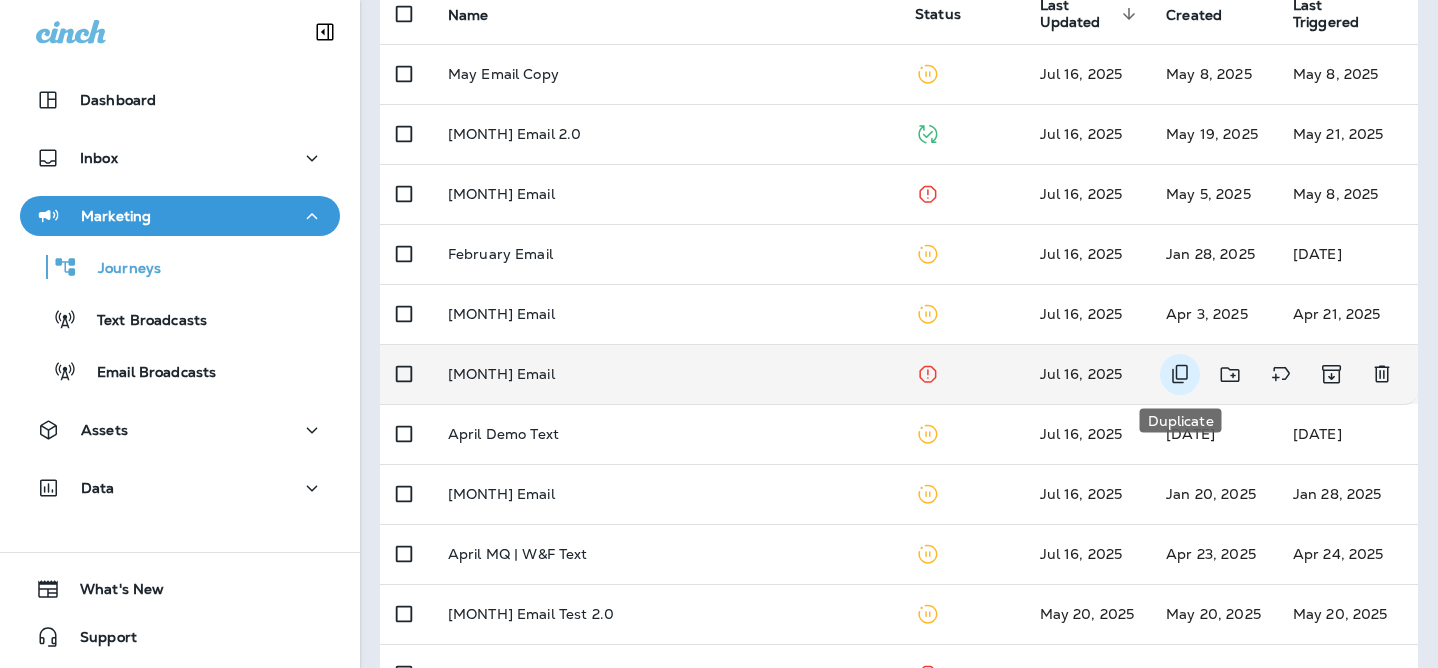 click 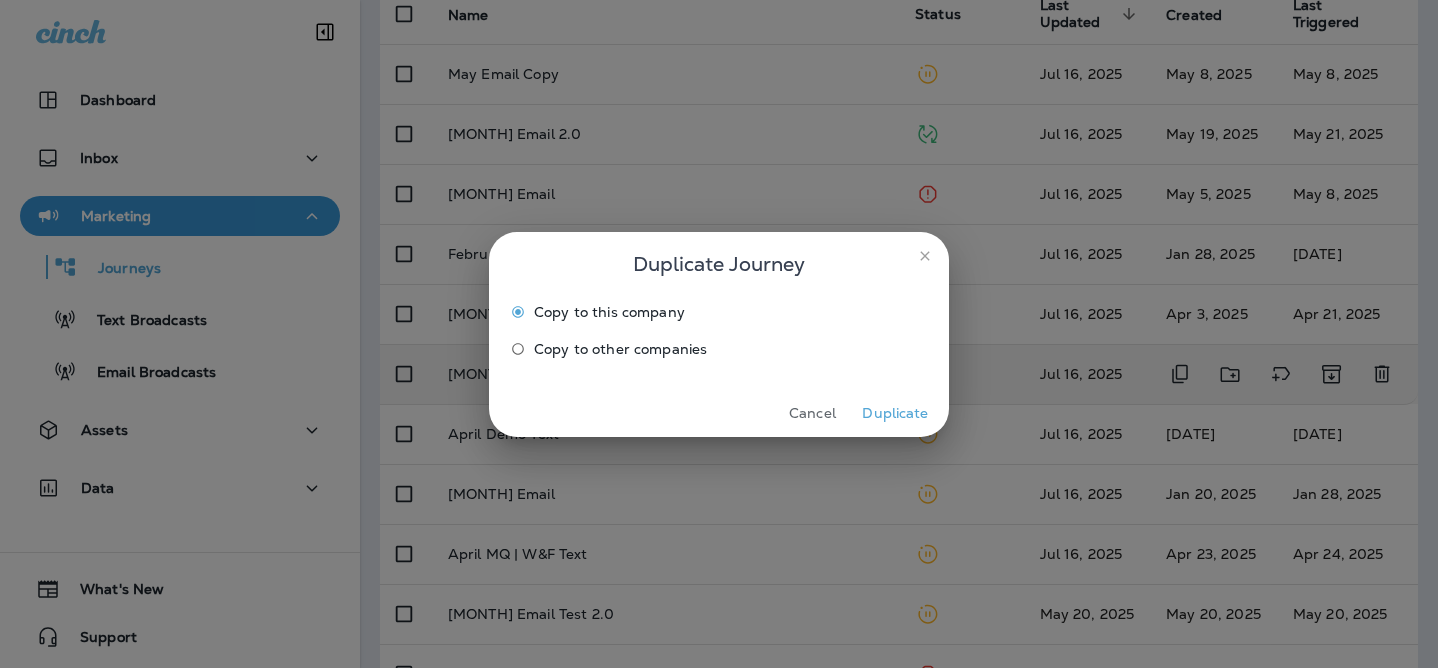 click on "Duplicate" at bounding box center (895, 413) 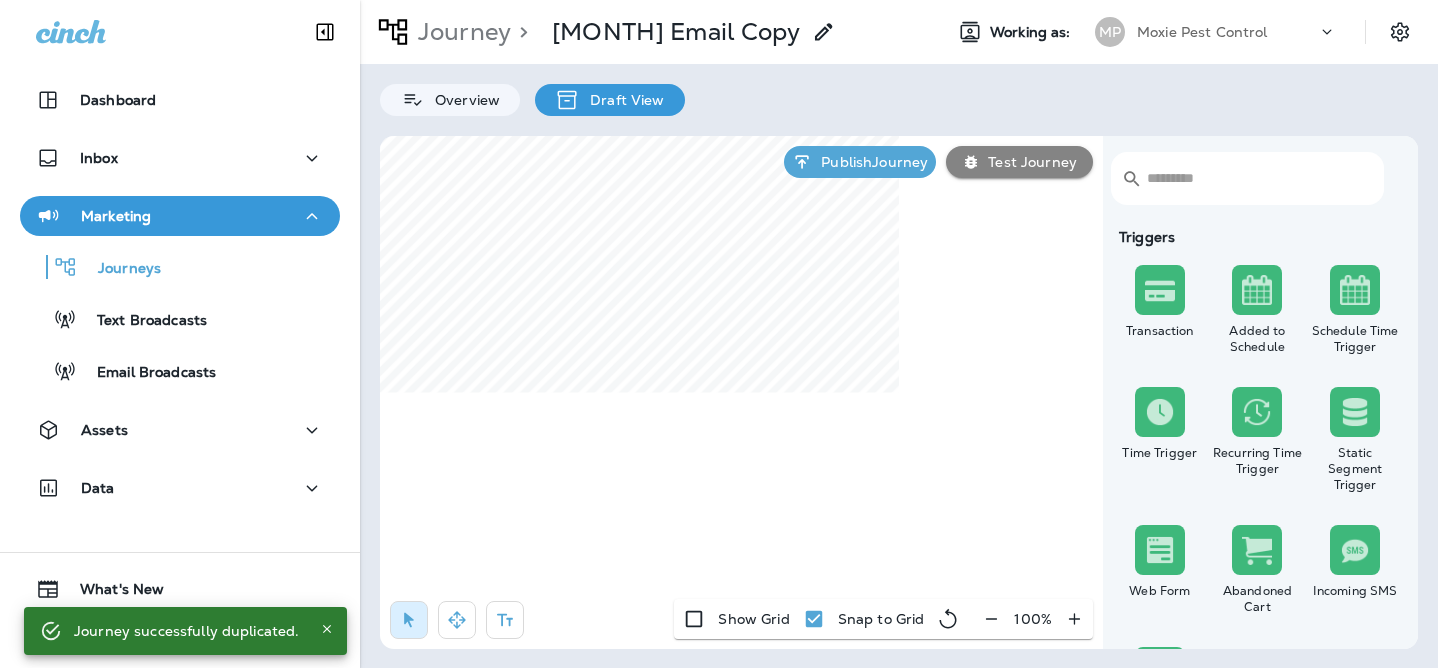 click 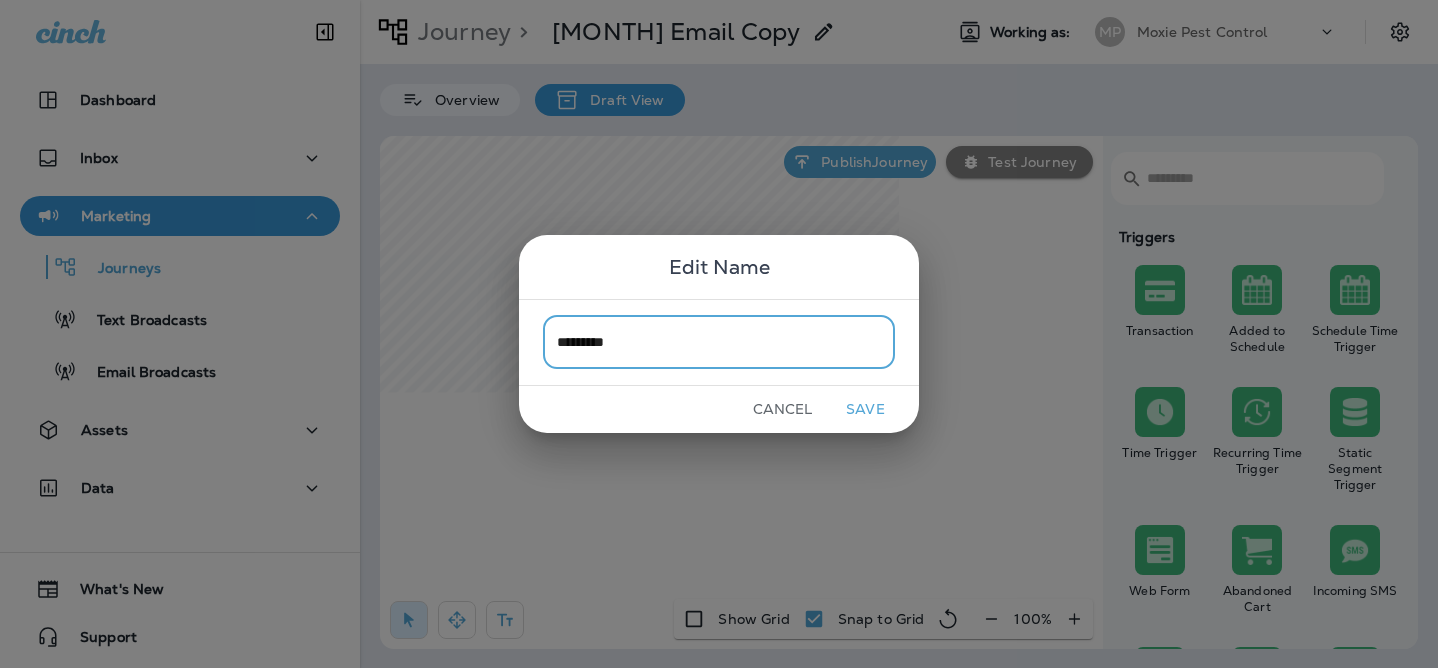type on "*********" 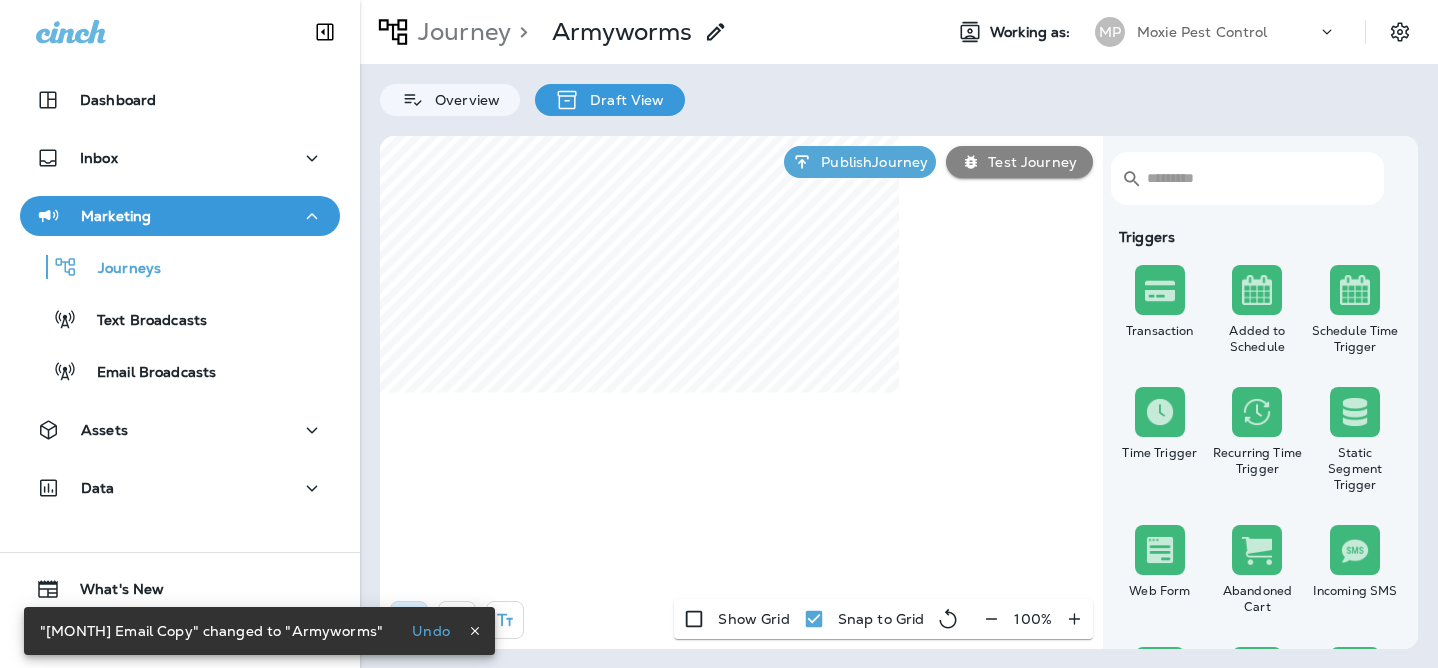 click on "Journey" at bounding box center (460, 32) 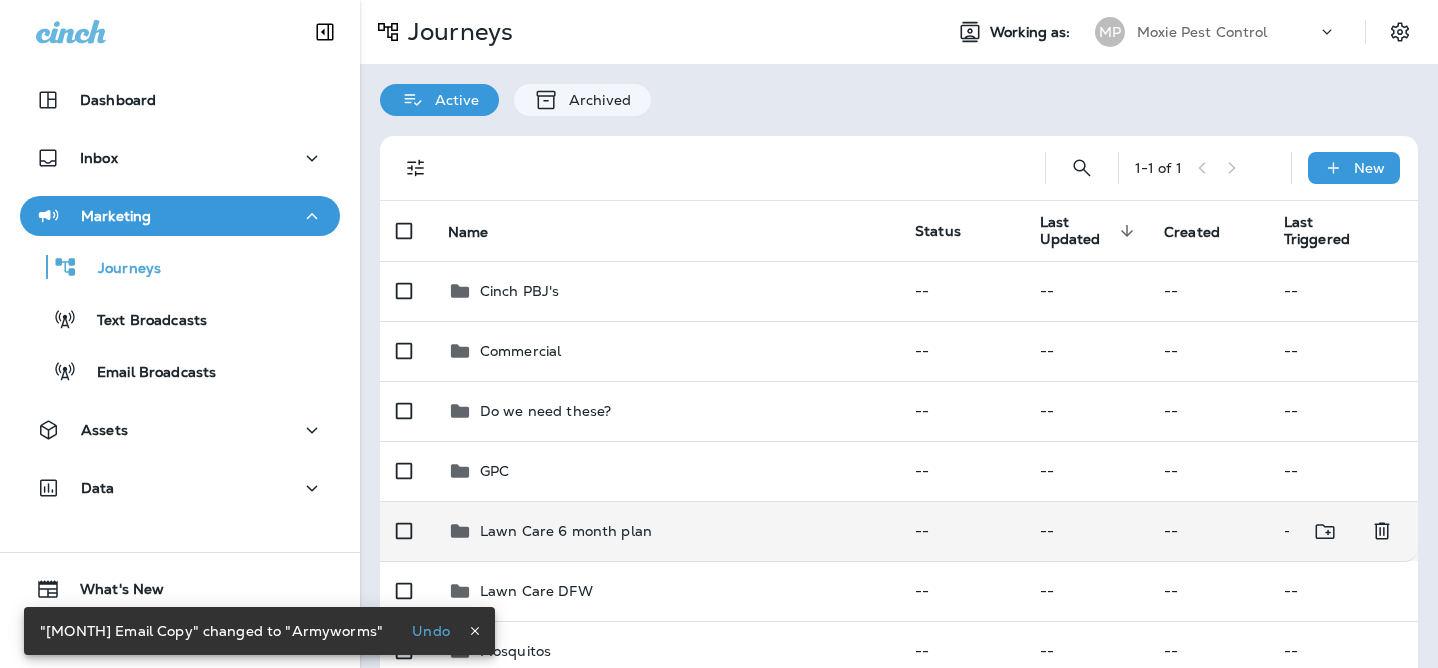 click on "Lawn Care 6 month plan" at bounding box center (566, 531) 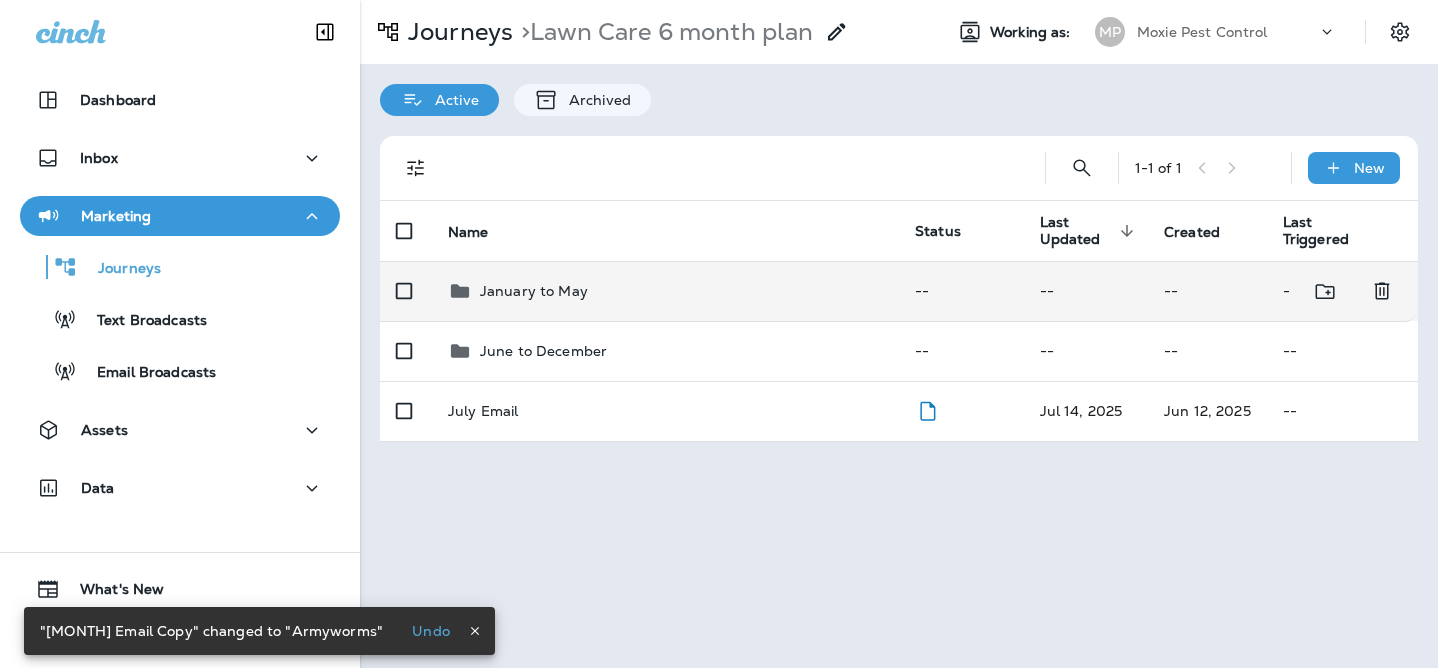 click on "January to May" at bounding box center (665, 291) 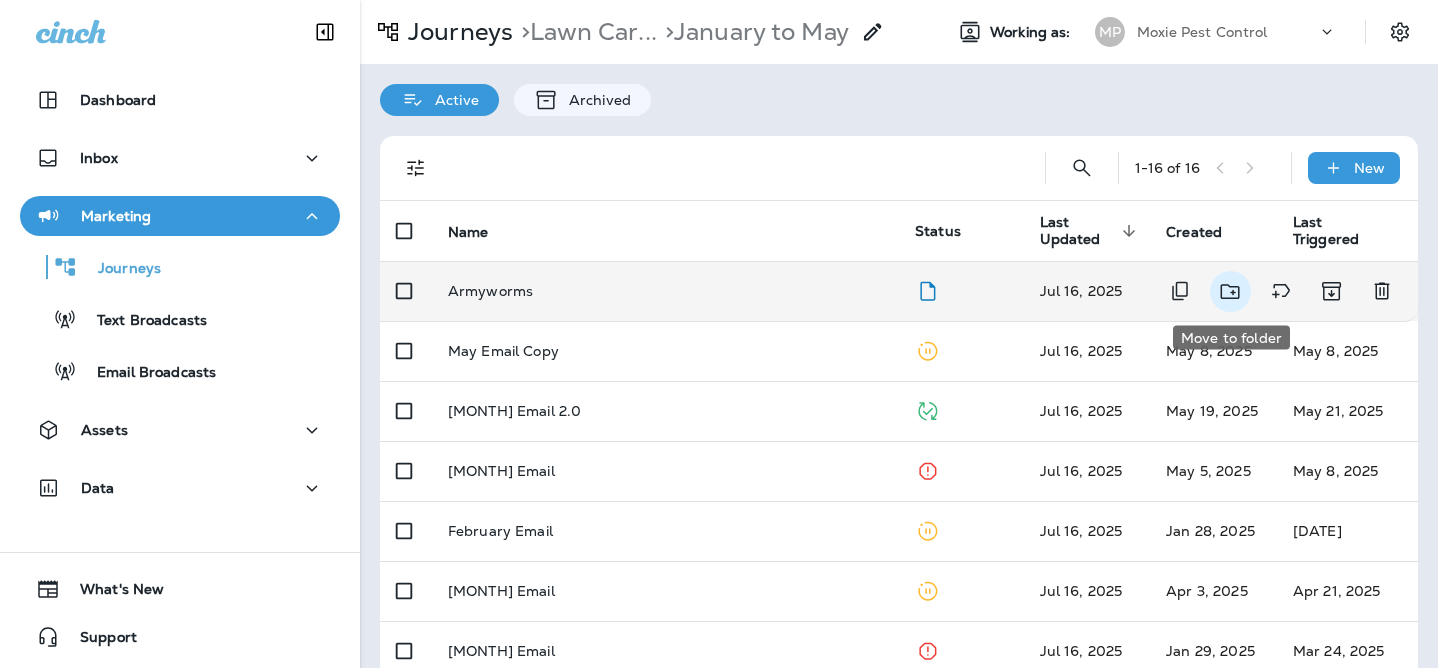 click 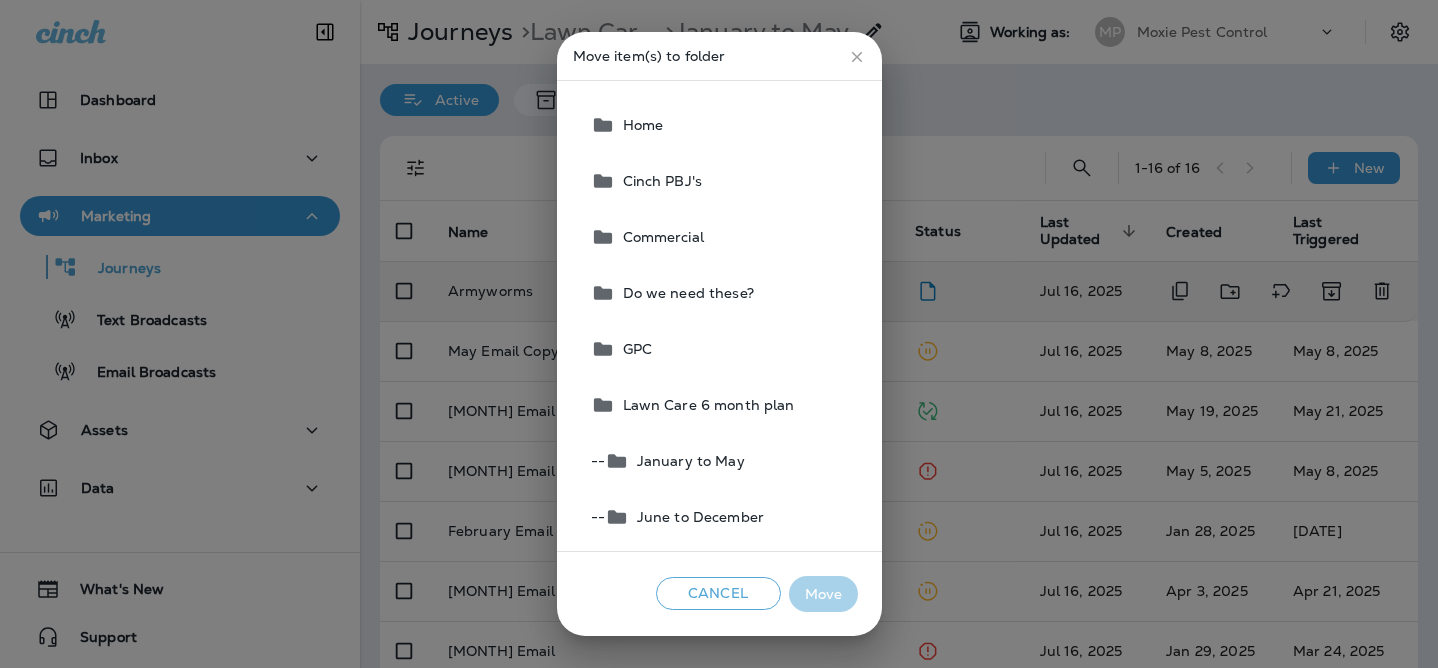 scroll, scrollTop: 77, scrollLeft: 0, axis: vertical 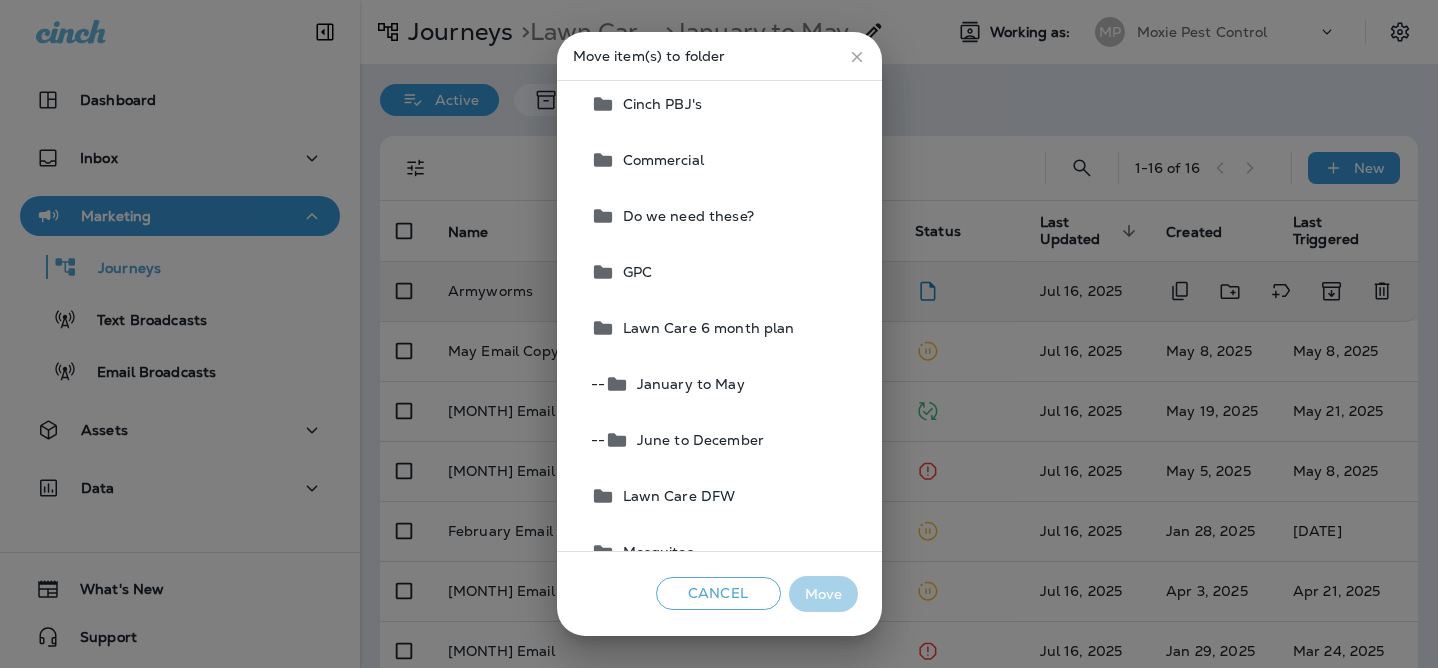 click on "June to December" at bounding box center [696, 440] 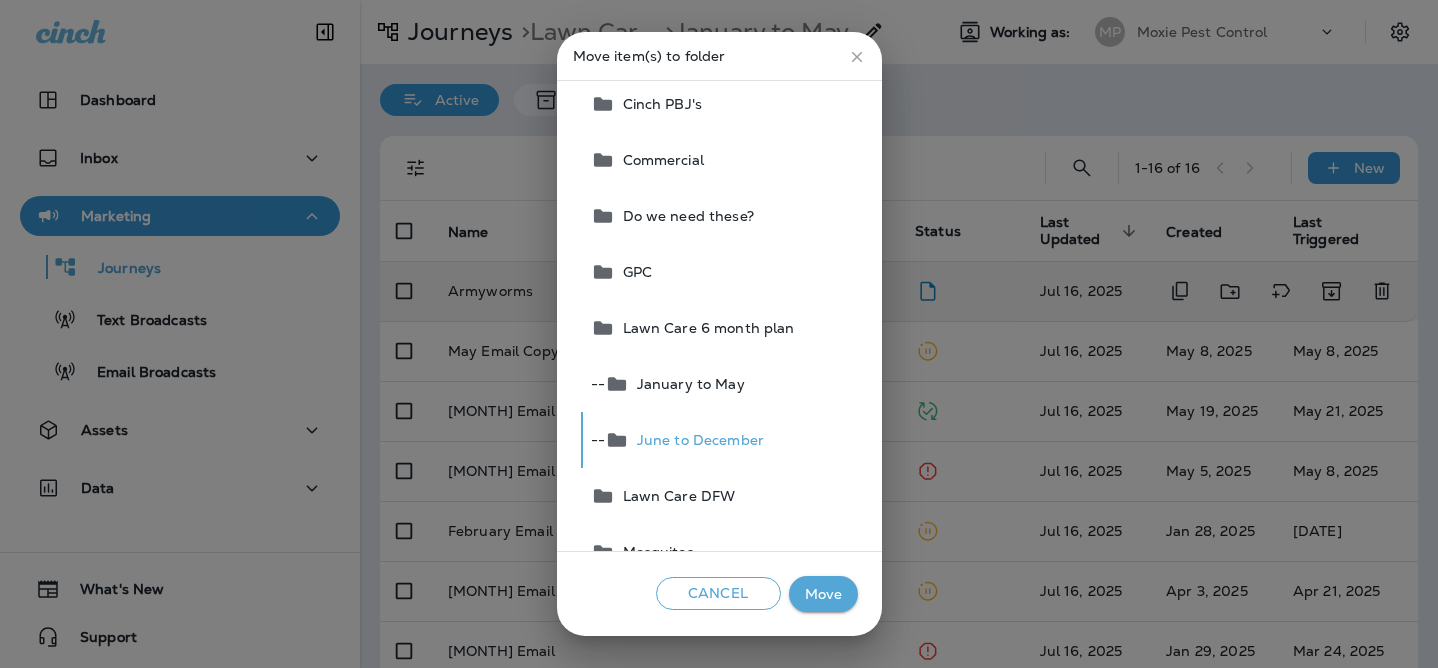 click on "Move" at bounding box center [823, 594] 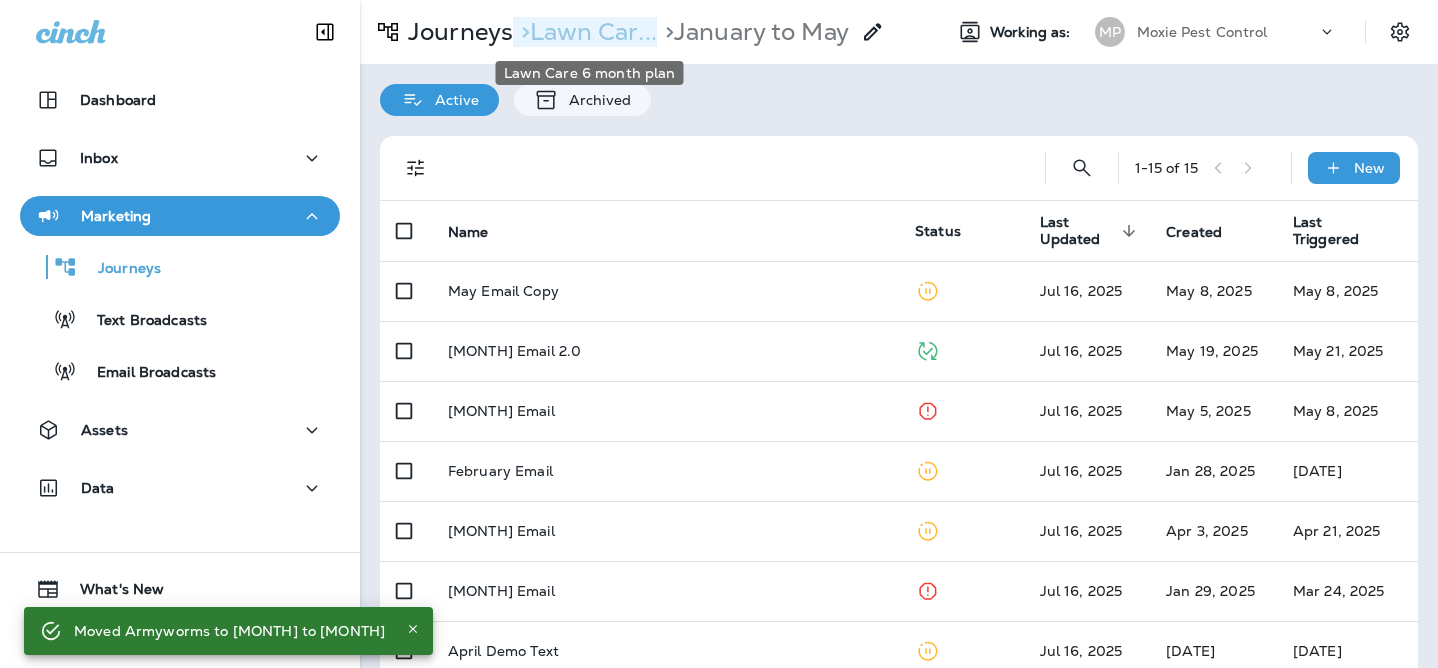 click on ">  Lawn Car..." at bounding box center [585, 32] 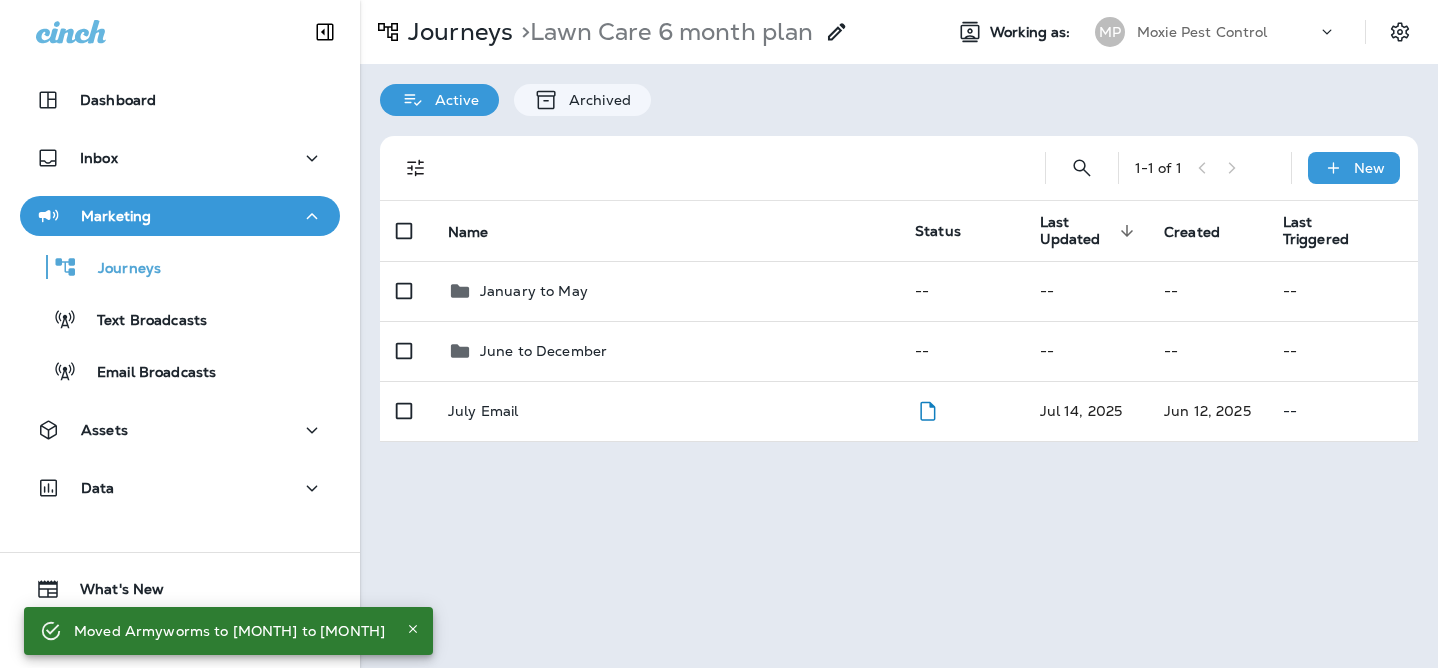 click on "June to December" at bounding box center (665, 351) 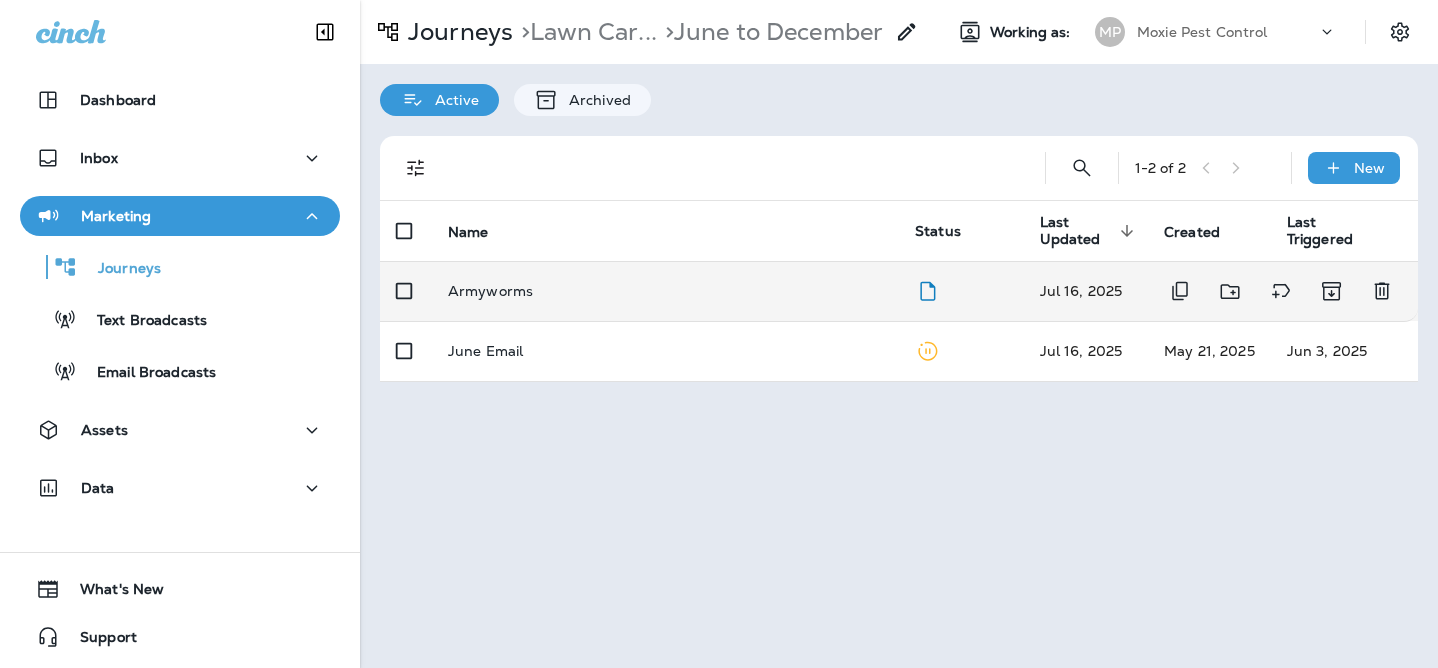 click on "Armyworms" at bounding box center [665, 291] 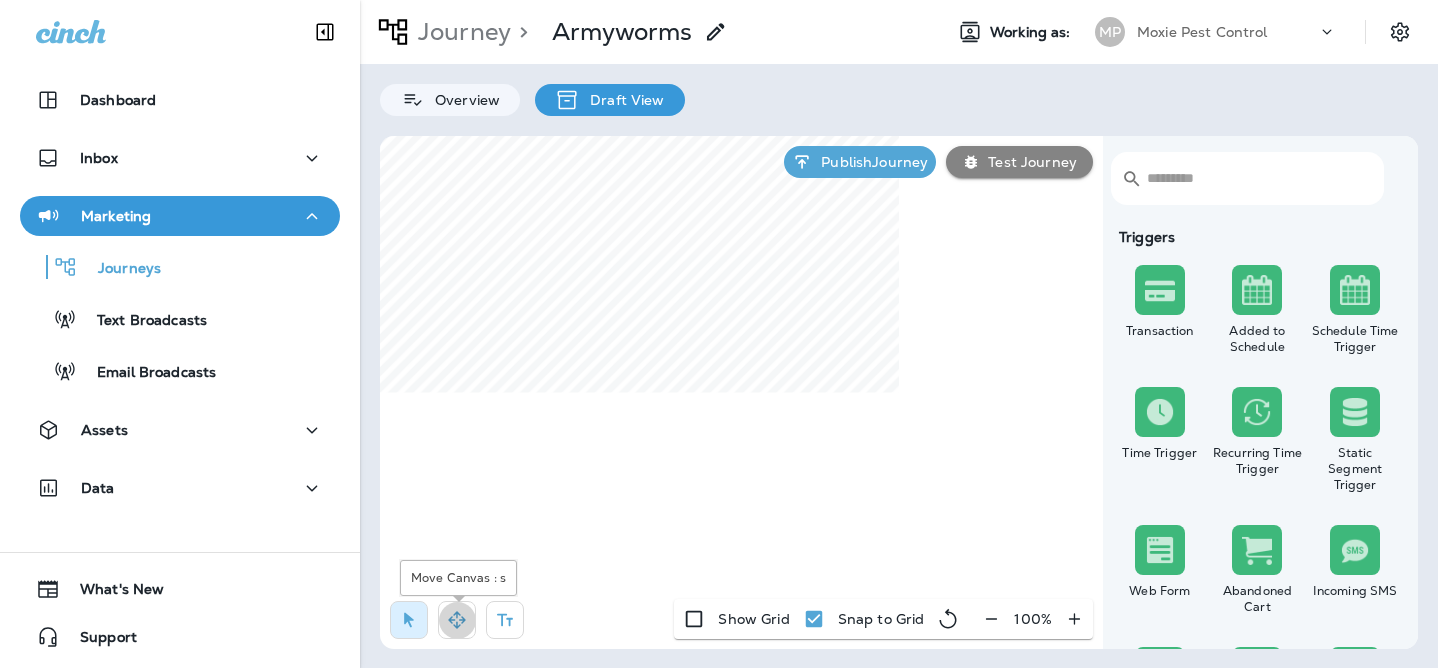 click 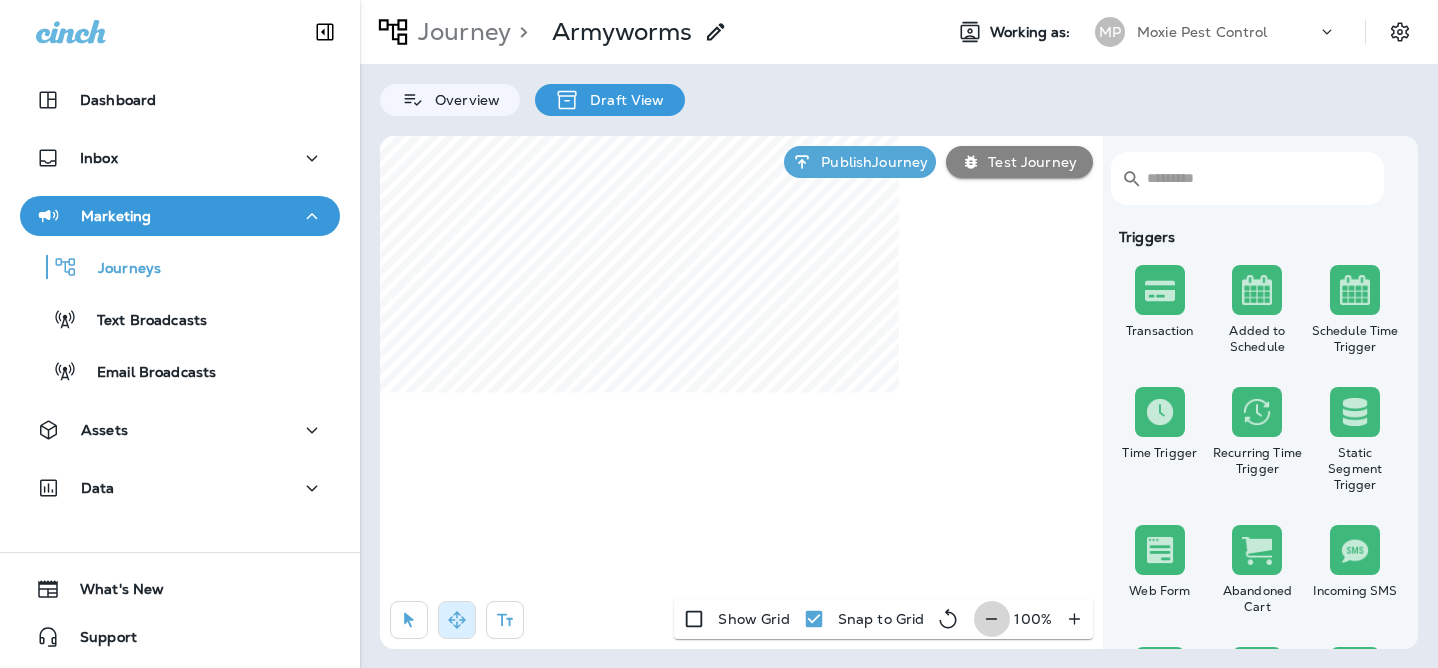 click 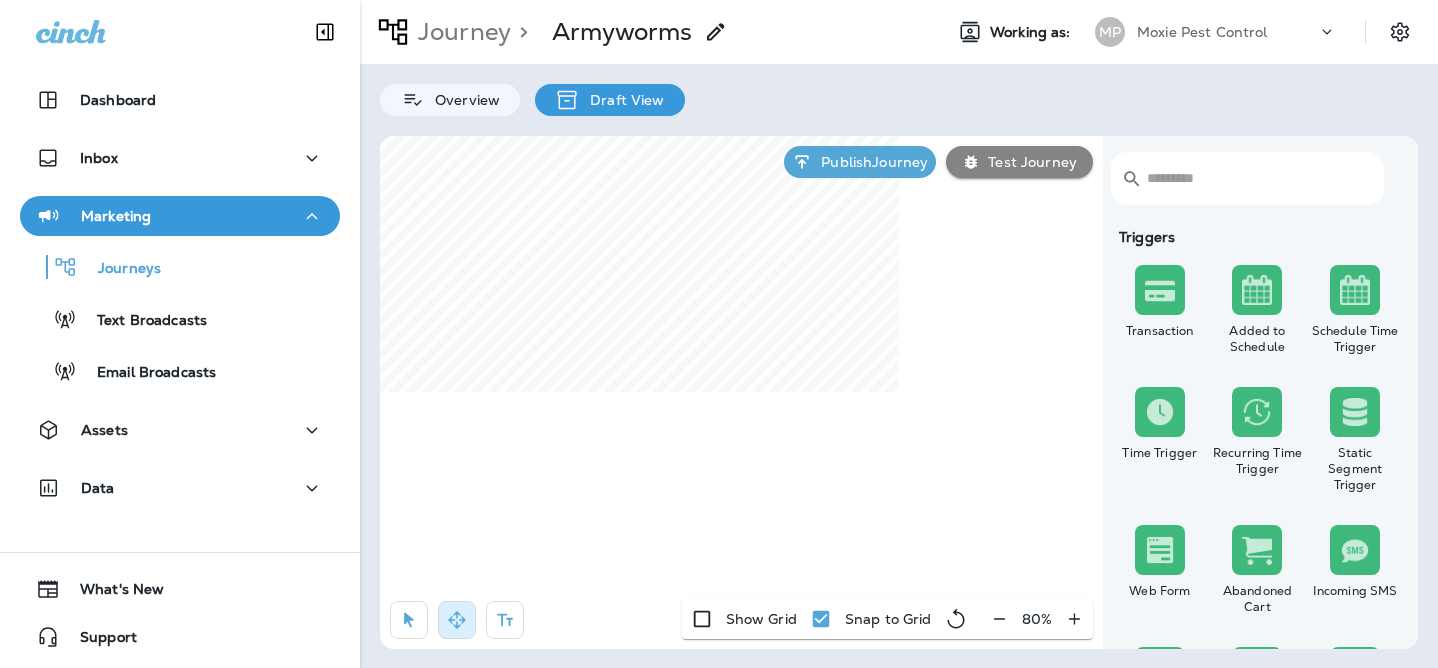 click 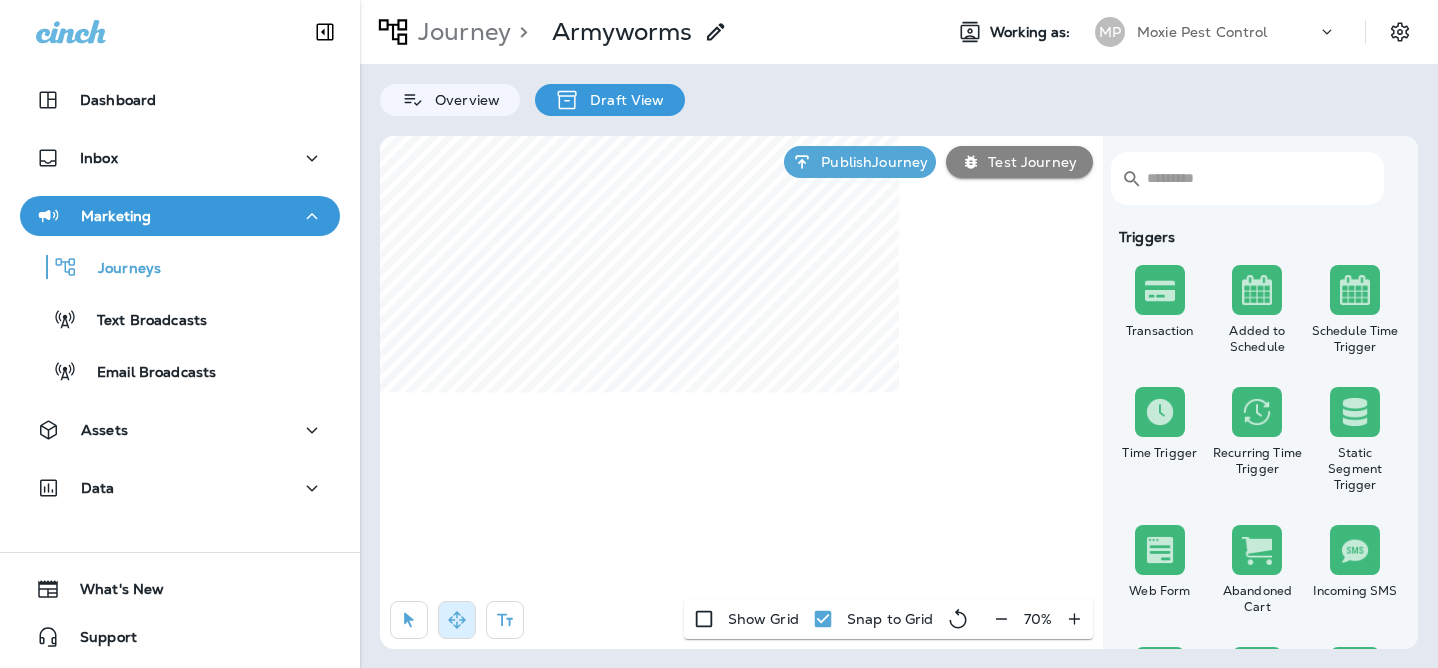 click 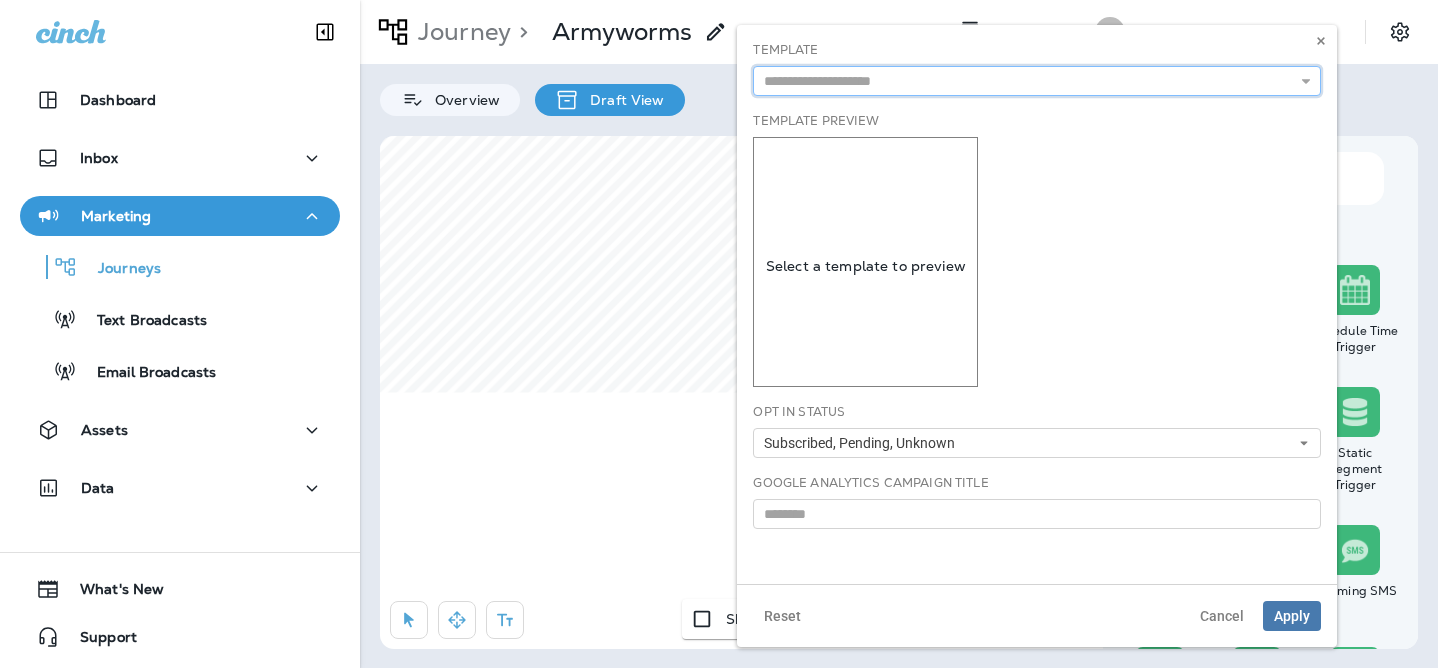 click at bounding box center (1037, 81) 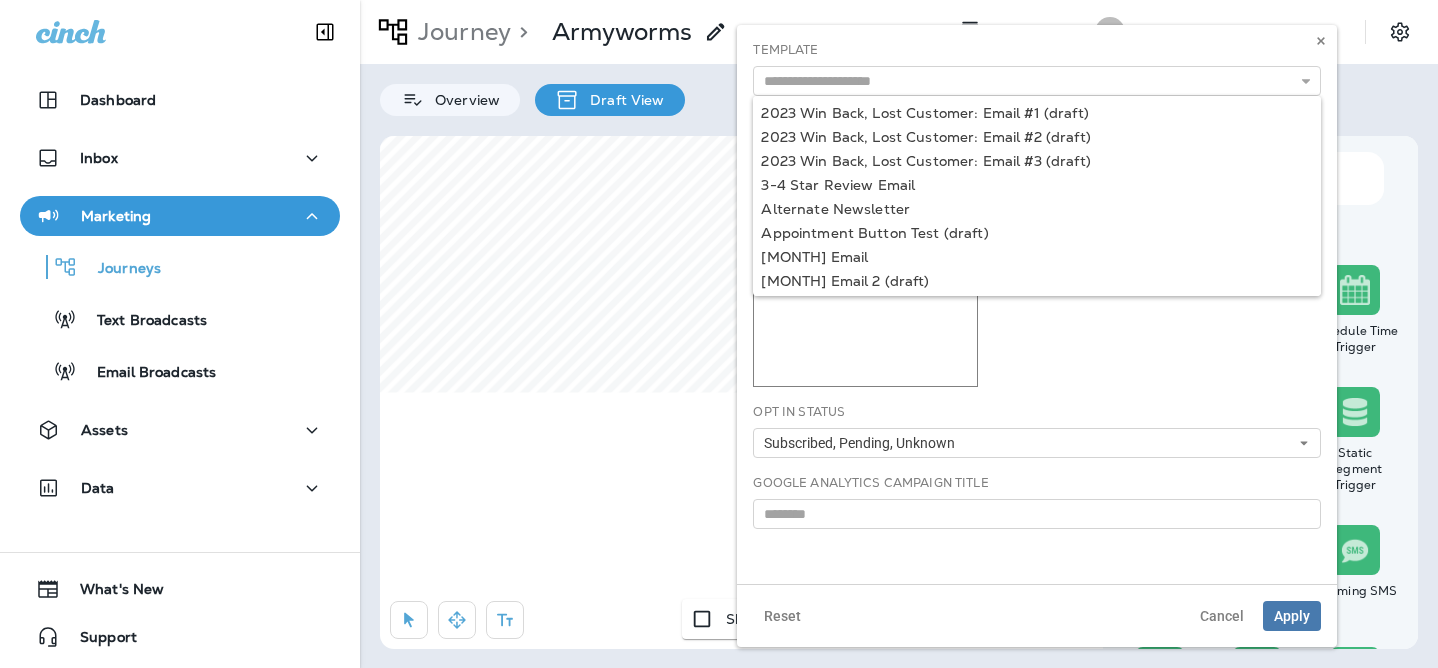 click on "Template Preview Select a template to preview" at bounding box center [1037, 249] 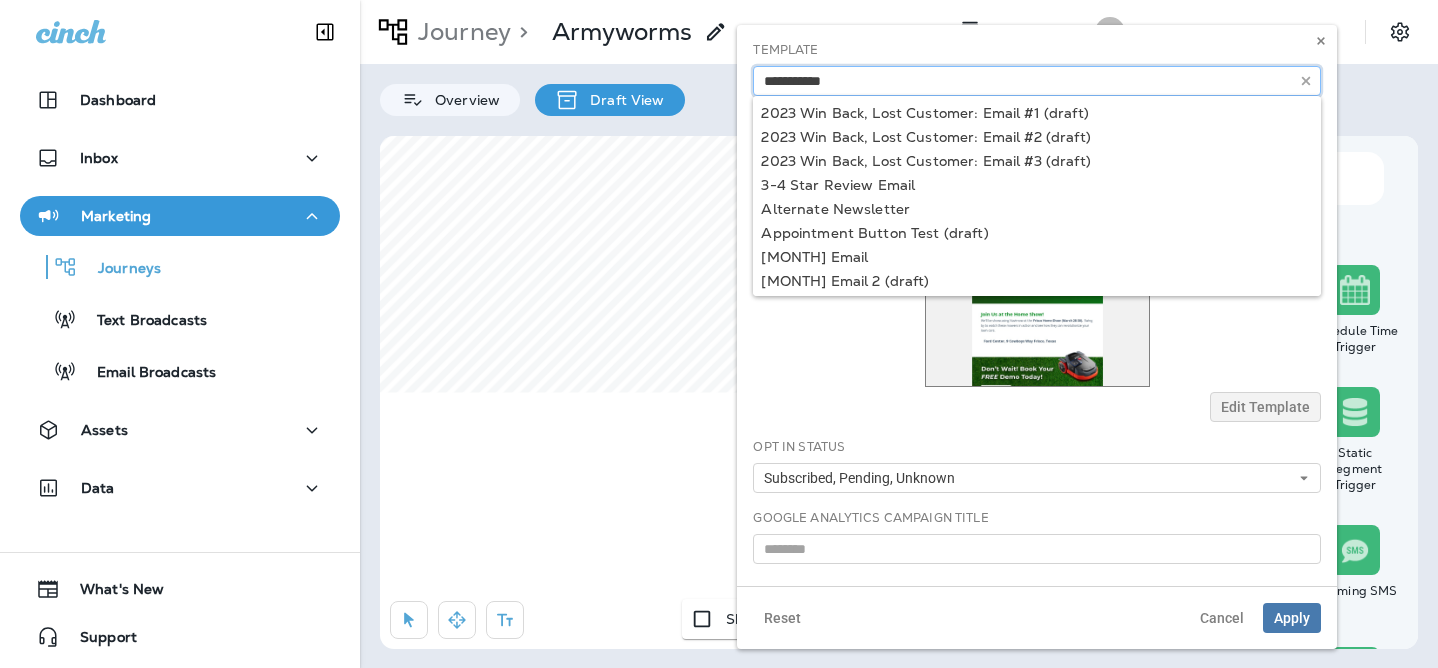 click at bounding box center [1037, 81] 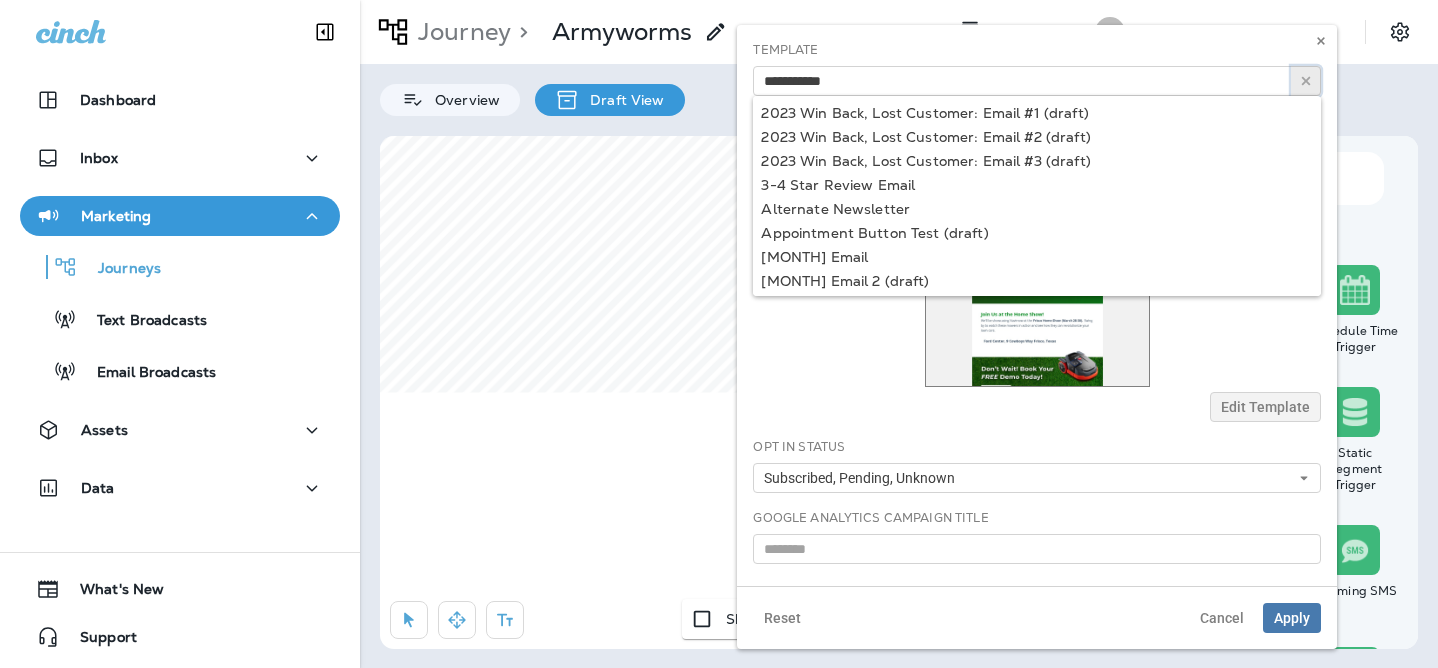 click 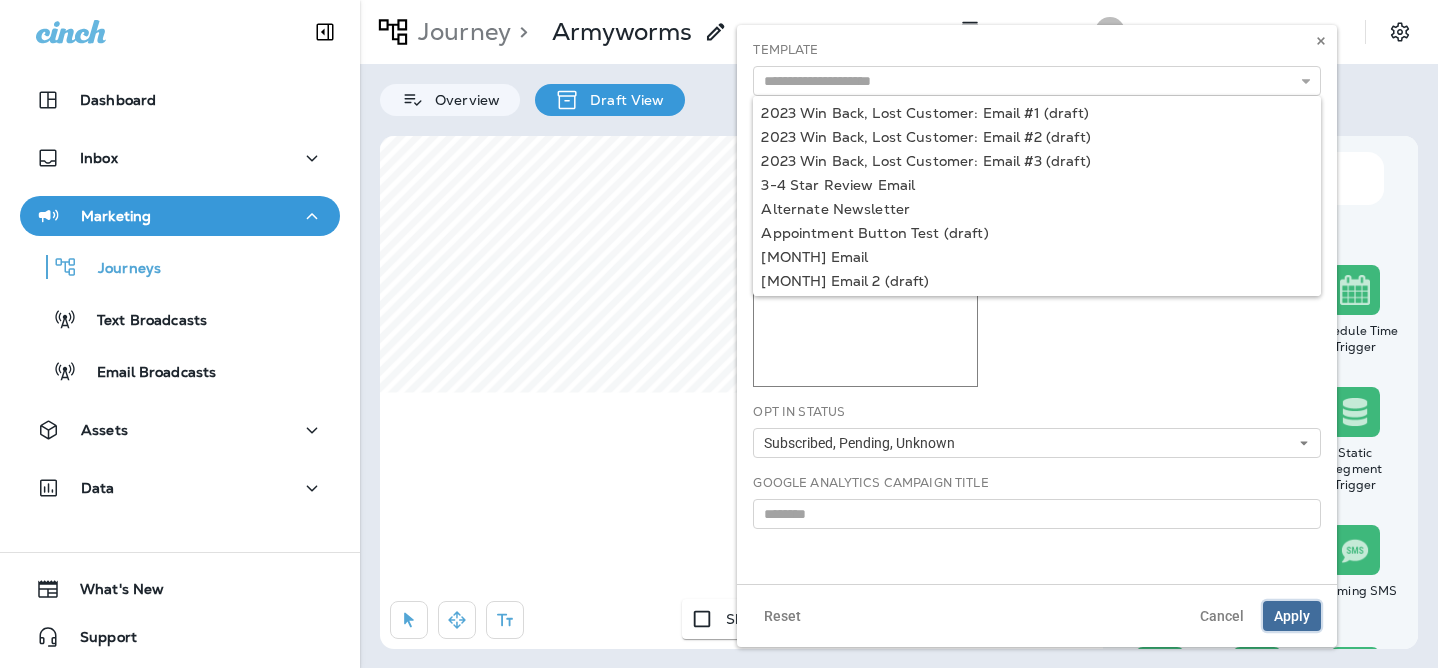 click on "Apply" at bounding box center [1292, 616] 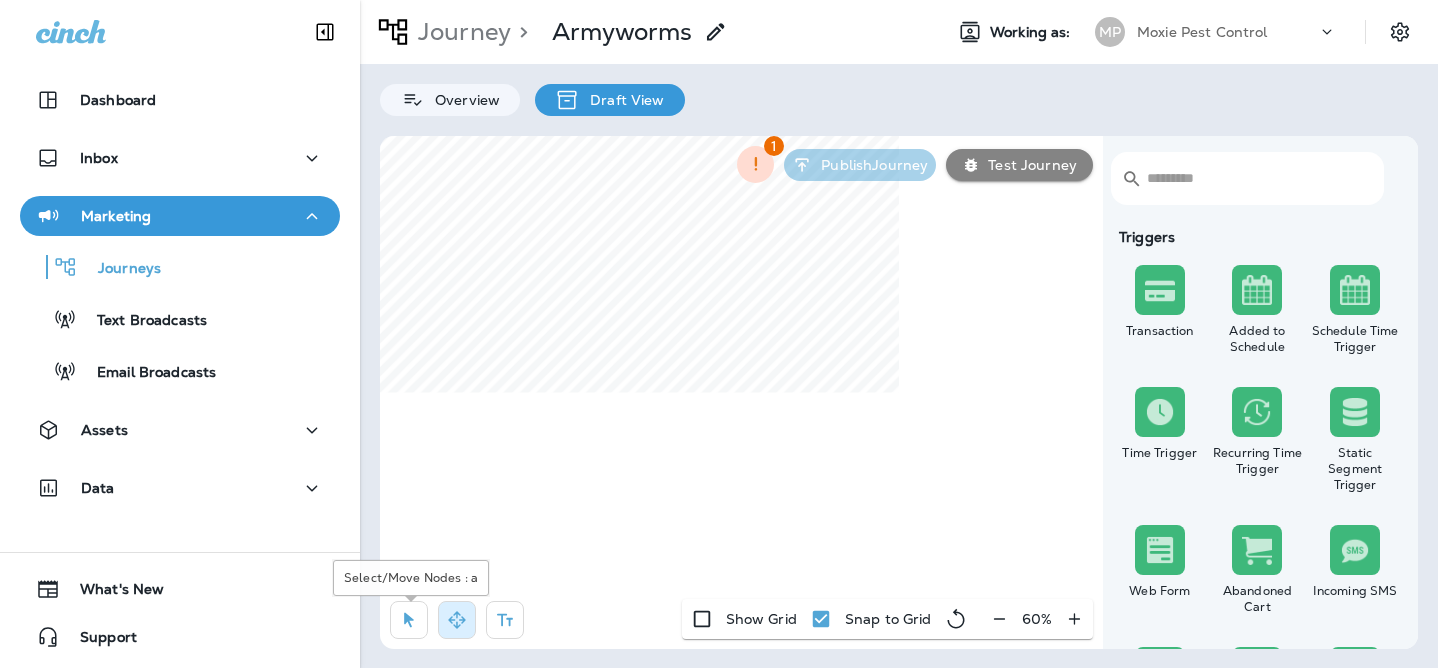 click 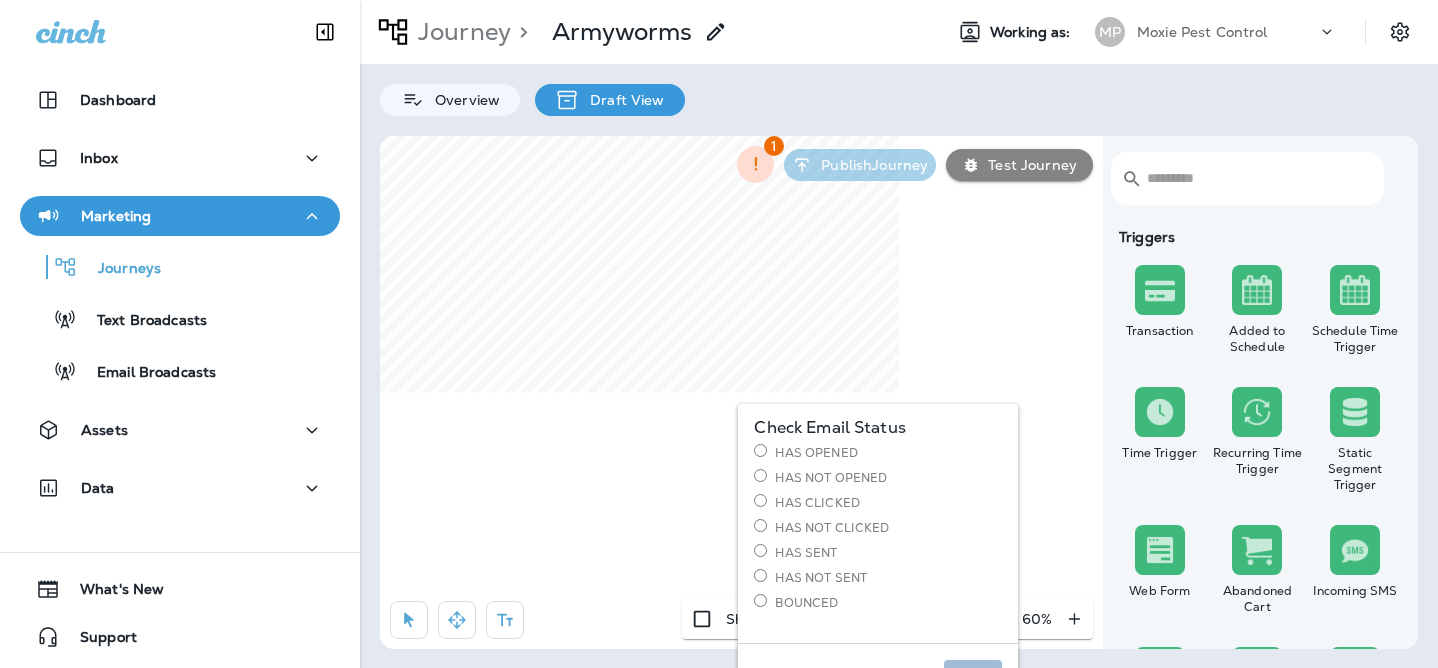 click on "Has Sent" at bounding box center [878, 552] 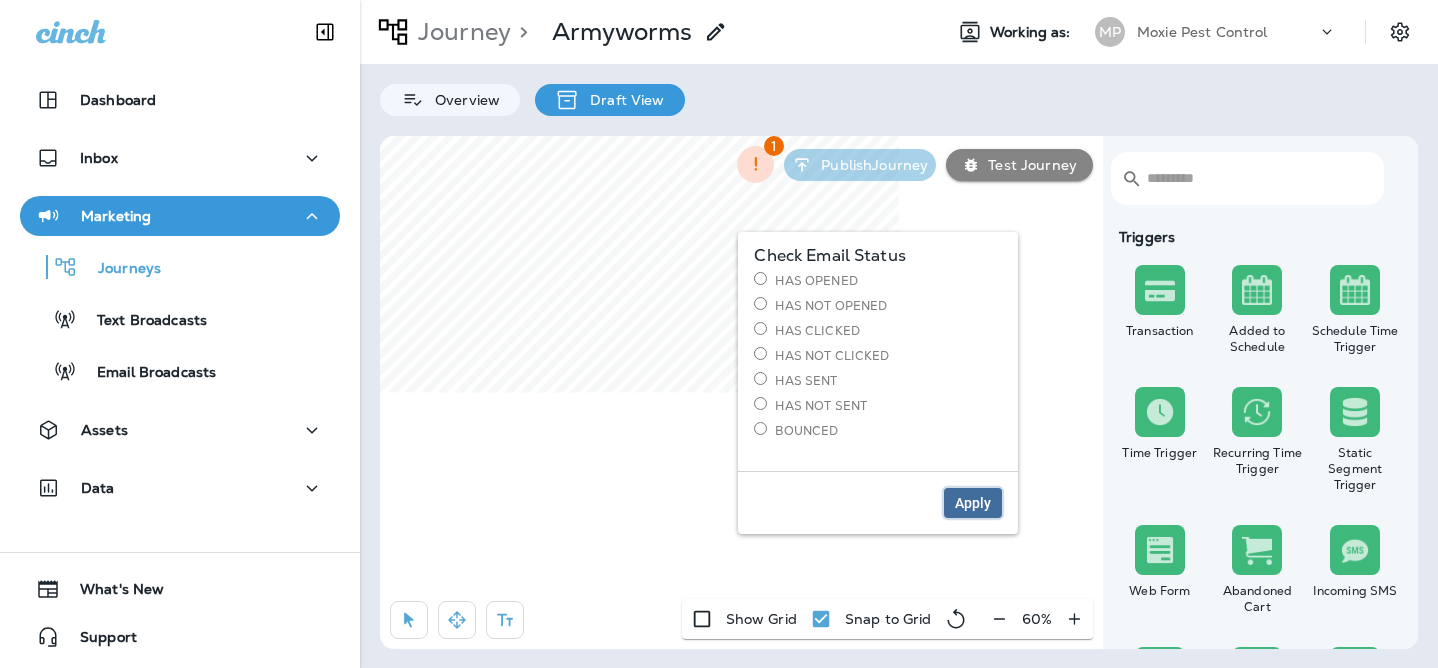 click on "Apply" at bounding box center [973, 503] 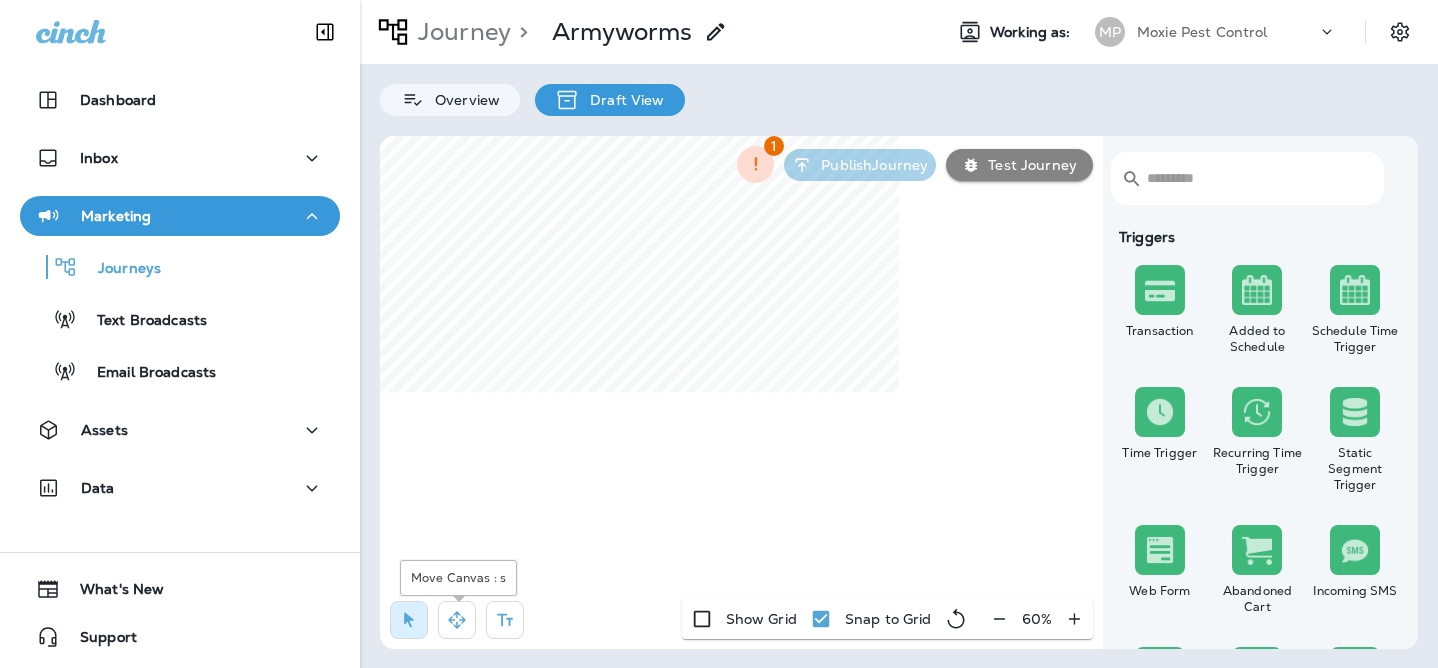click 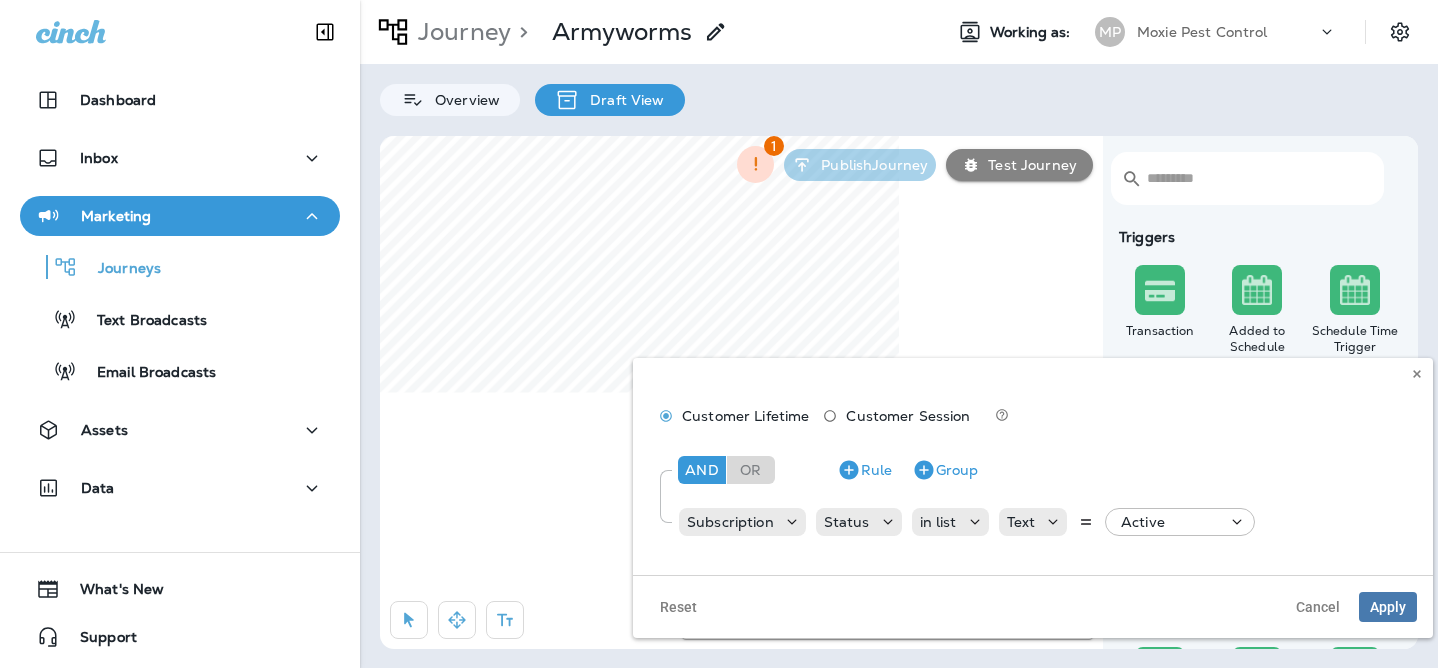 click on "Customer Lifetime Customer Session And Or Rule Group   Subscription   Status   in list   Text Active" at bounding box center [1033, 466] 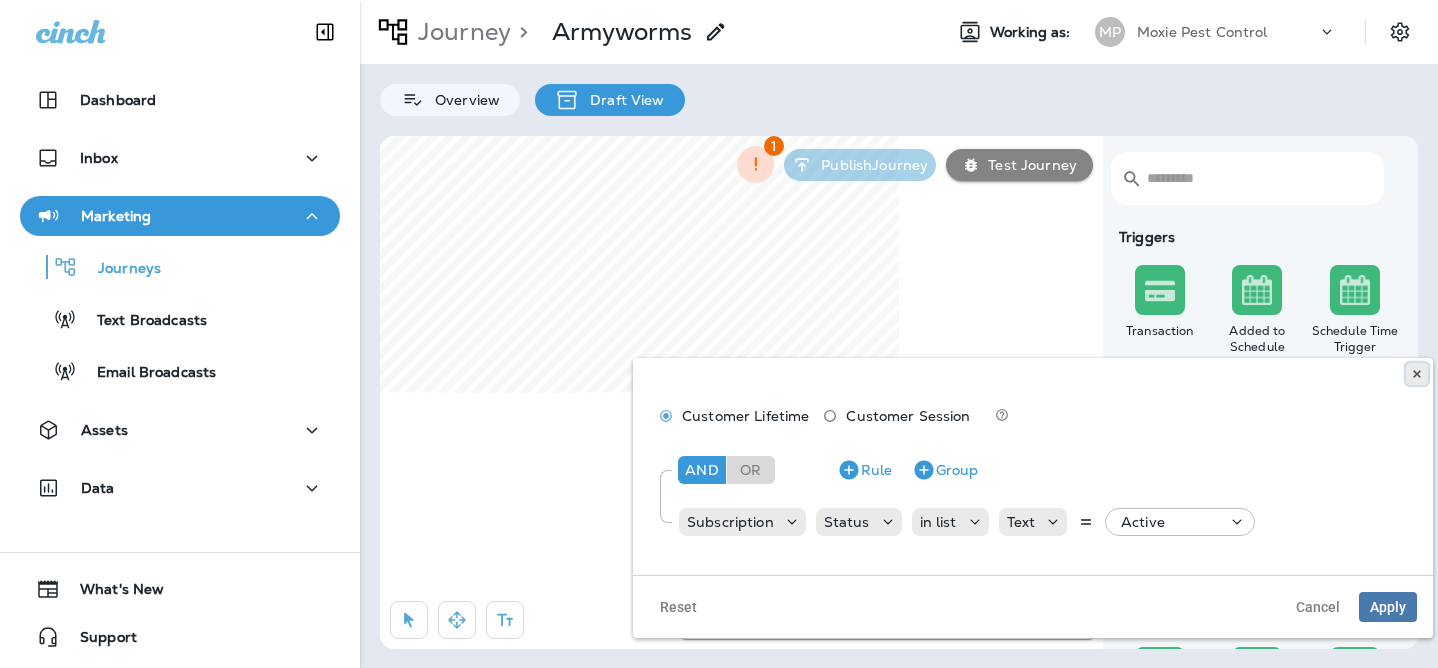 click 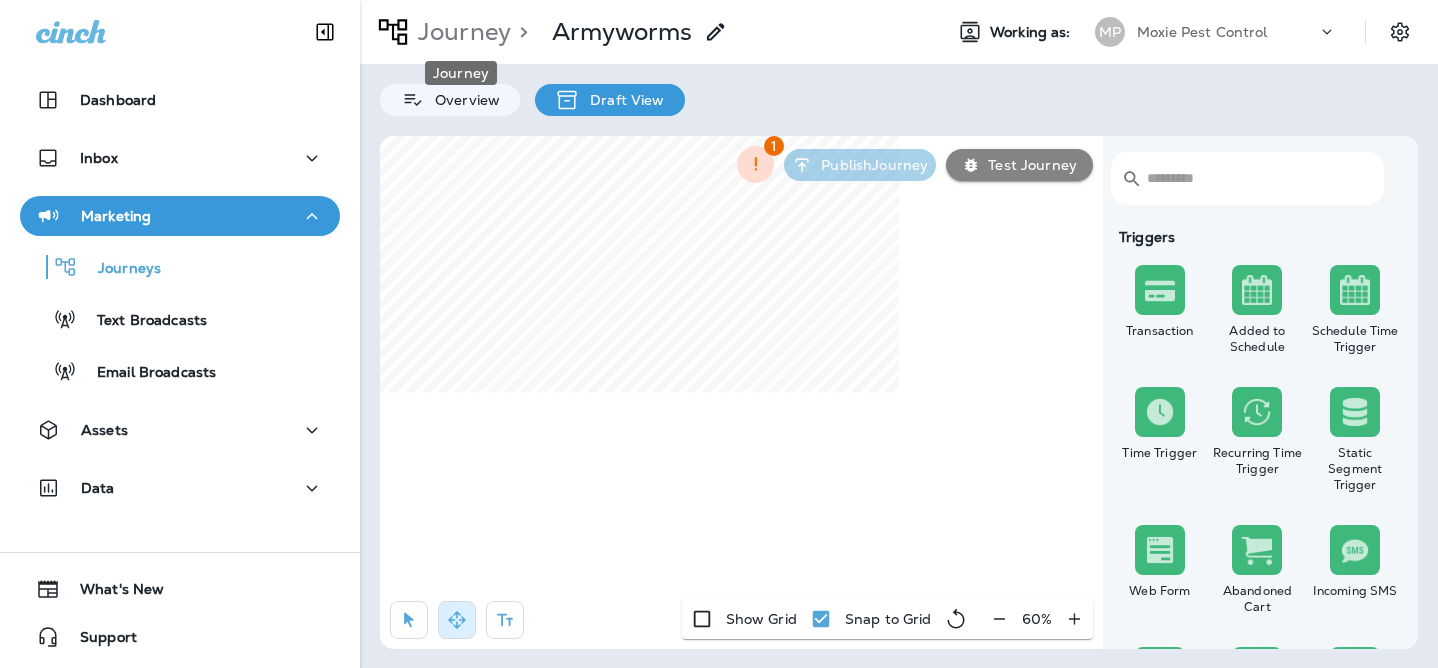 click on "Journey" at bounding box center (460, 32) 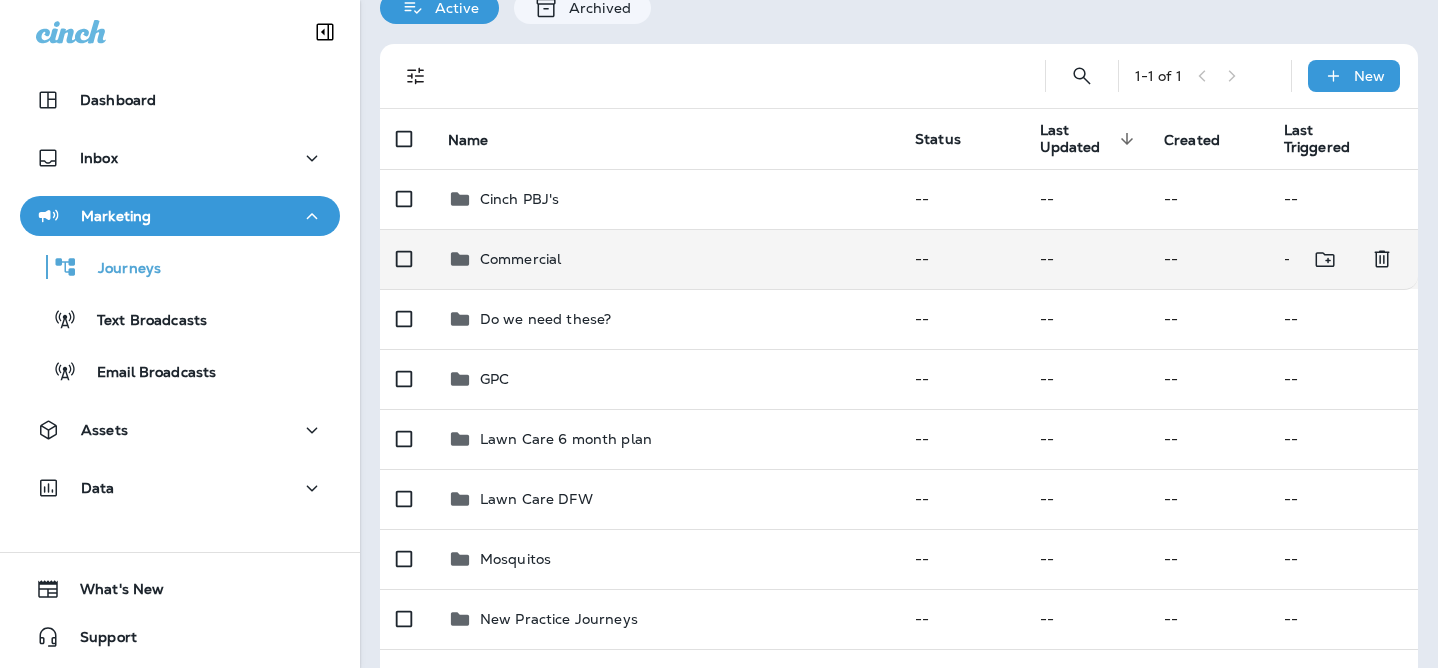 scroll, scrollTop: 141, scrollLeft: 0, axis: vertical 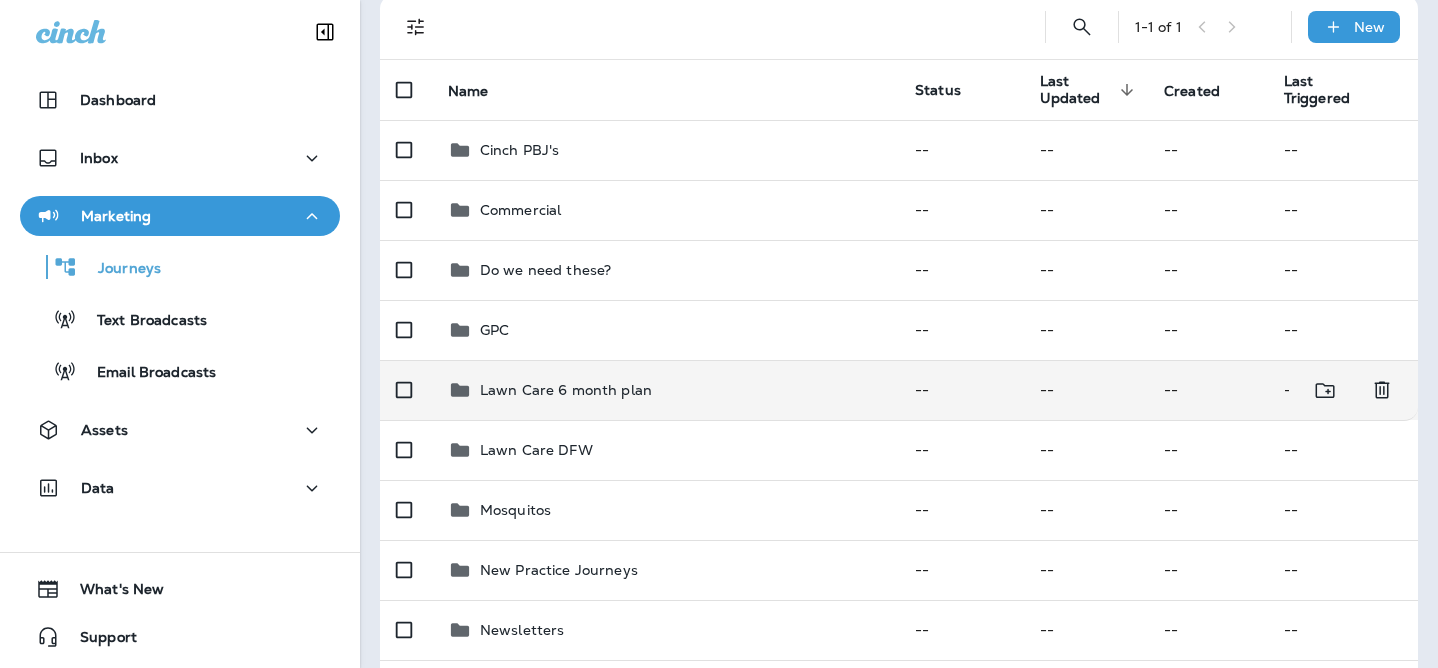 click on "Lawn Care 6 month plan" at bounding box center [566, 390] 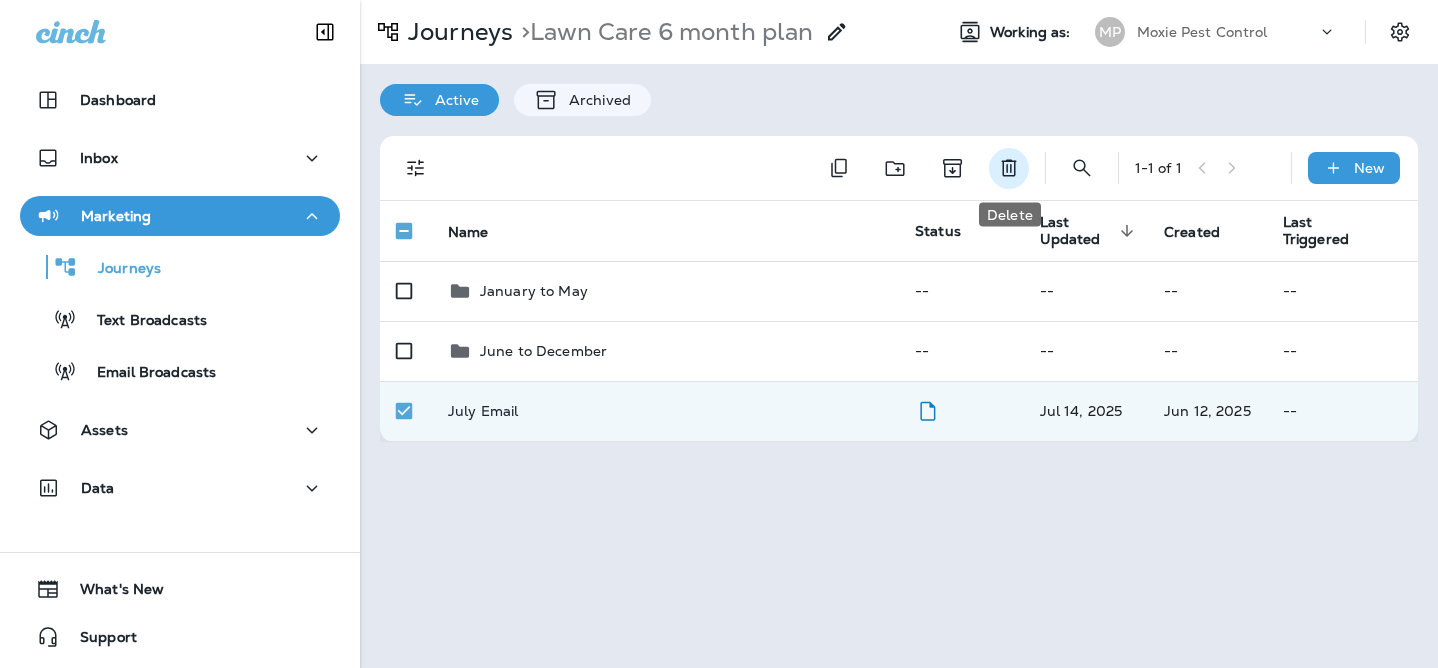 click 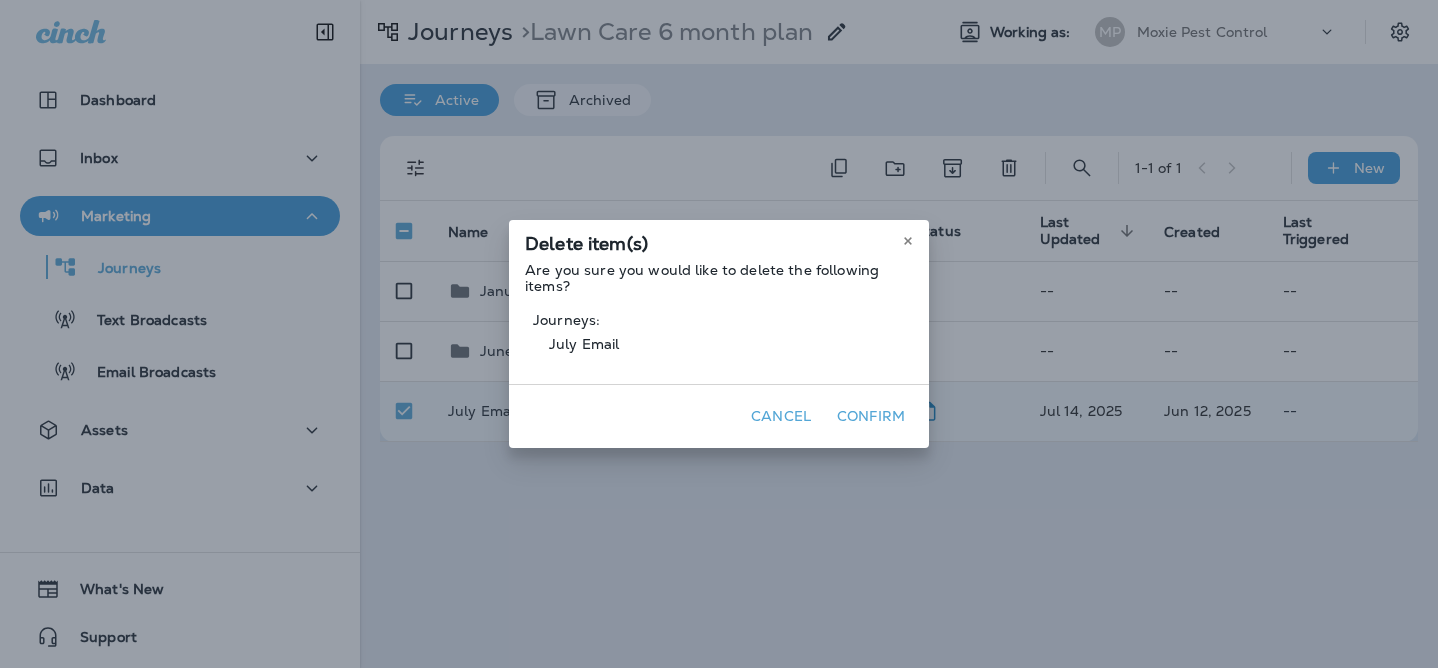 click on "Confirm" at bounding box center [871, 416] 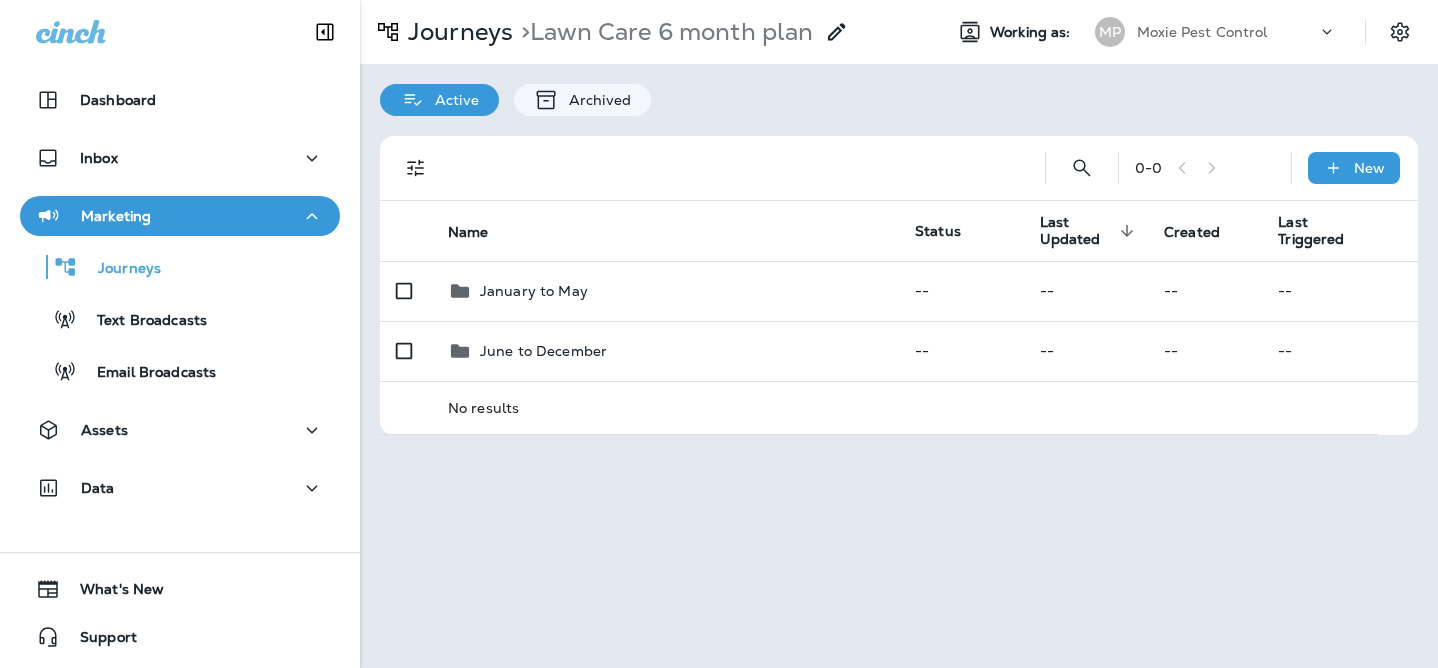 click on "Marketing" at bounding box center (180, 216) 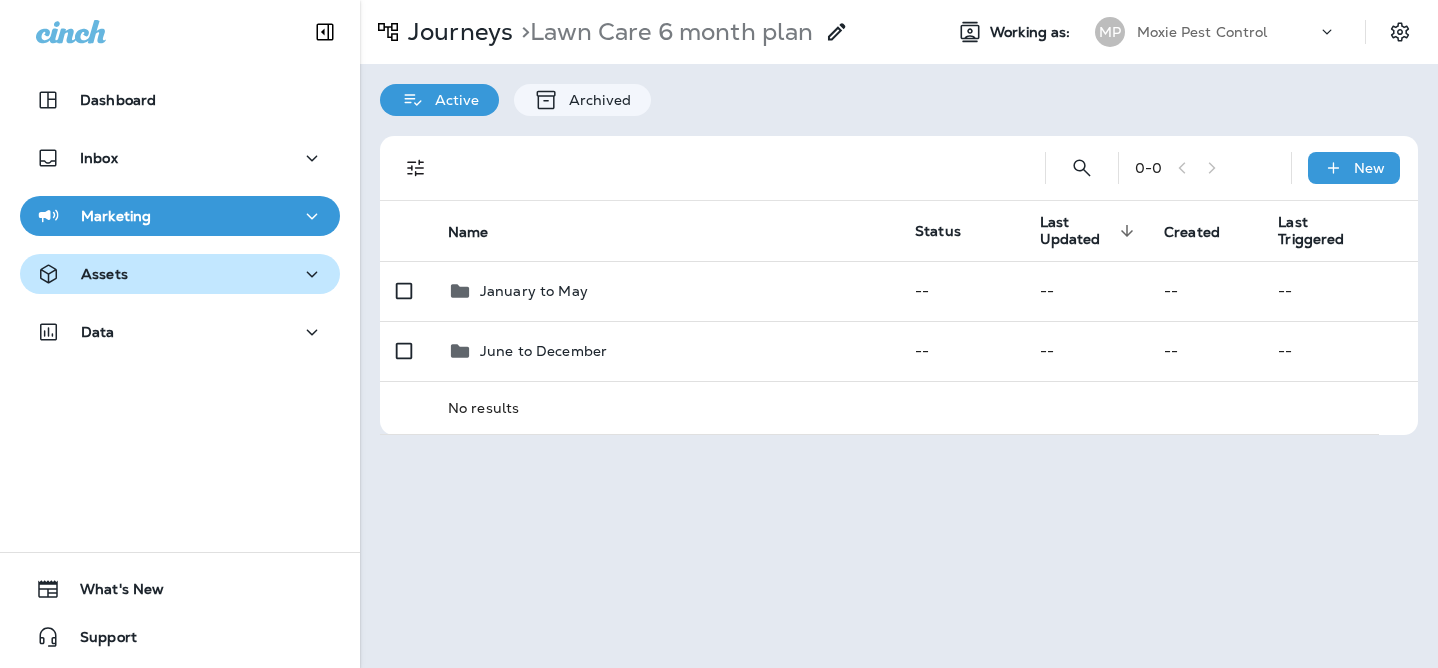 click on "Assets" at bounding box center [180, 274] 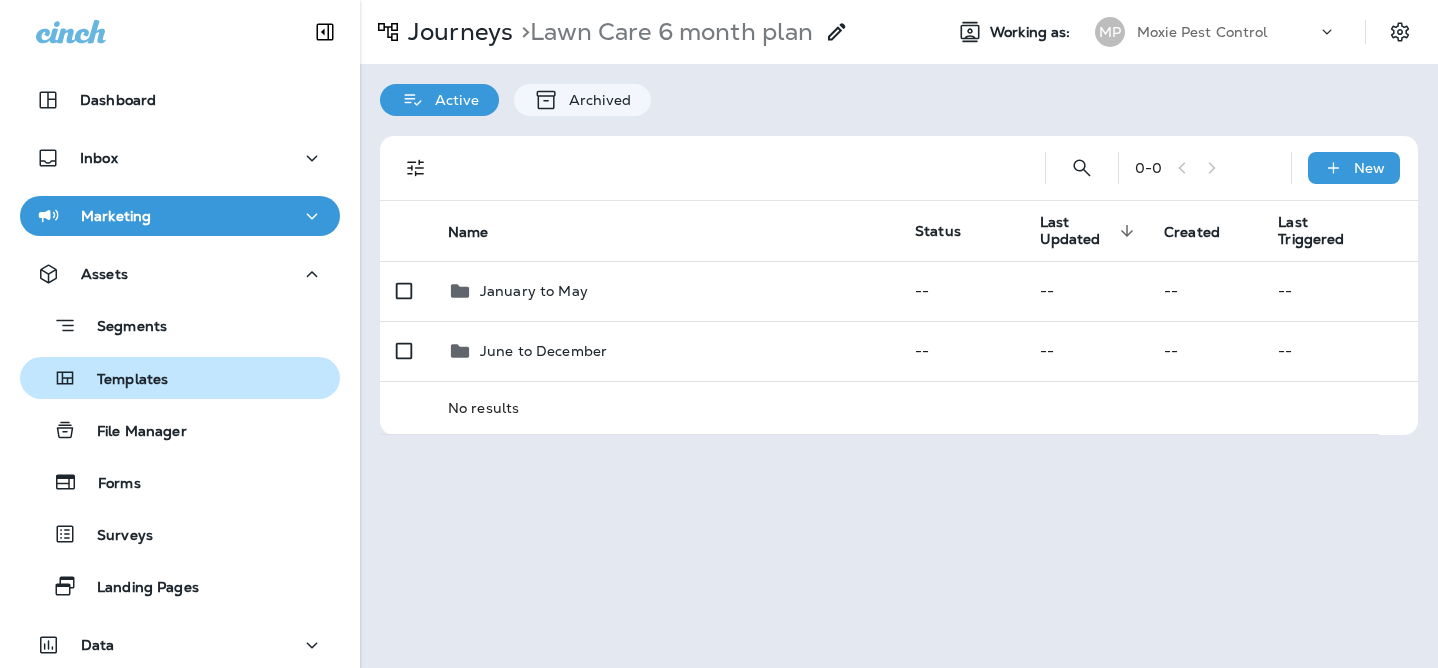 click on "Templates" at bounding box center [180, 378] 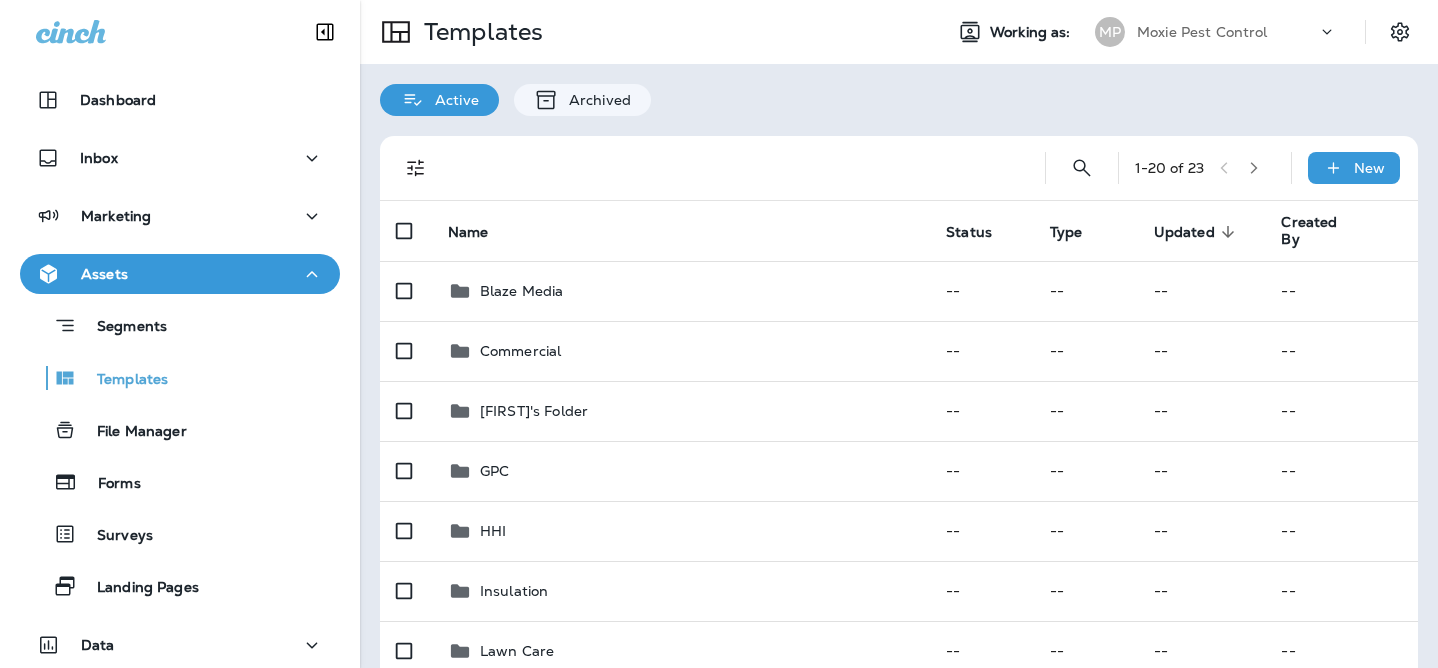 click on "1  -  20   of 23 New" at bounding box center [903, 168] 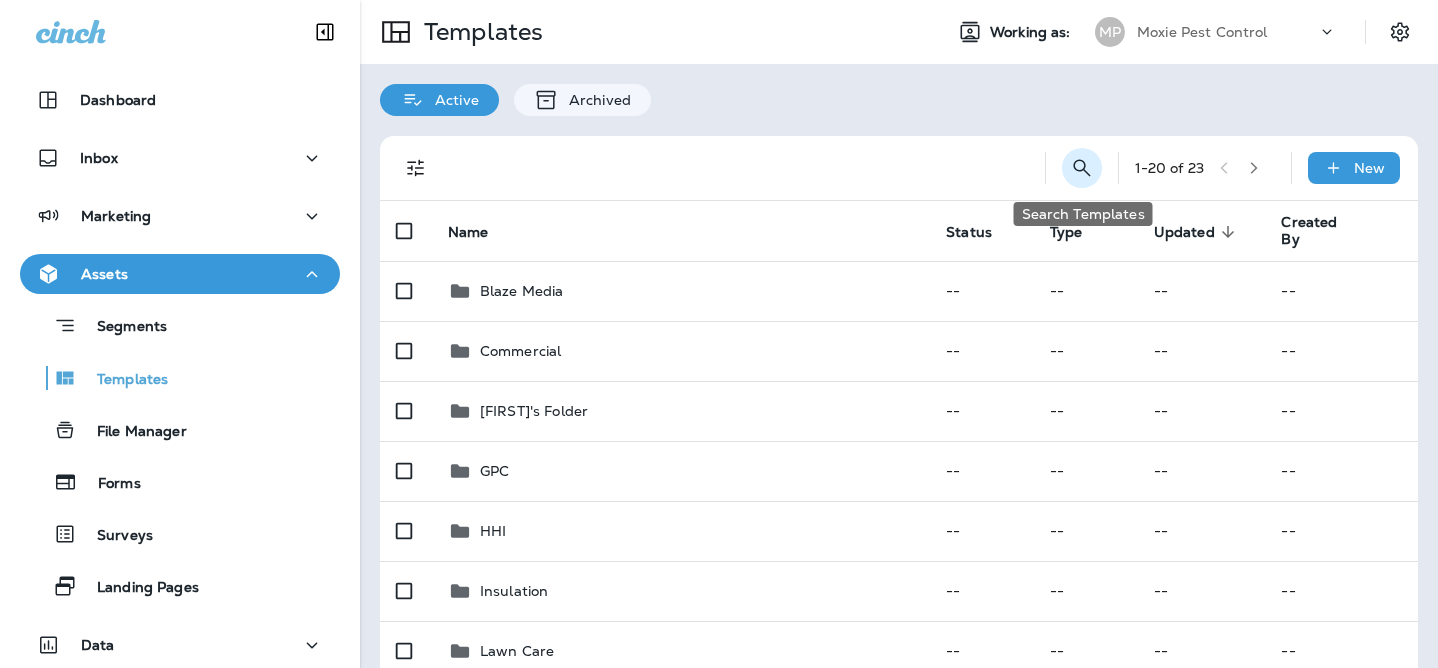 click 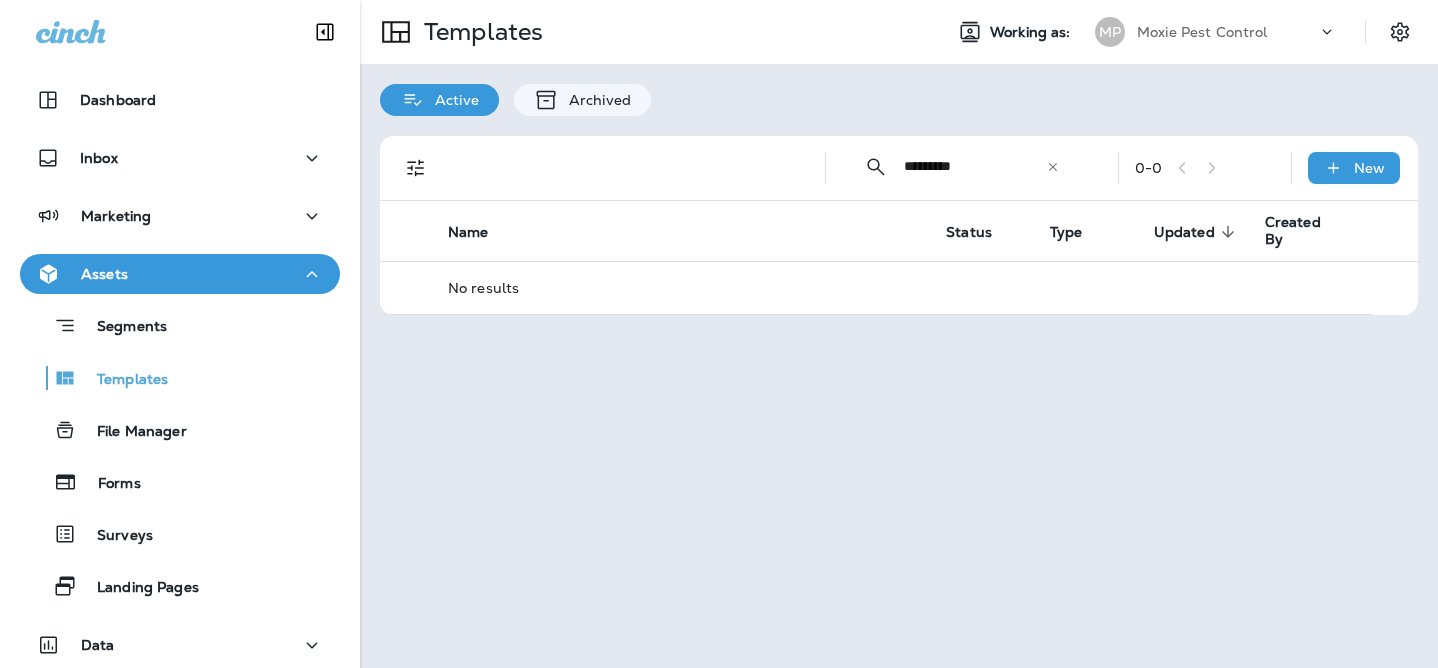 type on "*********" 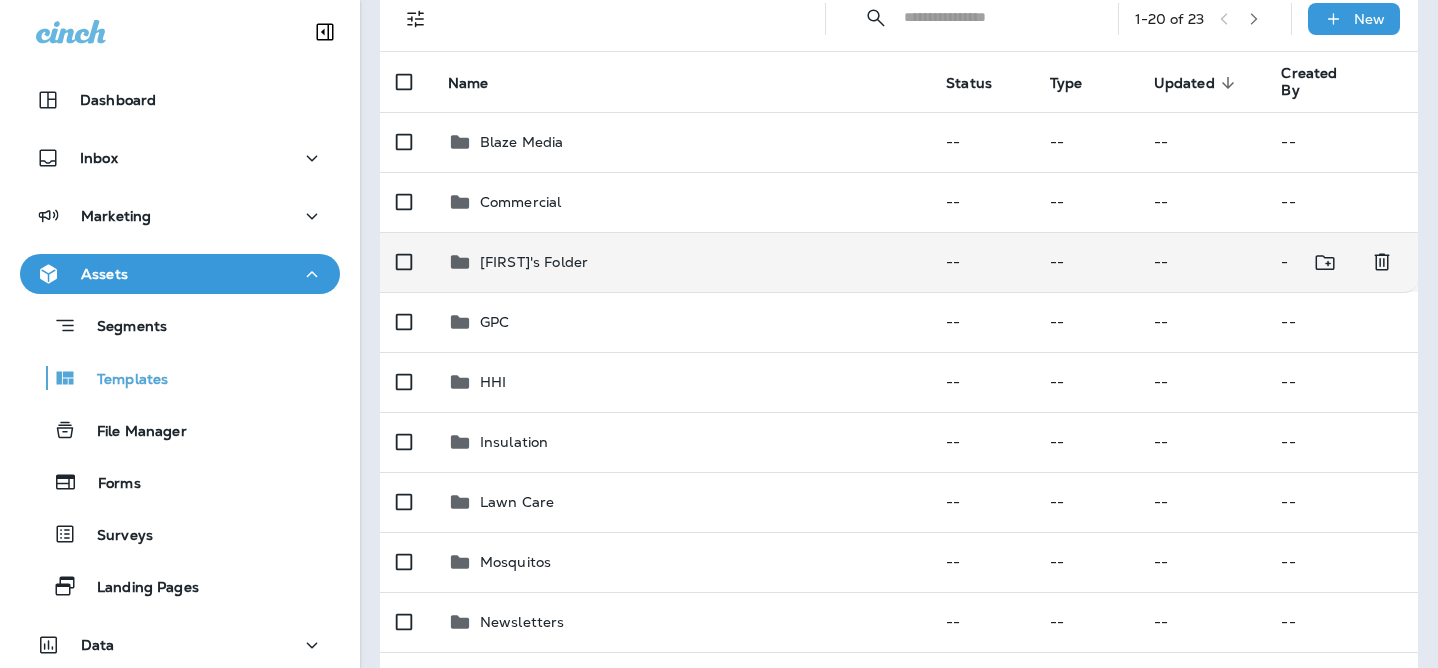 scroll, scrollTop: 152, scrollLeft: 0, axis: vertical 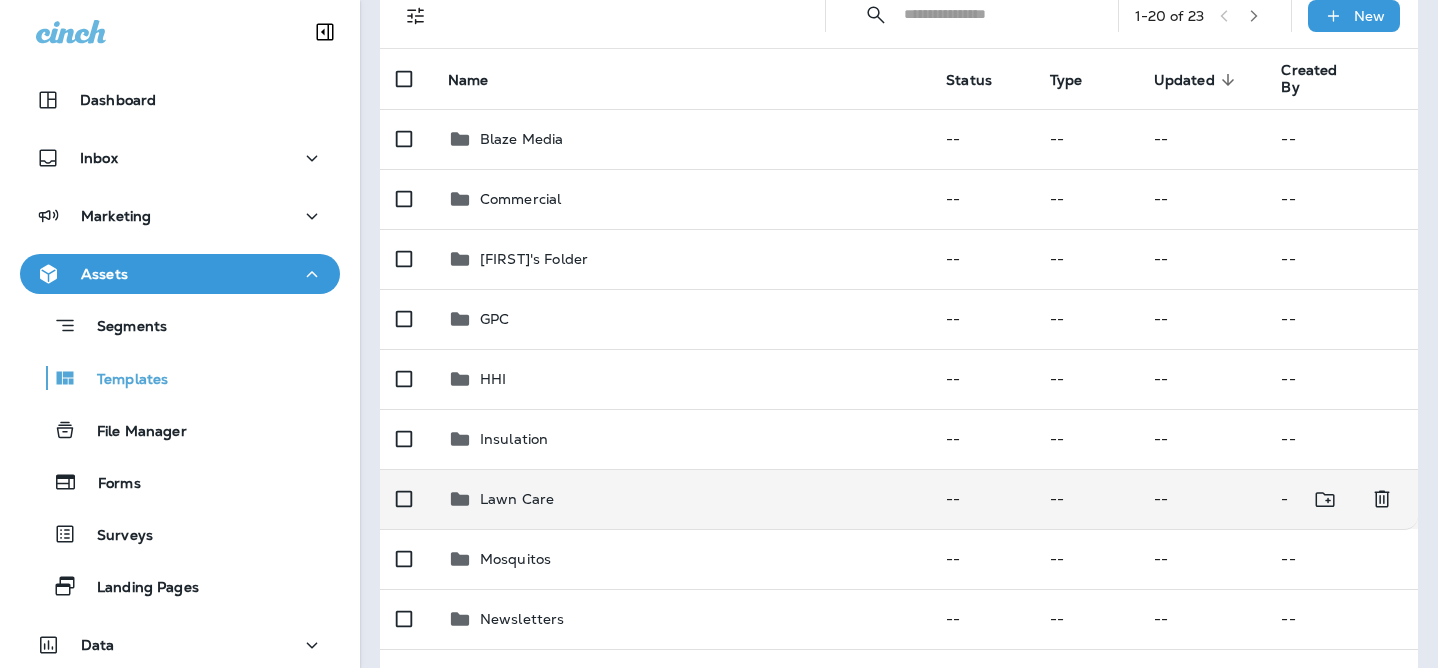 click on "Lawn Care" at bounding box center [681, 499] 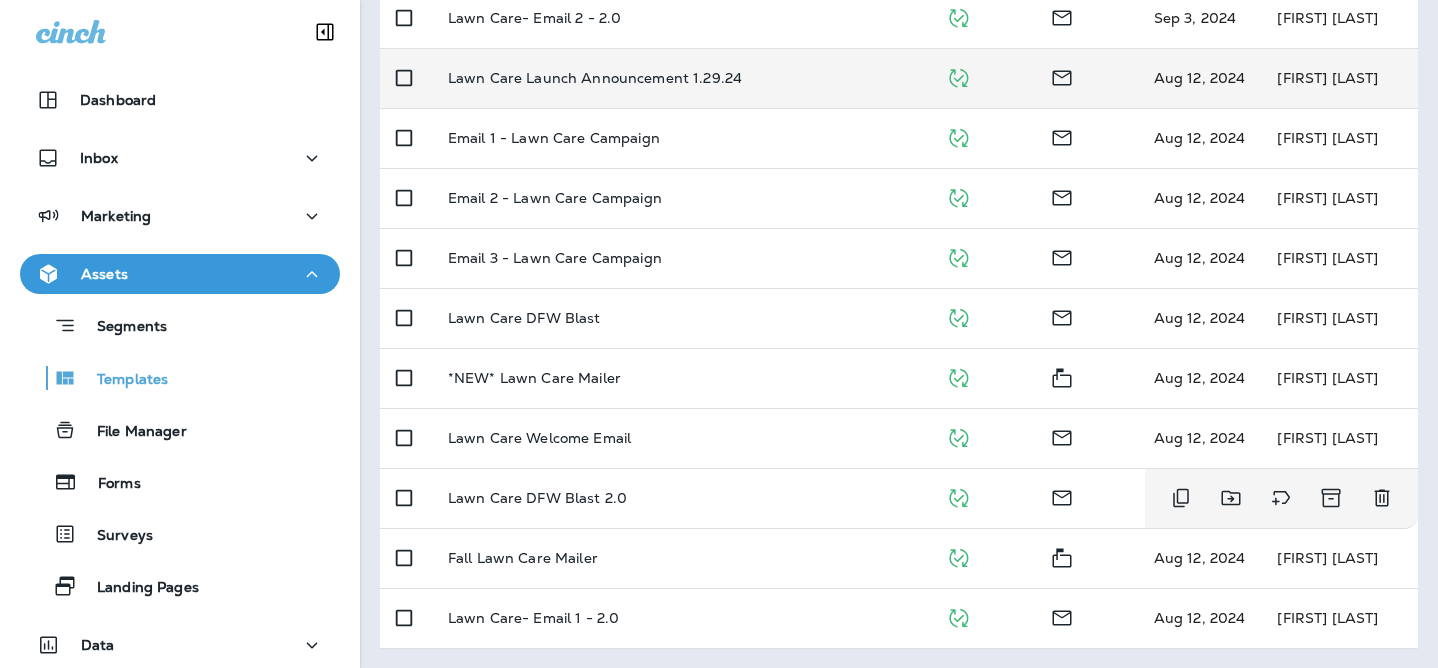 scroll, scrollTop: 0, scrollLeft: 0, axis: both 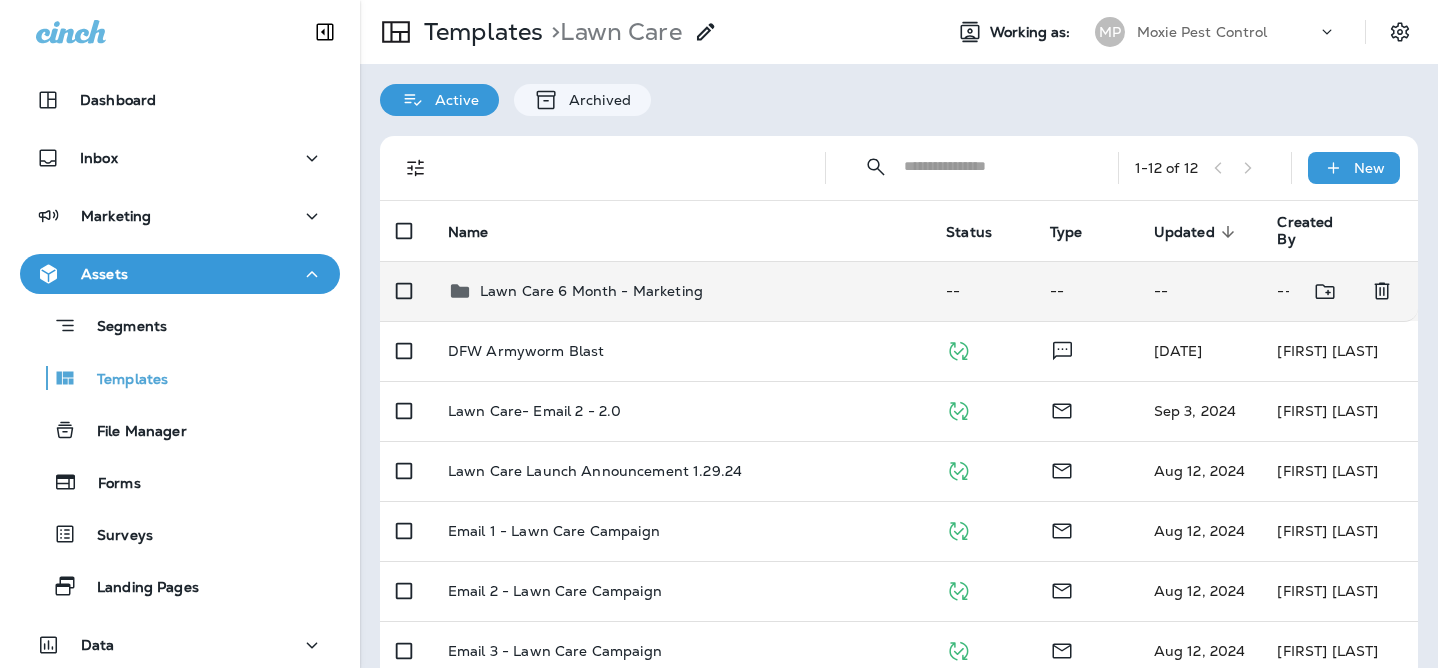 click on "Lawn Care 6 Month - Marketing" at bounding box center (591, 291) 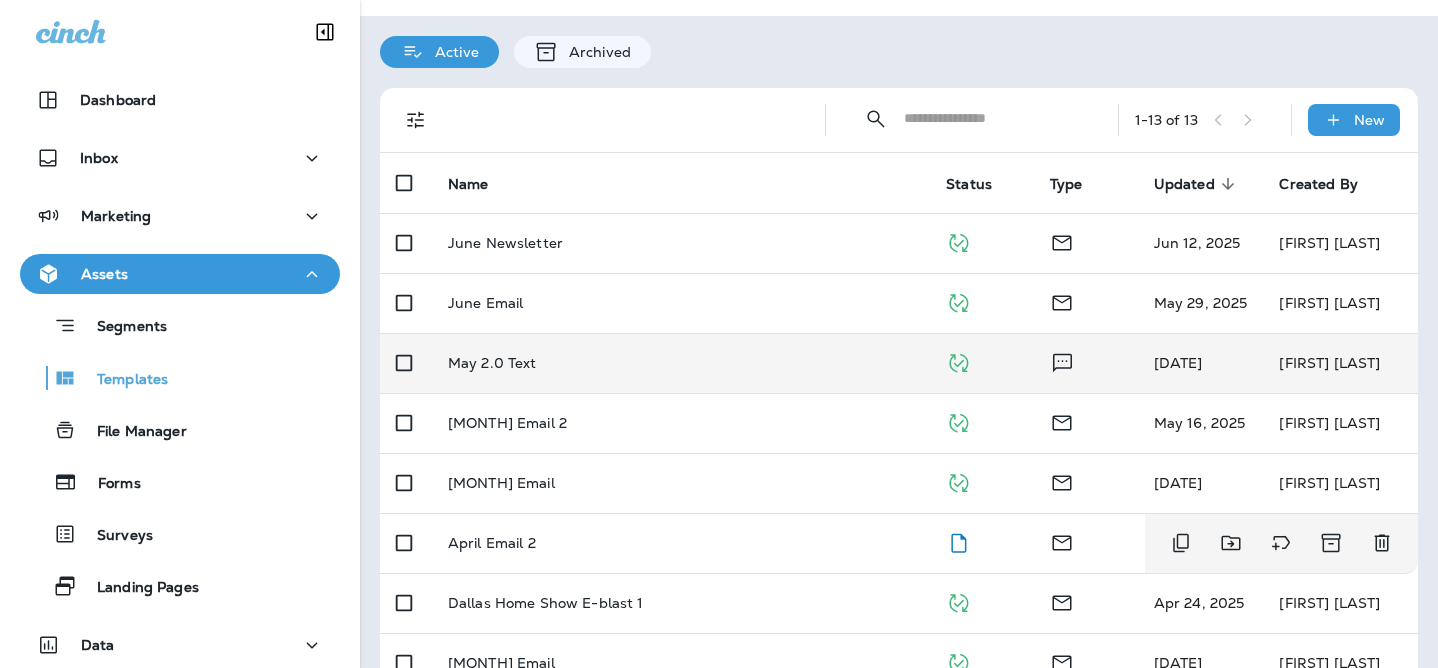 scroll, scrollTop: 0, scrollLeft: 0, axis: both 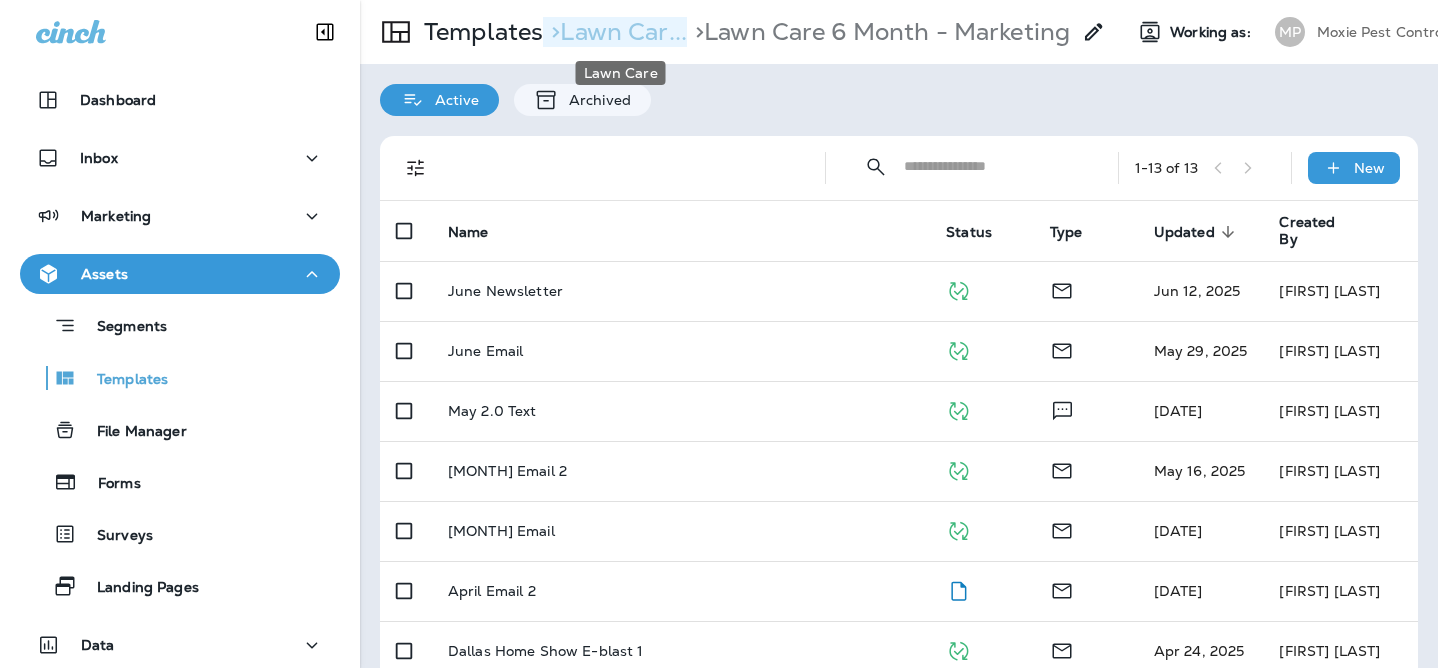 click on ">  Lawn Car..." at bounding box center (615, 32) 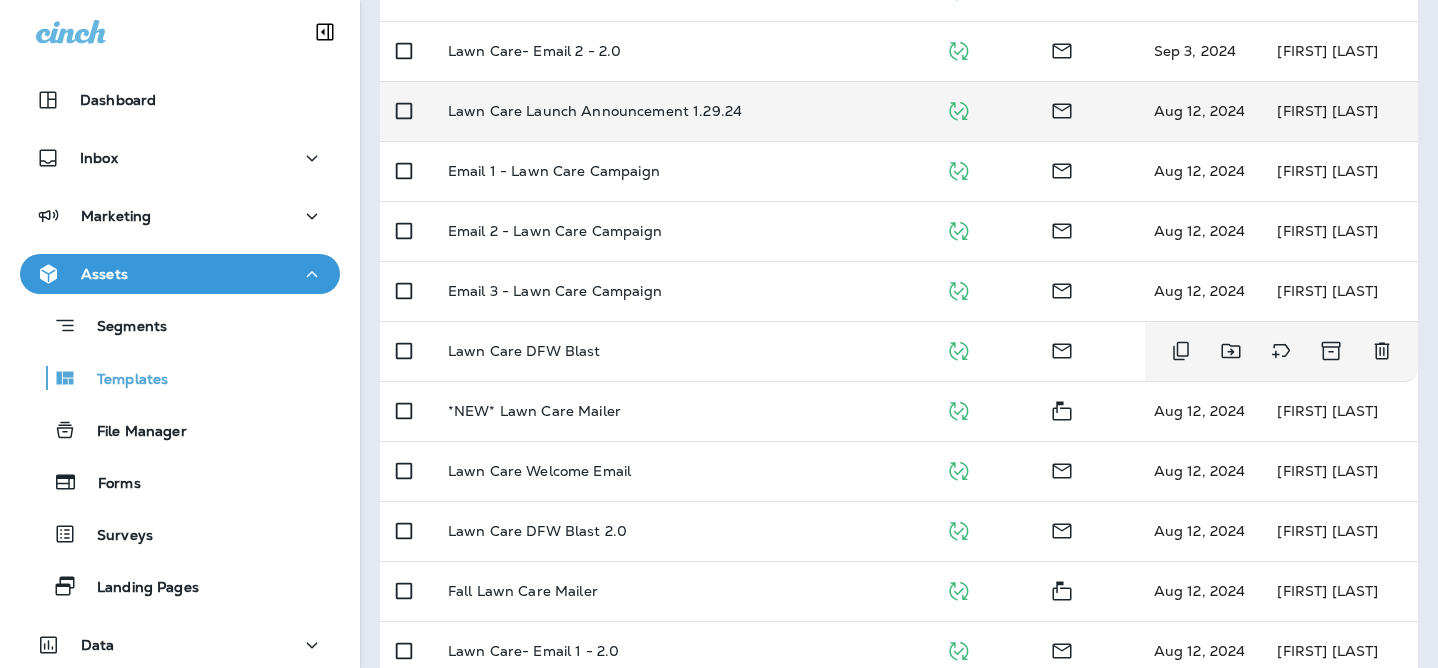 scroll, scrollTop: 393, scrollLeft: 0, axis: vertical 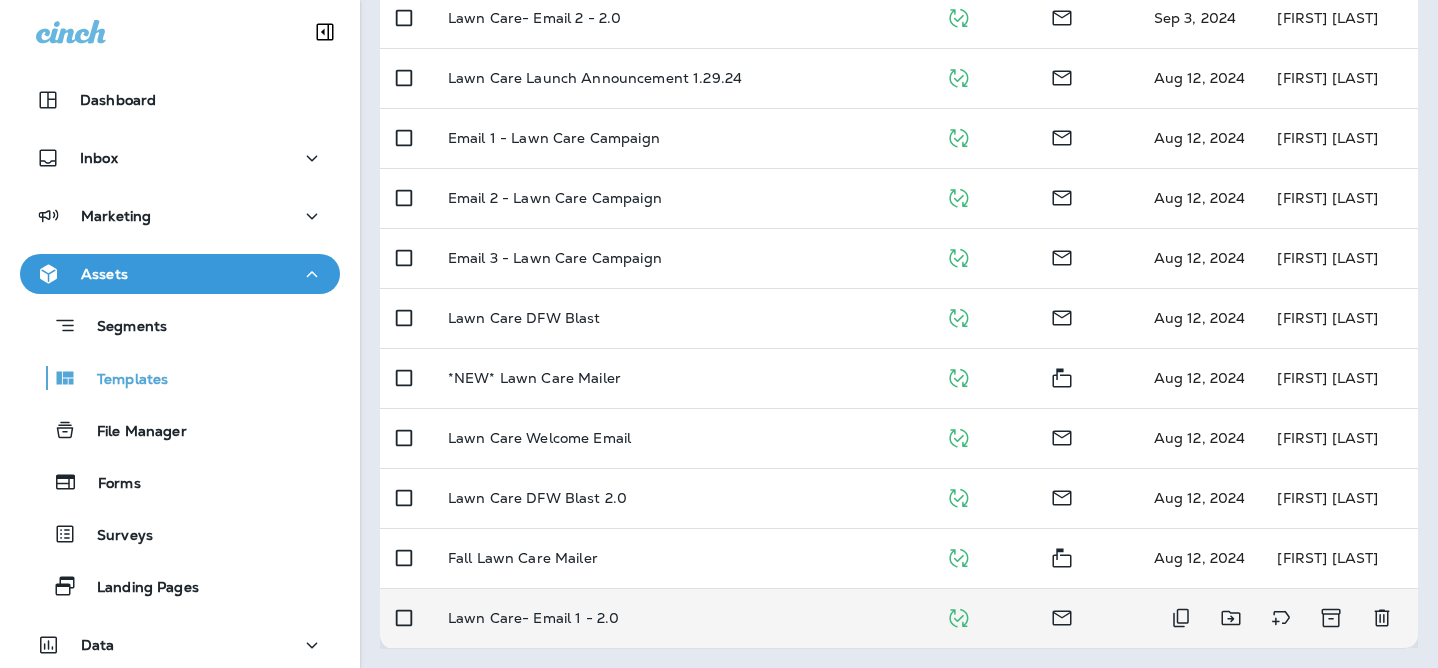 click on "Lawn Care- Email 1 - 2.0" at bounding box center [681, 618] 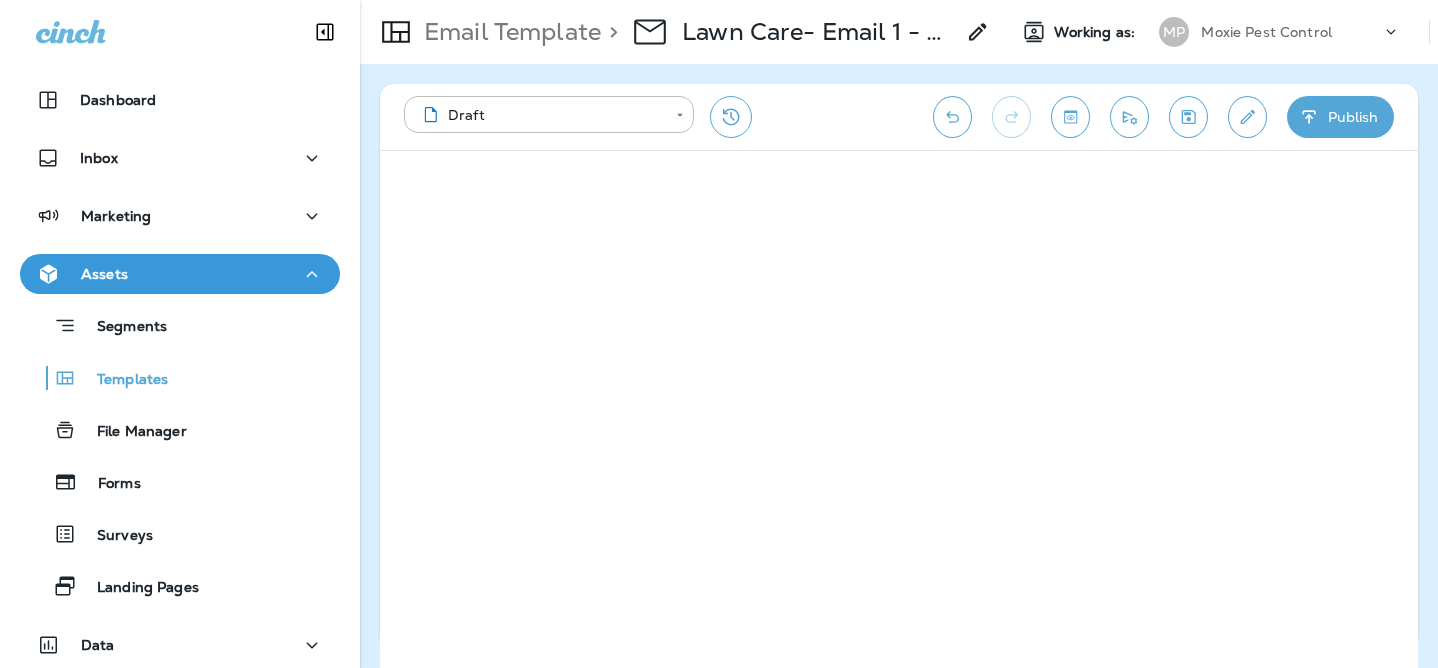 click on "Email Template" at bounding box center (508, 32) 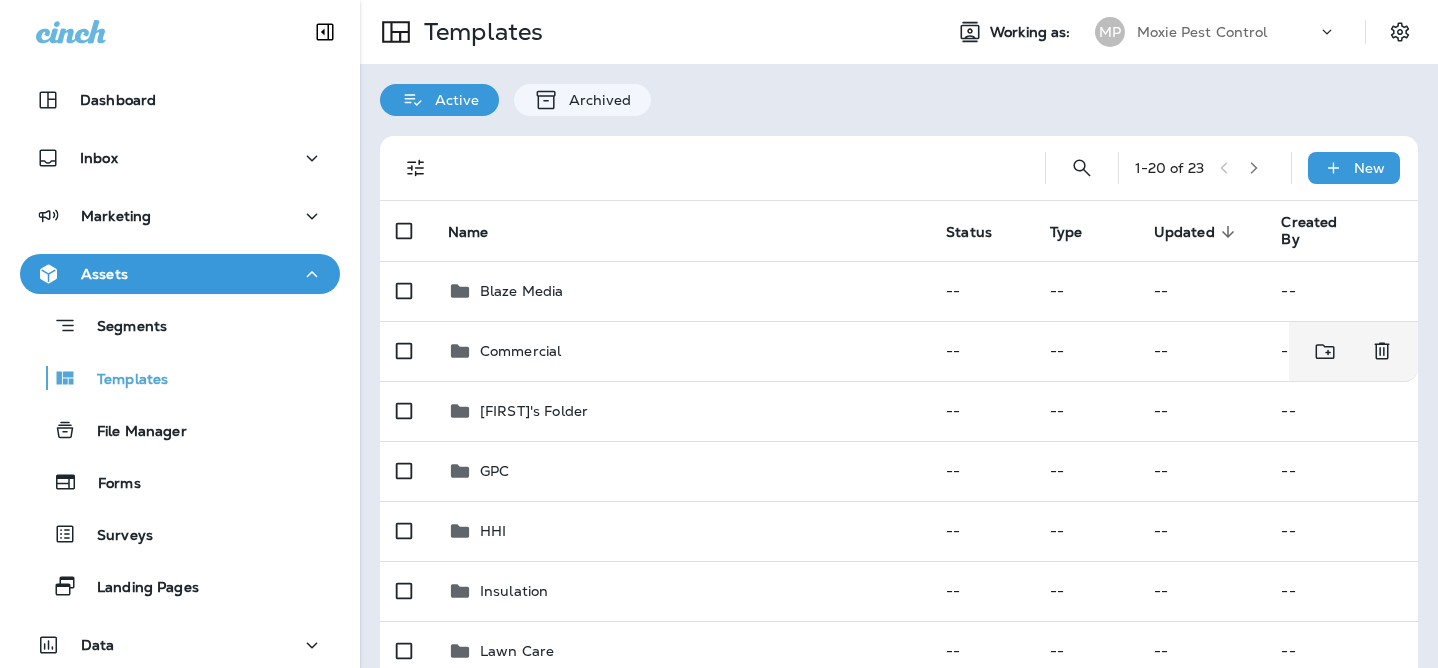 scroll, scrollTop: 360, scrollLeft: 0, axis: vertical 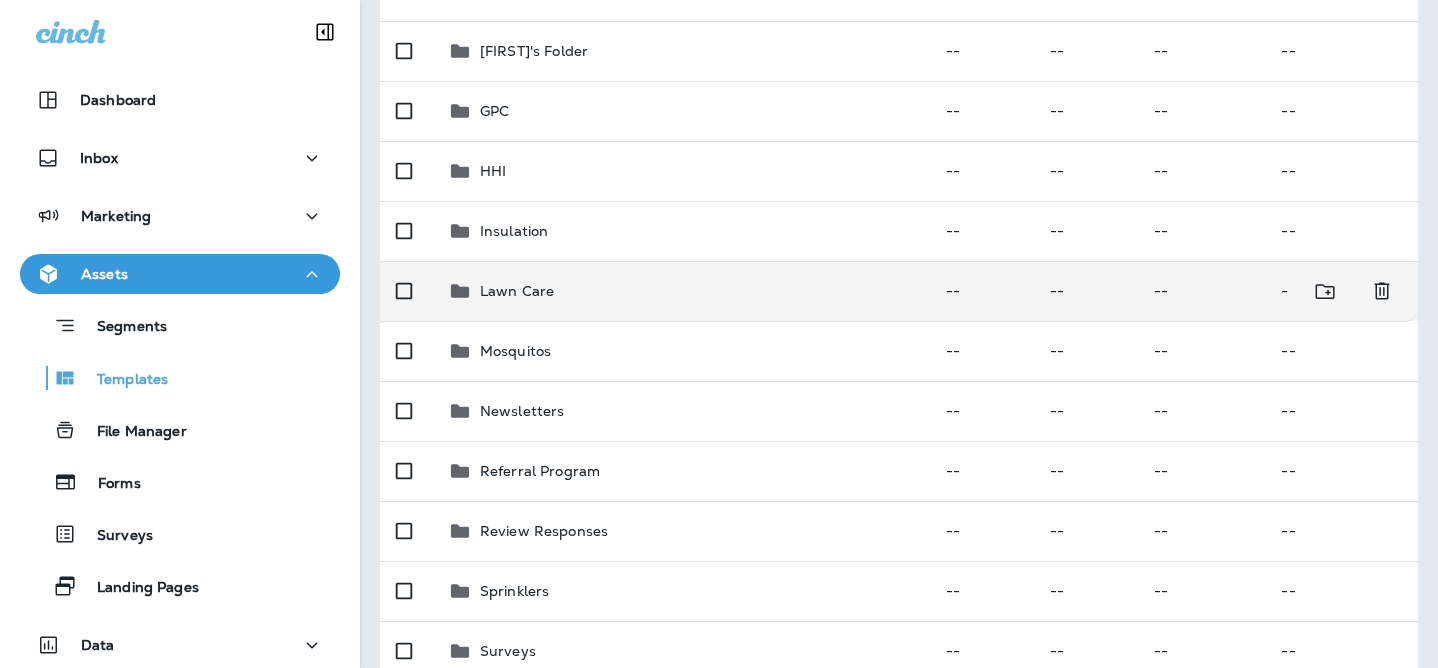 click on "Lawn Care" at bounding box center [681, 291] 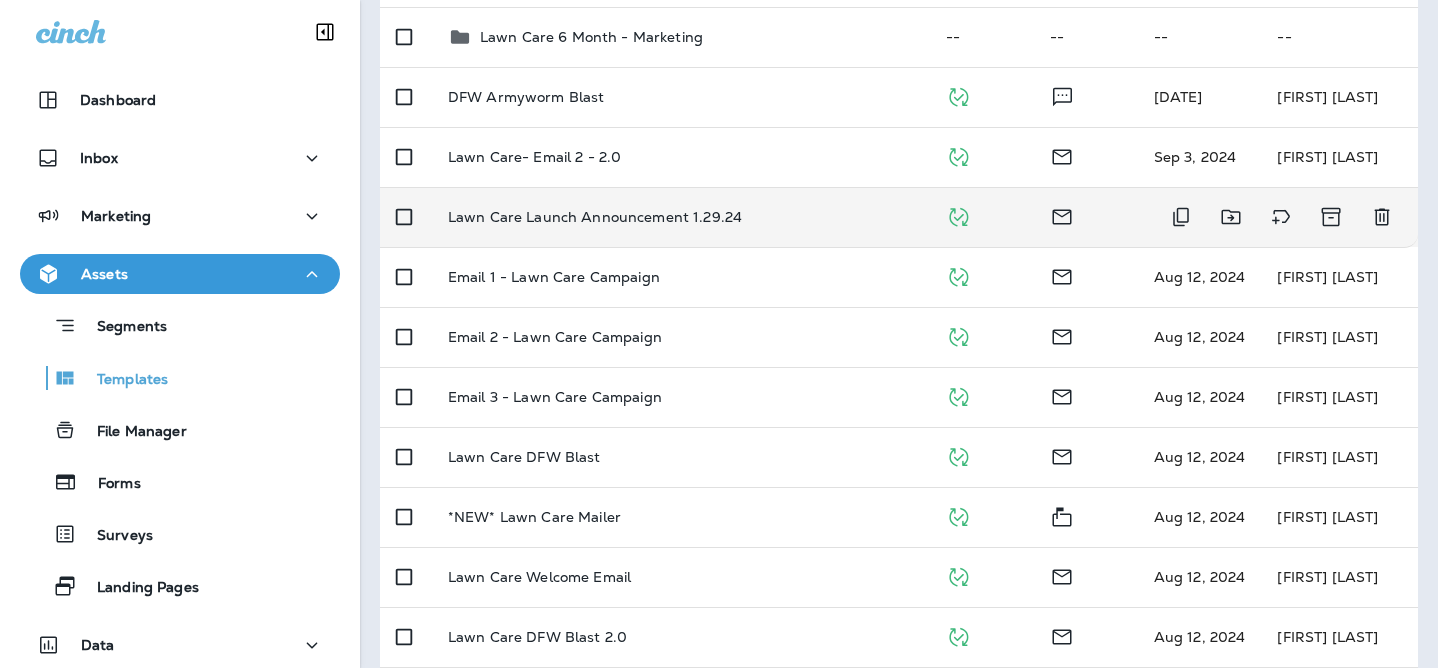 scroll, scrollTop: 245, scrollLeft: 0, axis: vertical 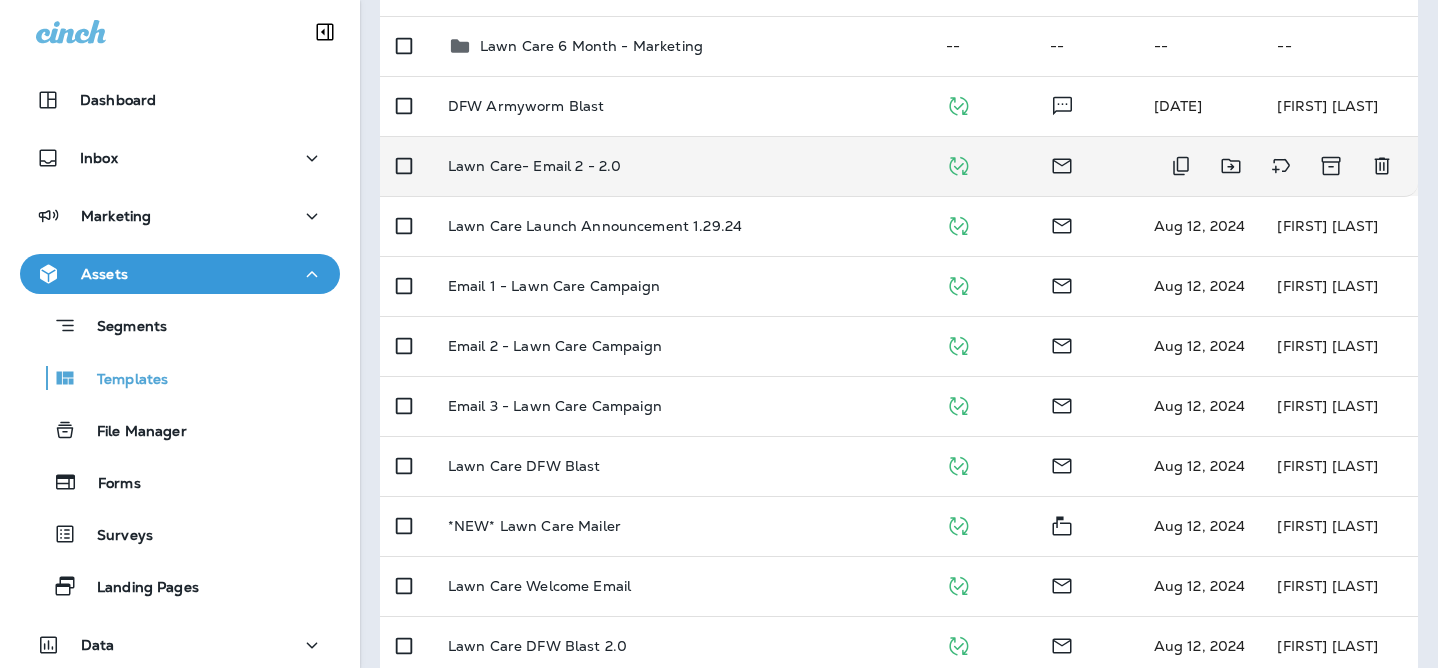 click on "Lawn Care- Email 2 - 2.0" at bounding box center (681, 166) 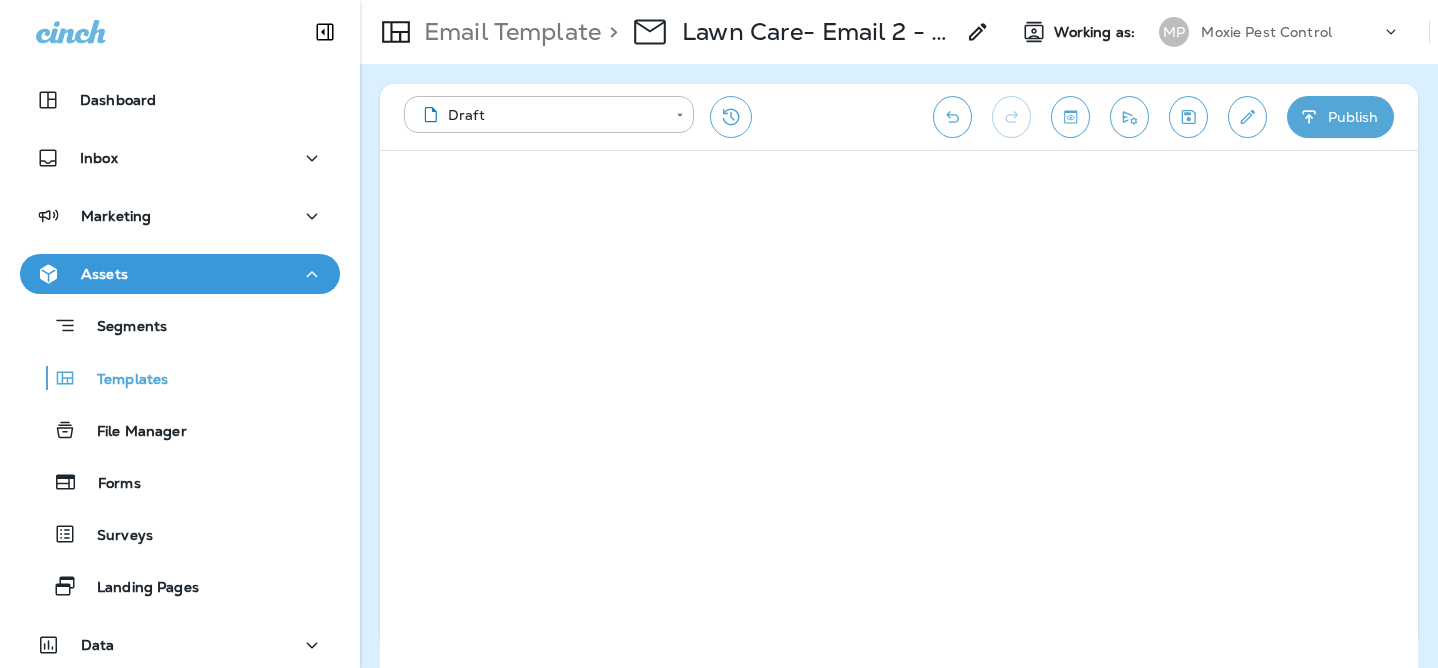 click on "Email Template > Lawn Care- Email 2 - 2.0" at bounding box center [675, 32] 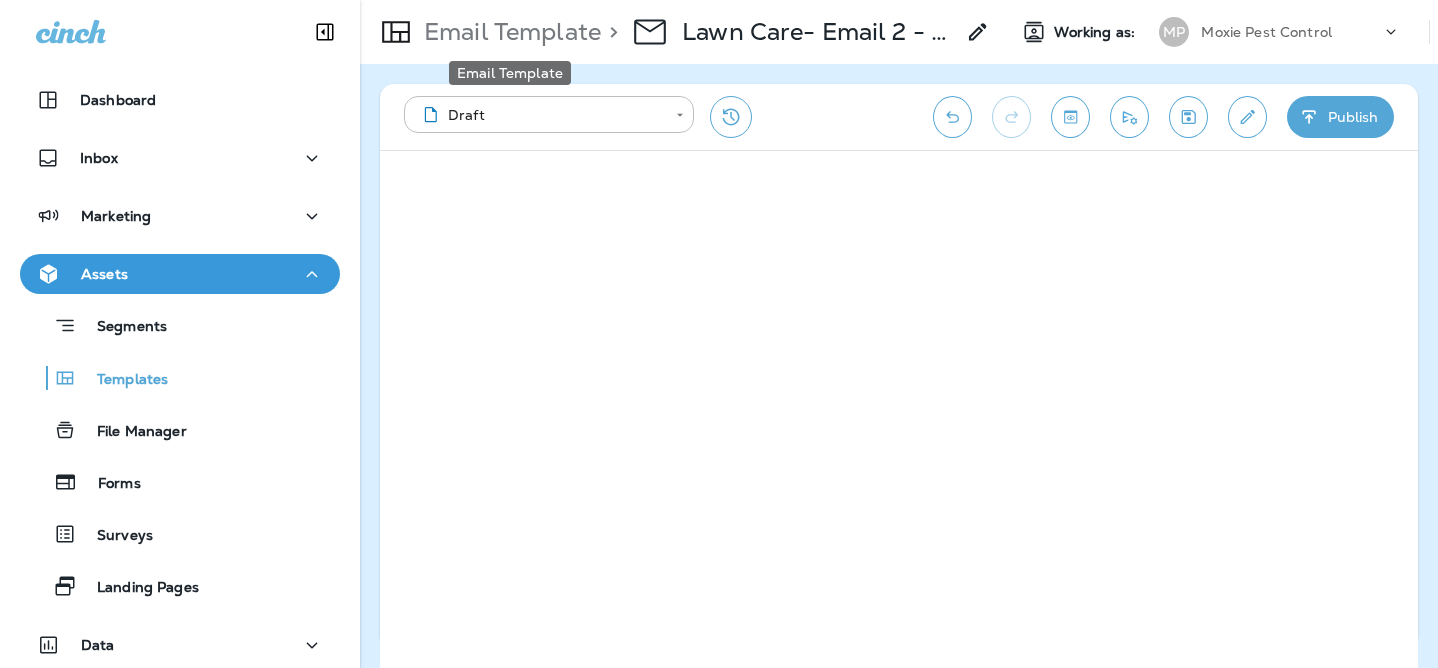 click on "Email Template" at bounding box center (508, 32) 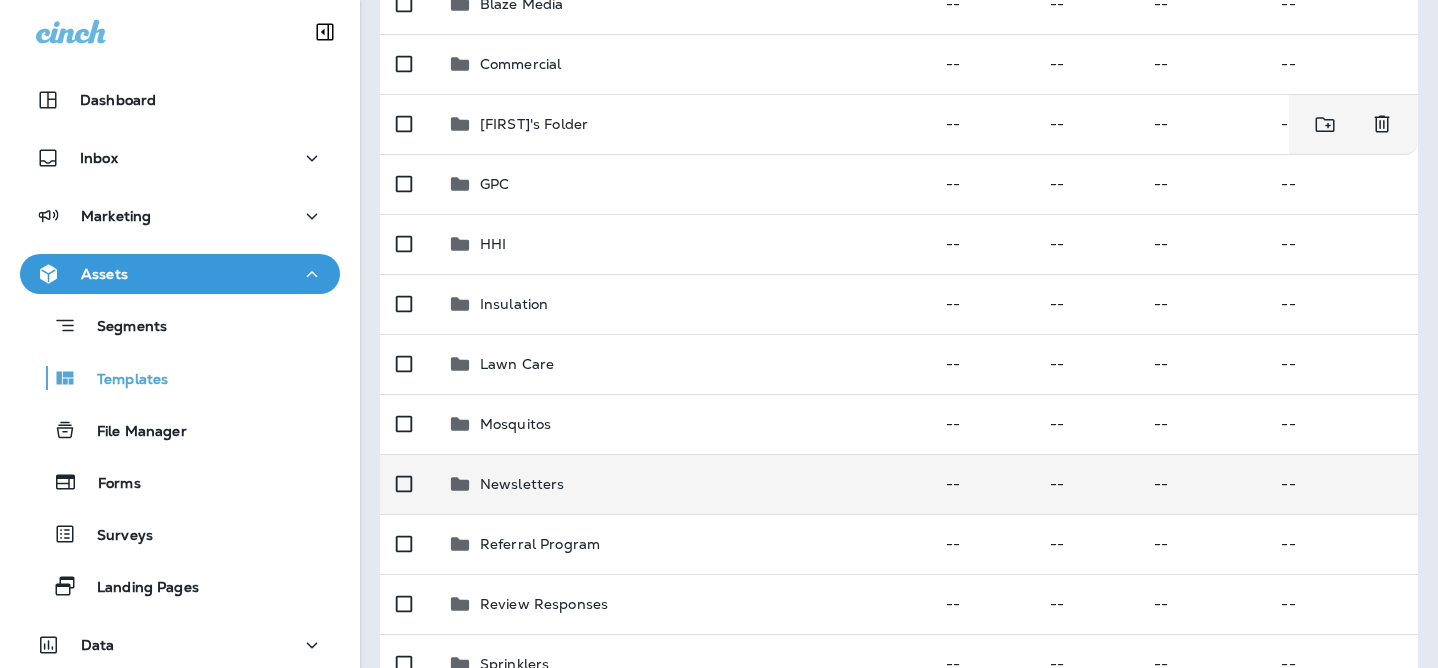 scroll, scrollTop: 326, scrollLeft: 0, axis: vertical 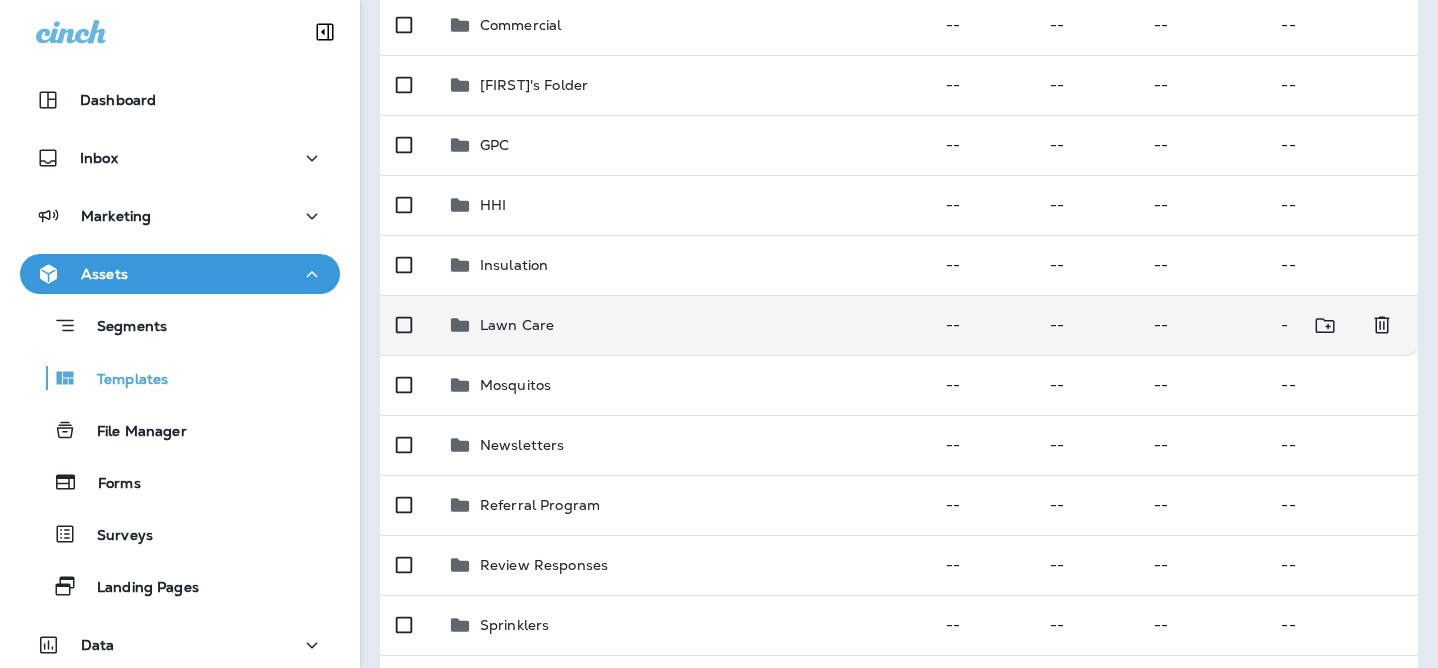 click on "Lawn Care" at bounding box center (681, 325) 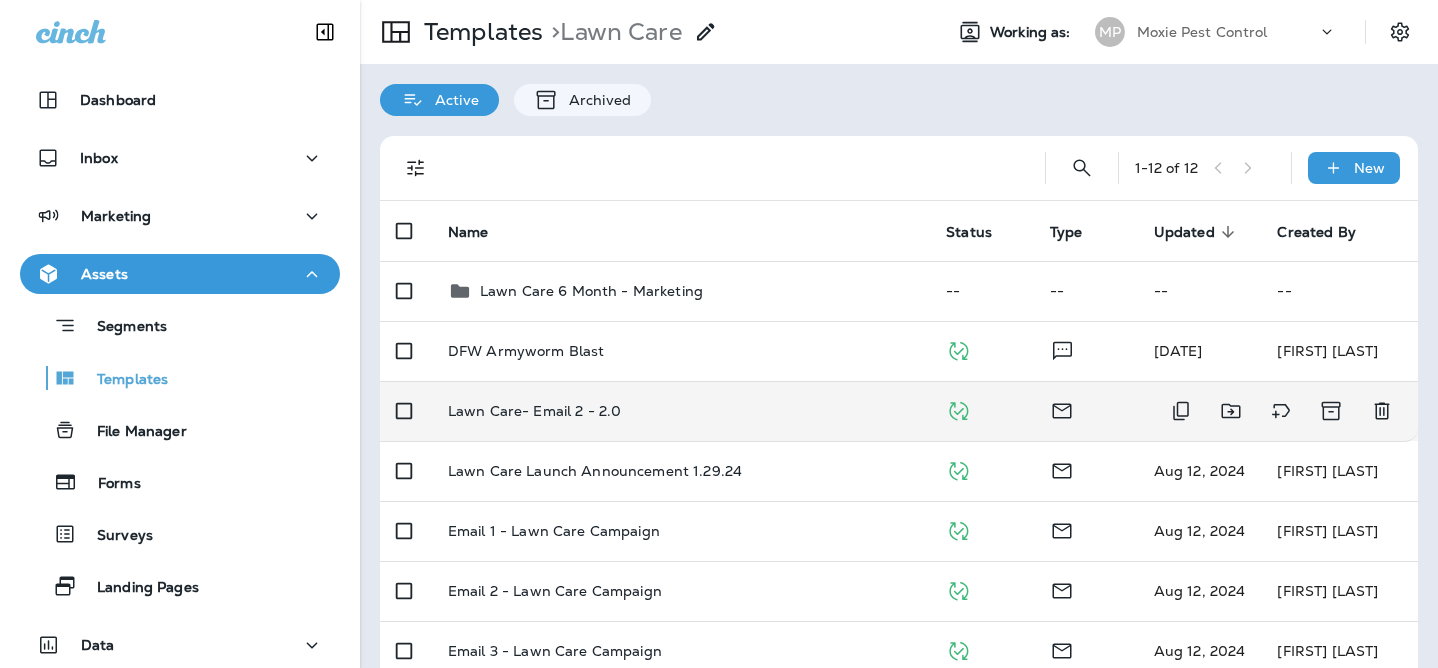 scroll, scrollTop: 3, scrollLeft: 0, axis: vertical 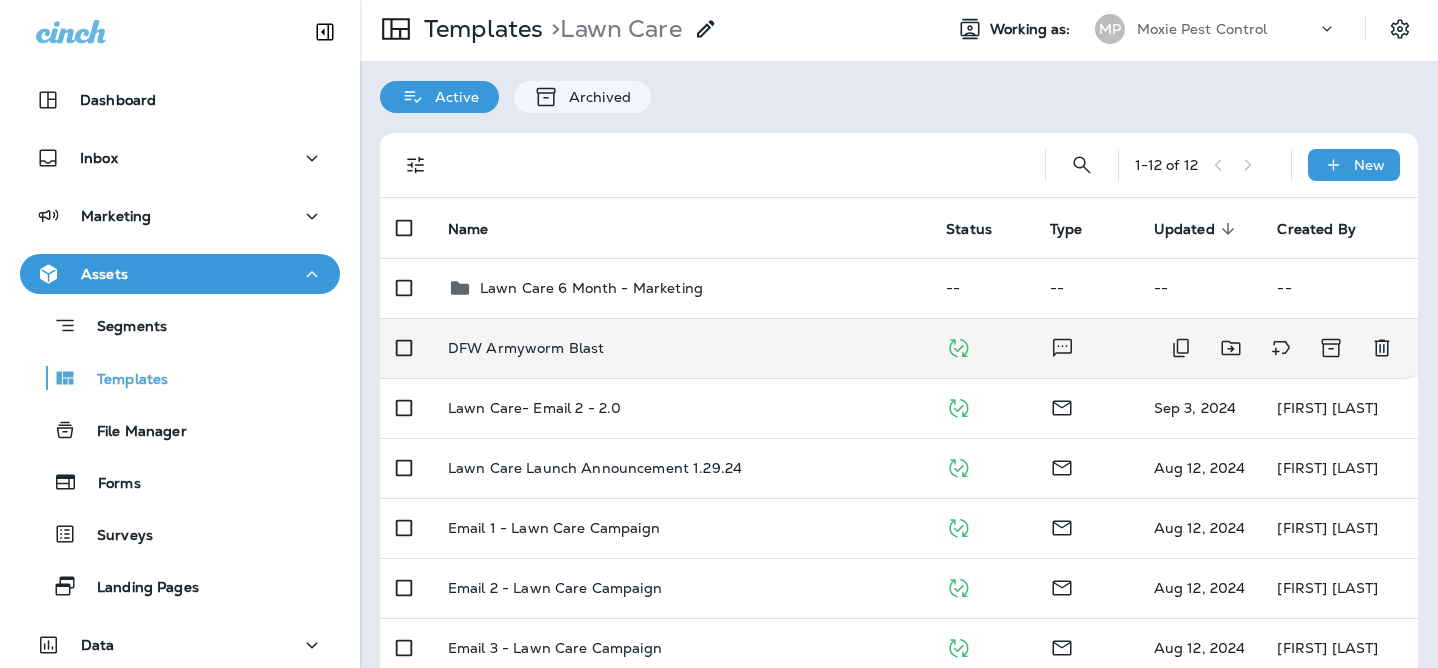 click on "DFW Armyworm Blast" at bounding box center (681, 348) 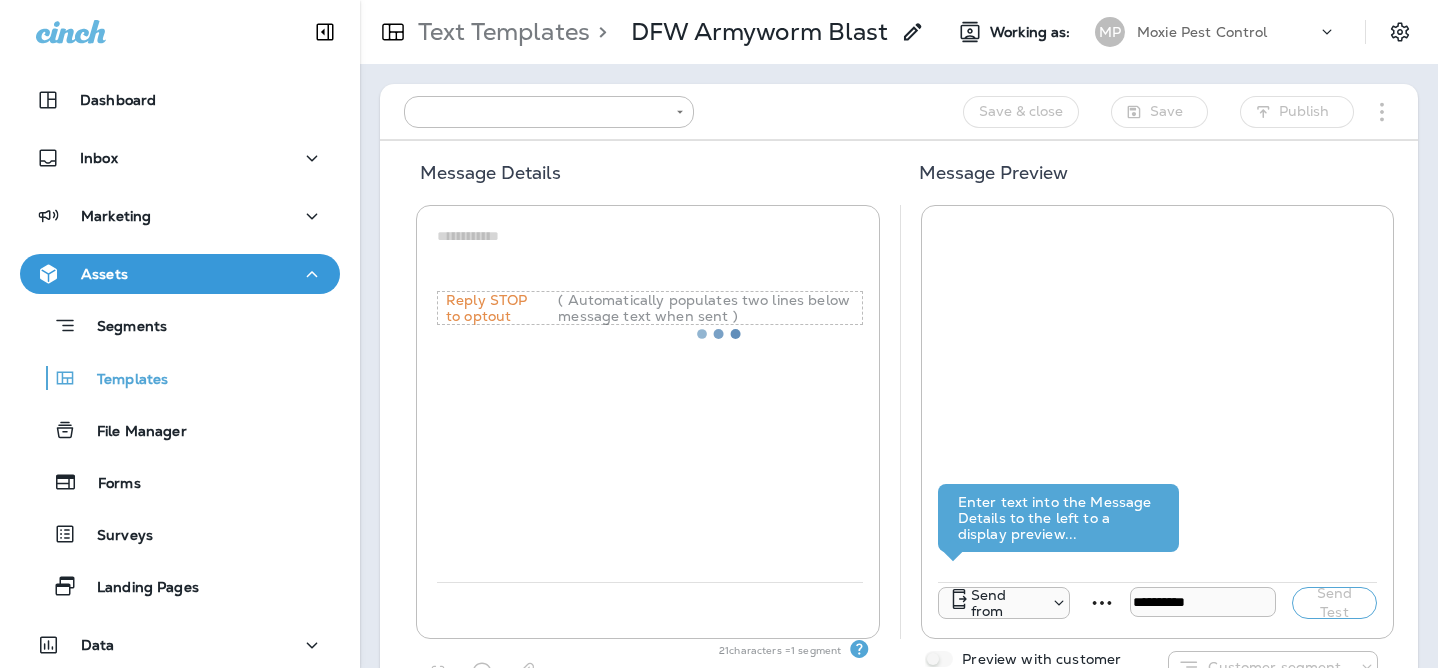 type on "**********" 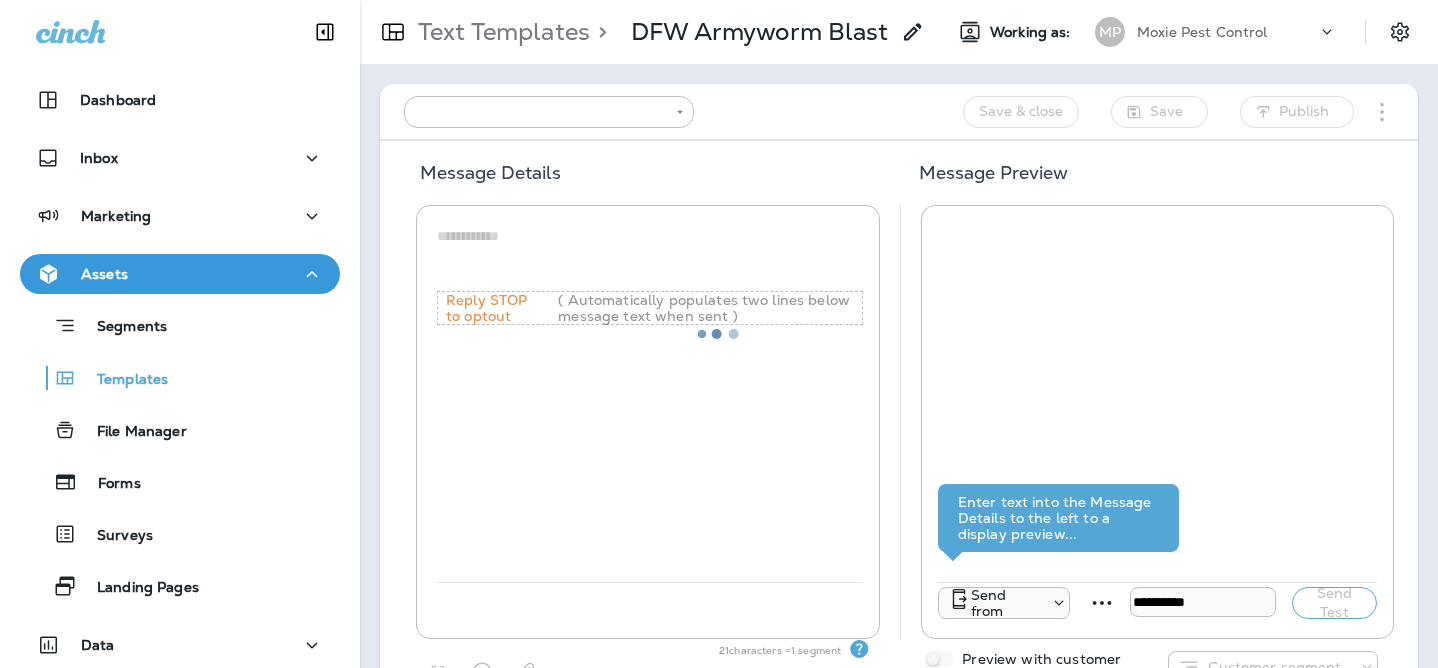type on "**********" 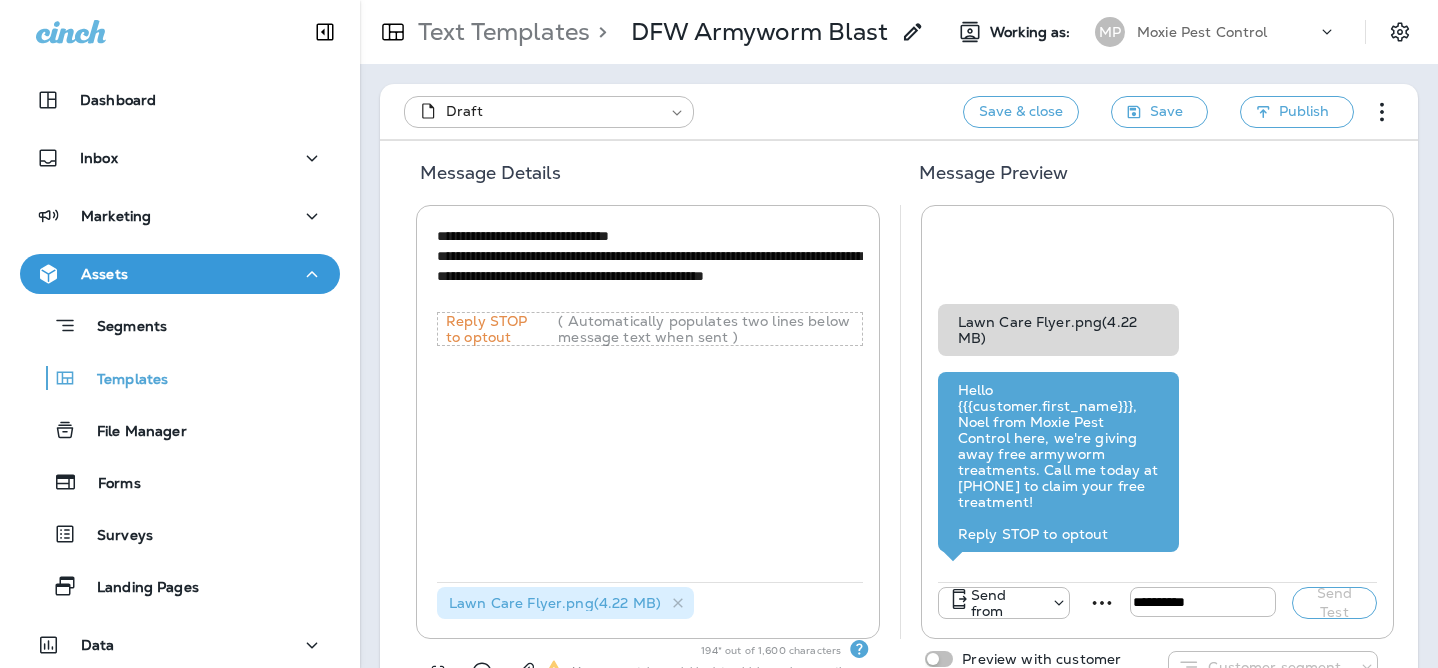 click on "Lawn Care Flyer.png  ( 4.22 MB )" at bounding box center [565, 603] 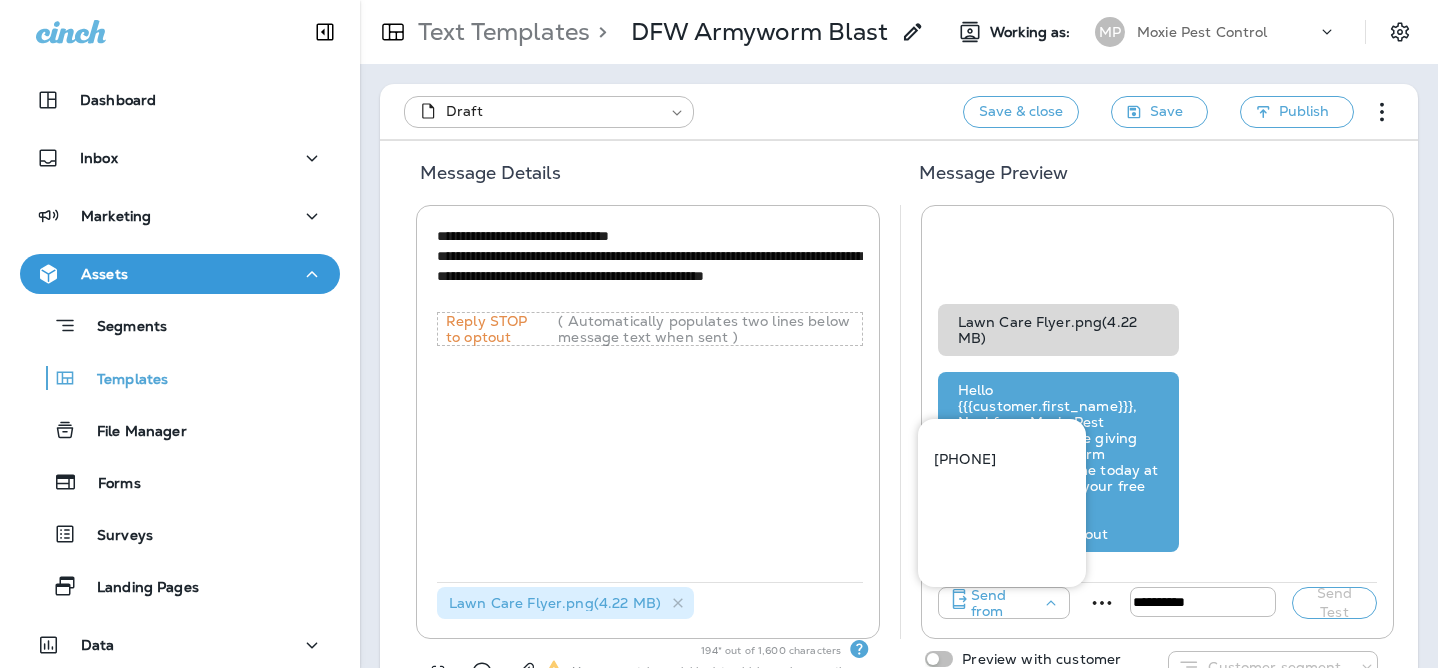 click on "[PHONE]" at bounding box center (965, 459) 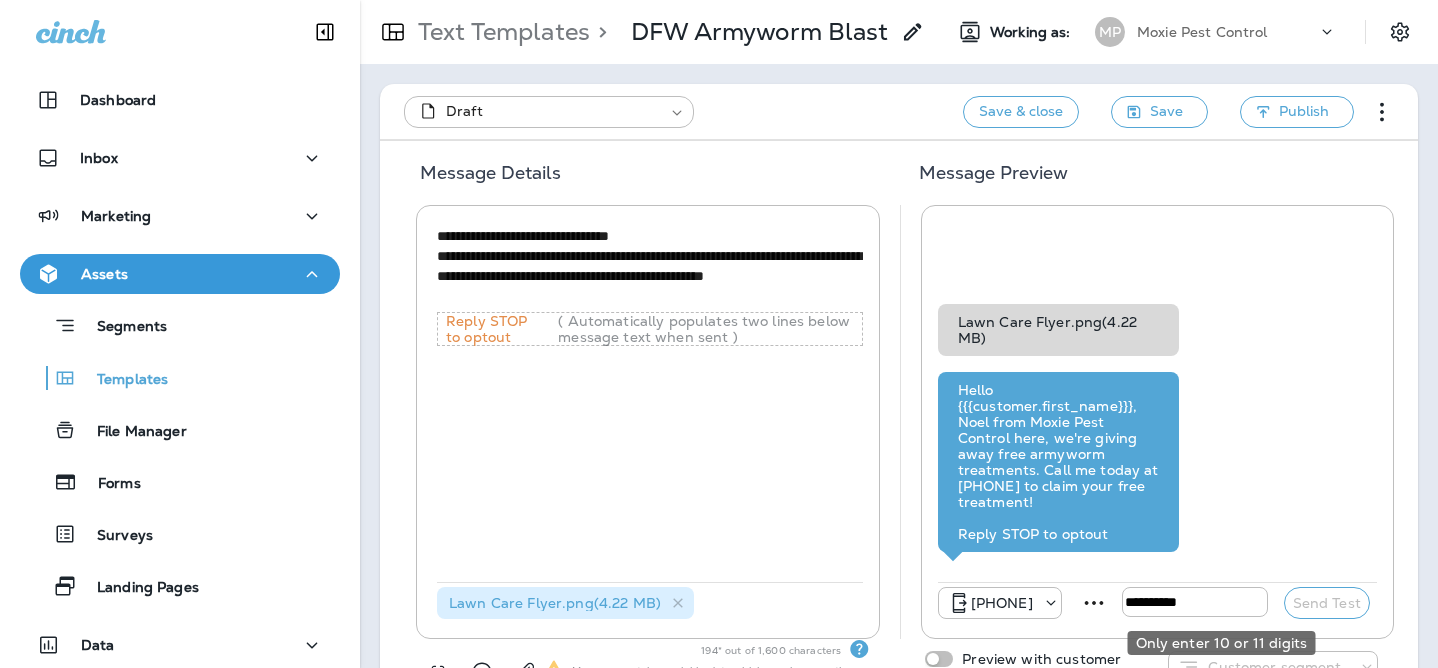 click at bounding box center (1195, 602) 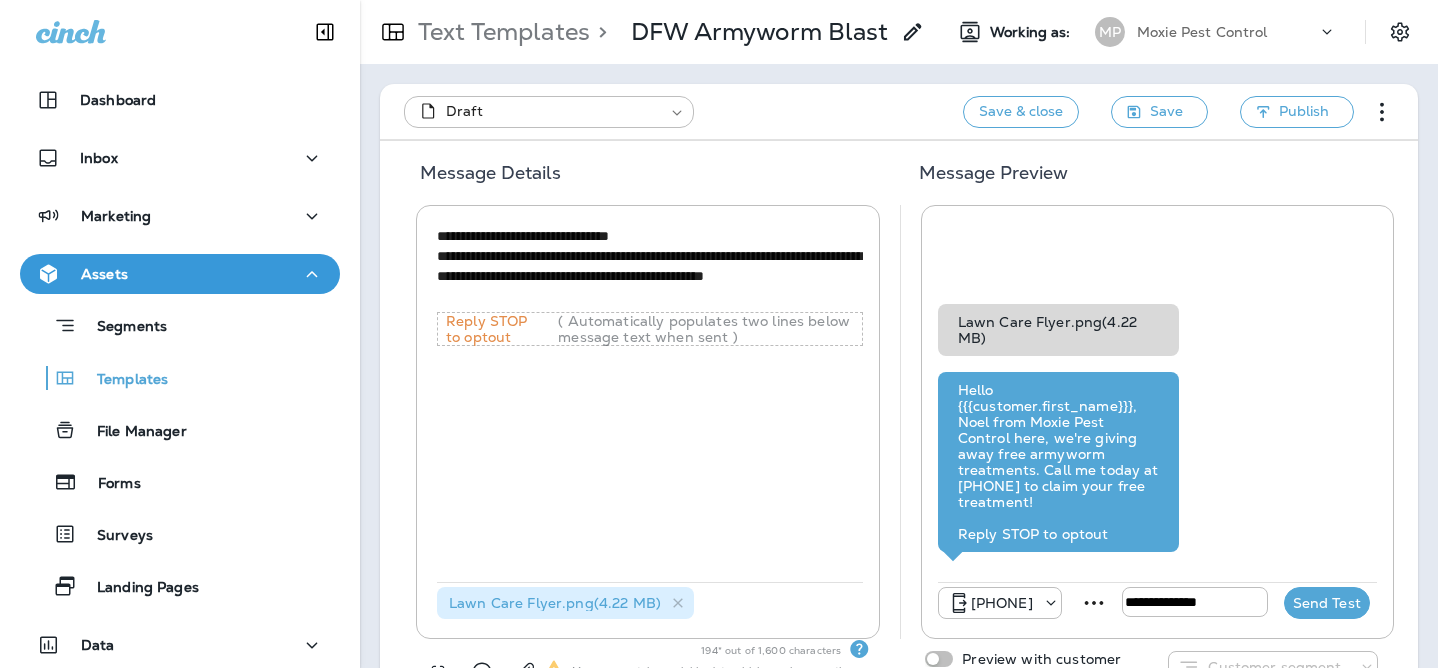 type on "**********" 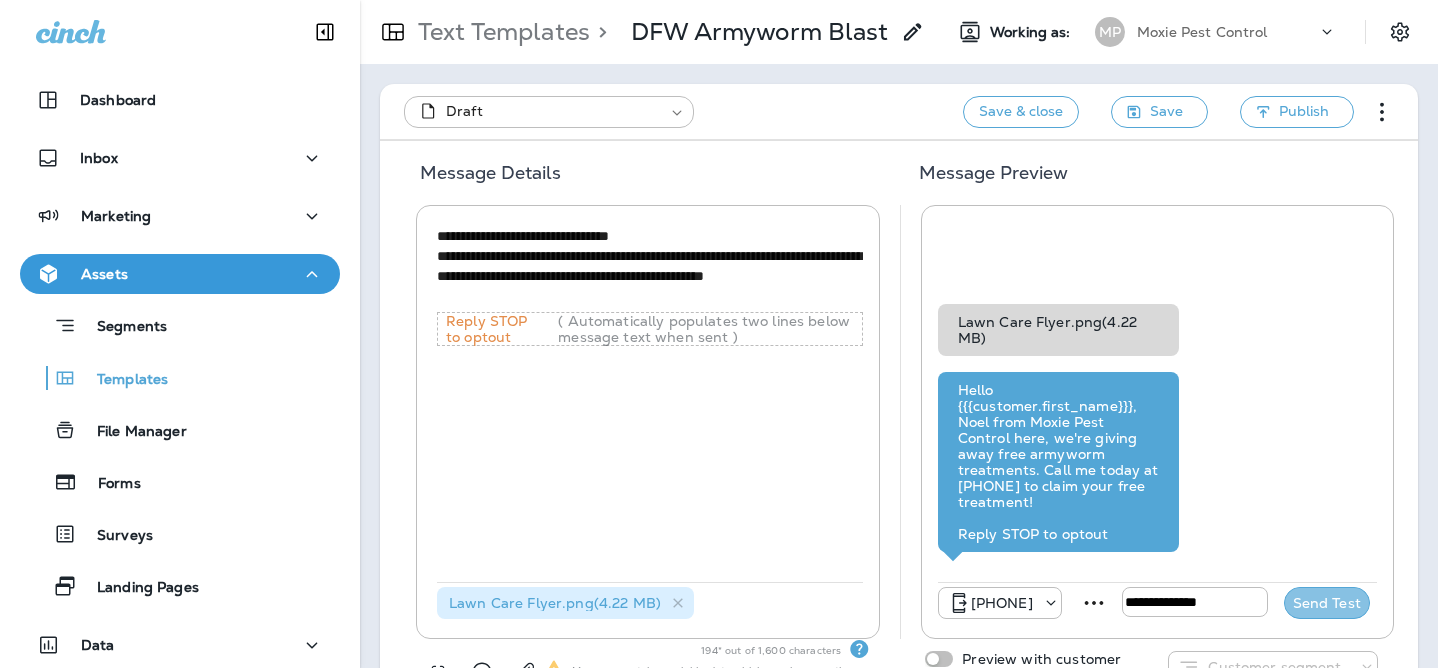 click on "Send Test" at bounding box center [1327, 603] 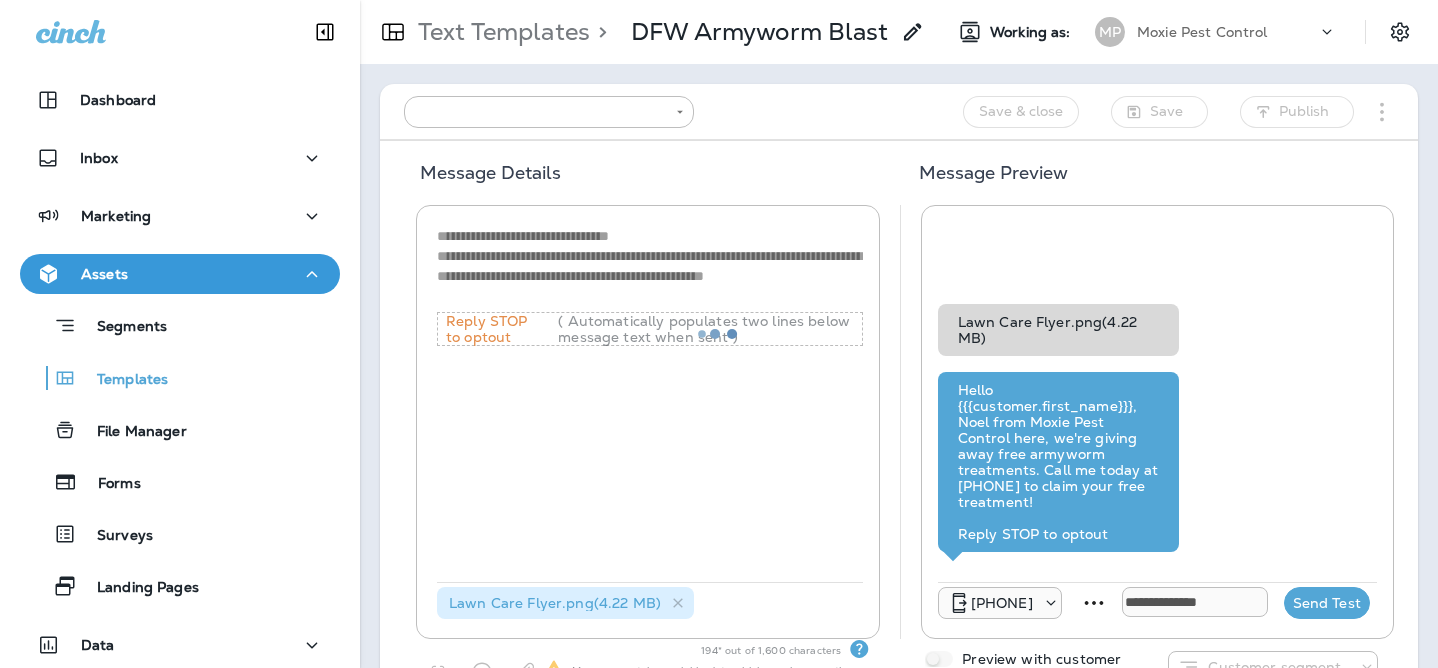 type on "**********" 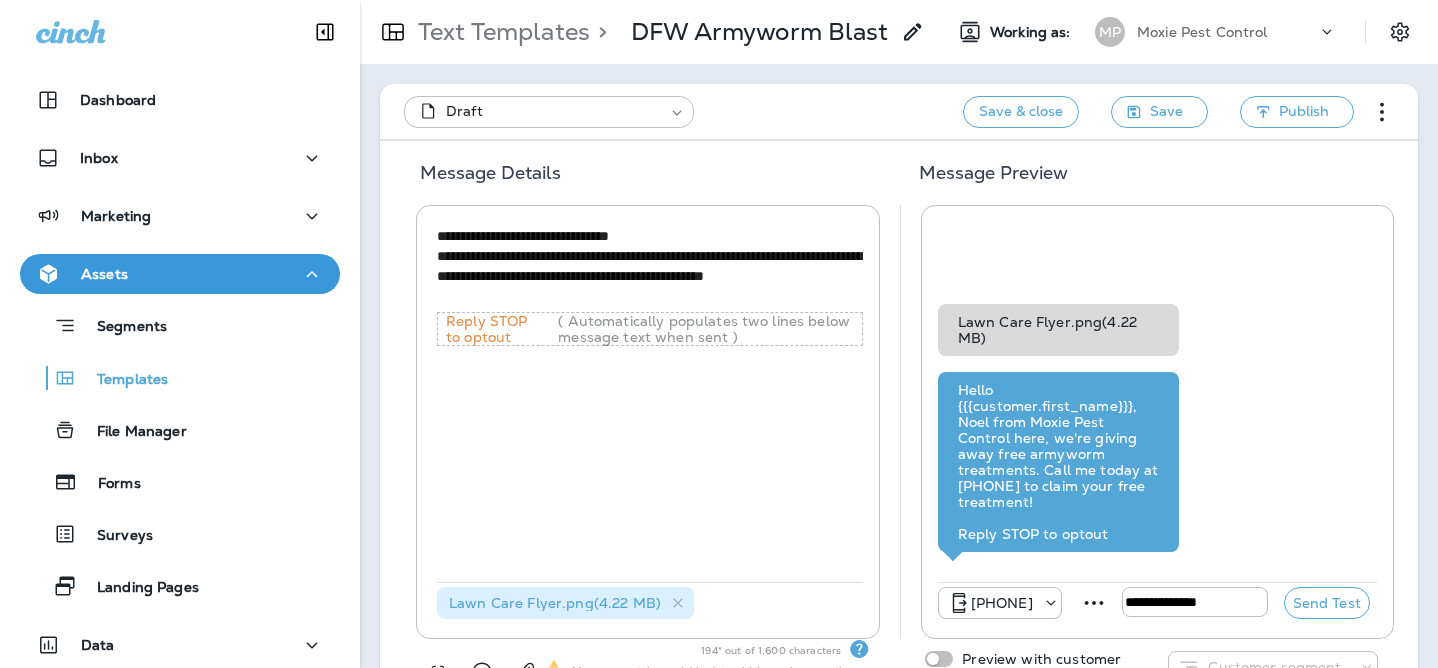 click on "**********" at bounding box center [650, 266] 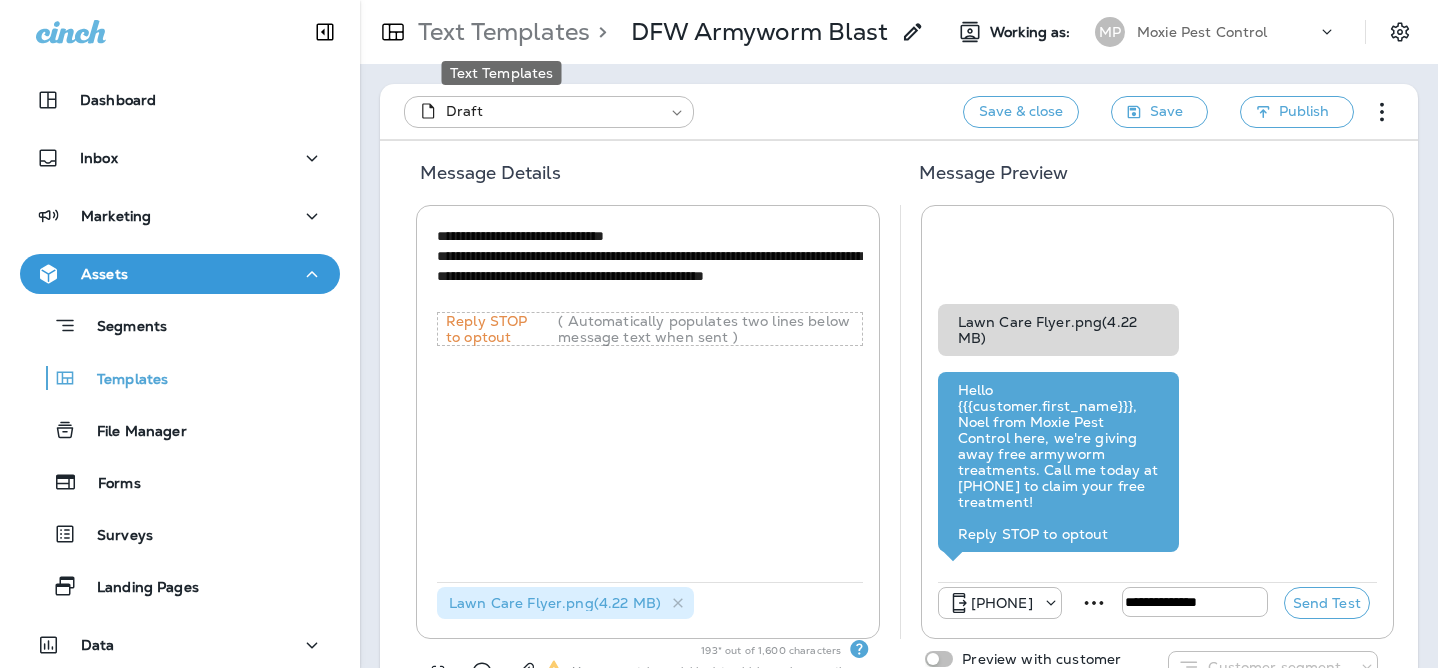 type on "**********" 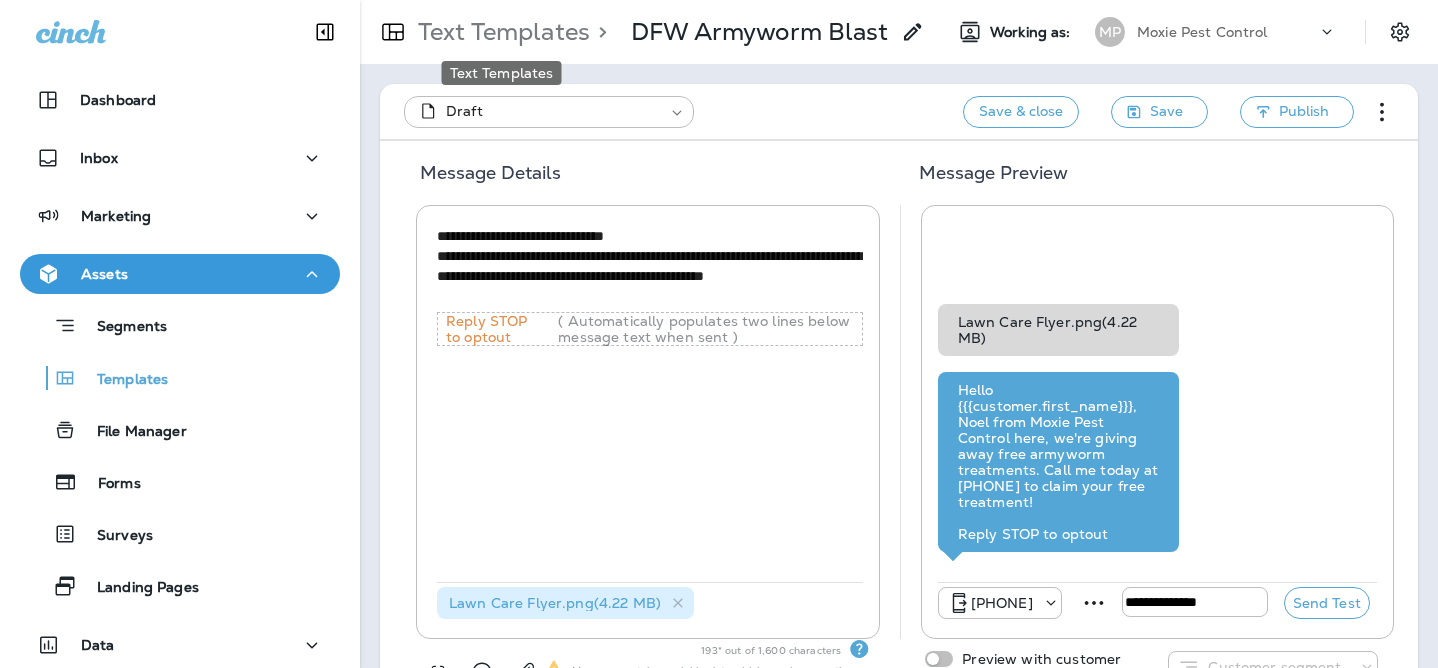 click on "Text Templates" at bounding box center (500, 32) 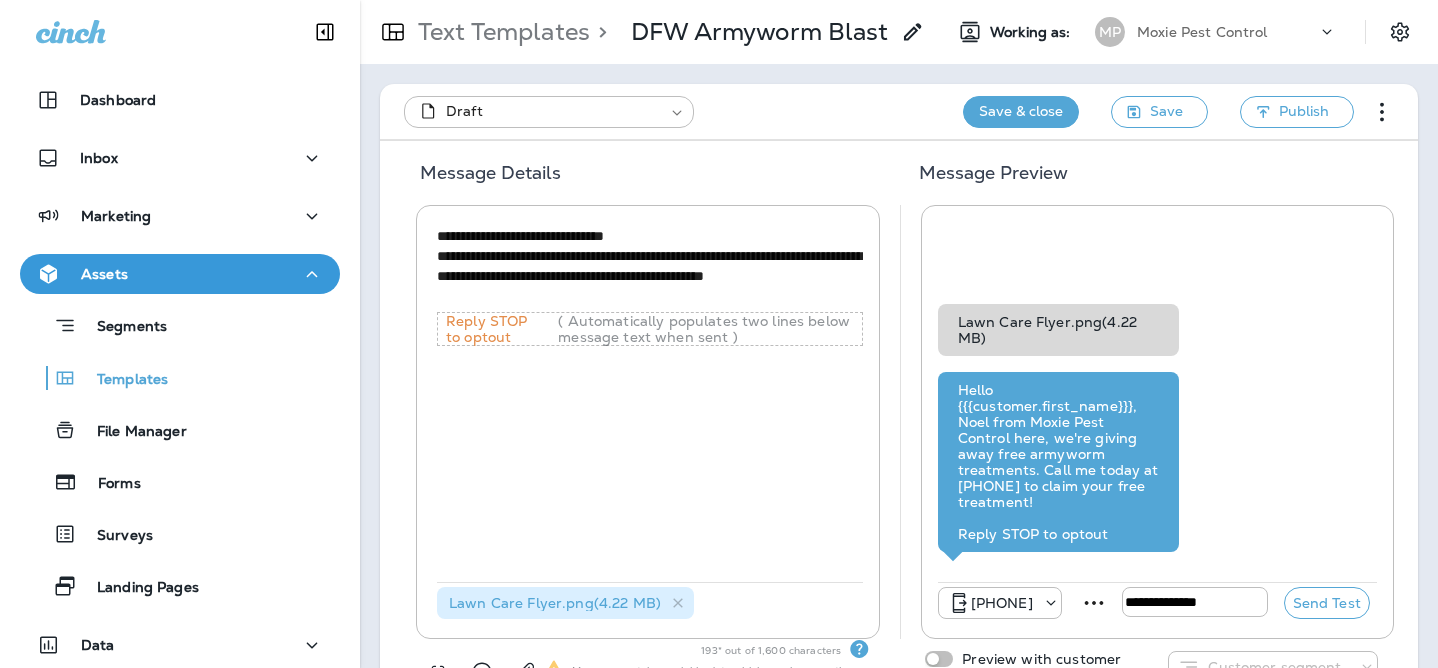 click on "Save & close" at bounding box center [1021, 112] 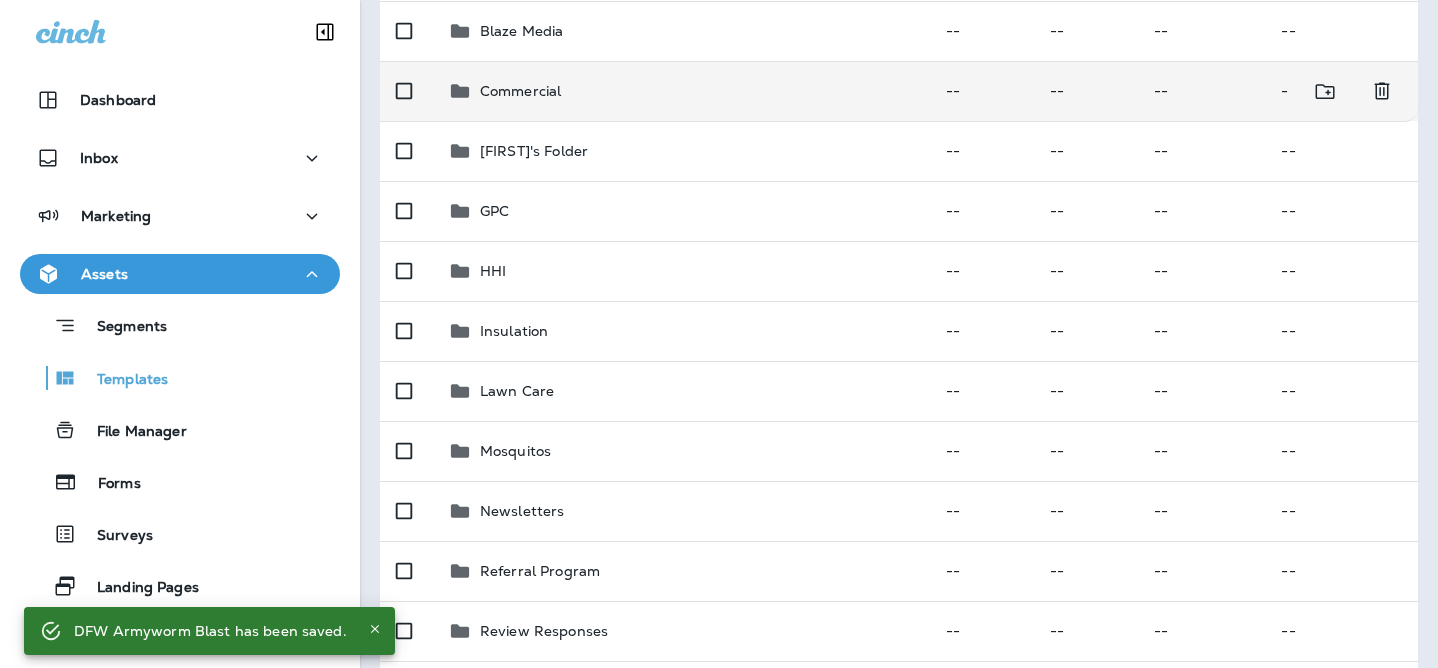 scroll, scrollTop: 288, scrollLeft: 0, axis: vertical 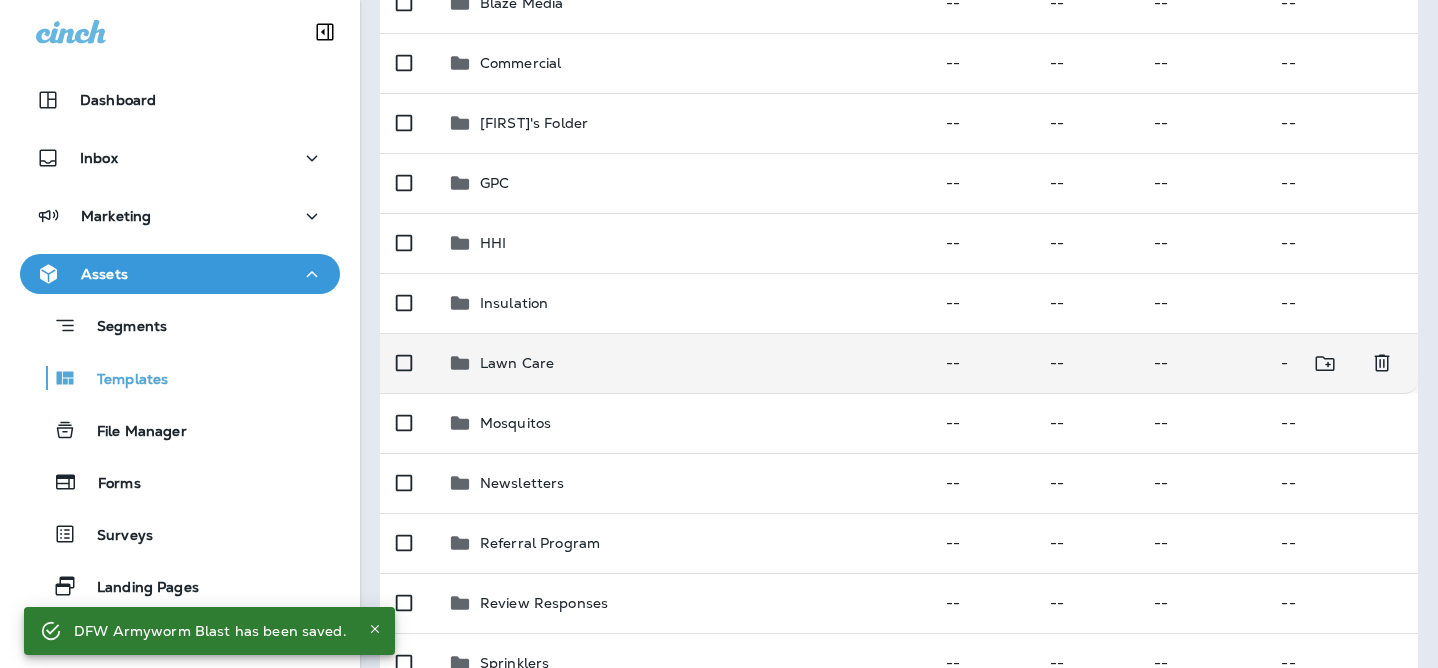 click on "Lawn Care" at bounding box center (681, 363) 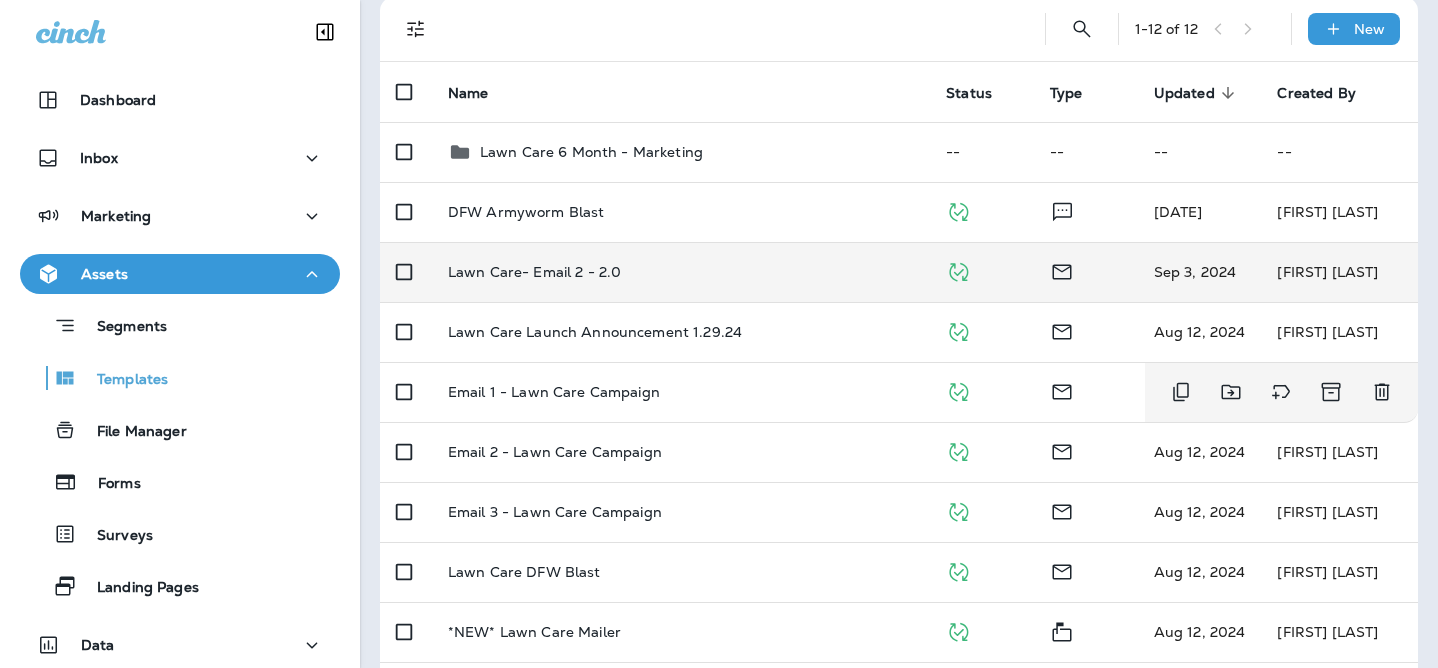 scroll, scrollTop: 141, scrollLeft: 0, axis: vertical 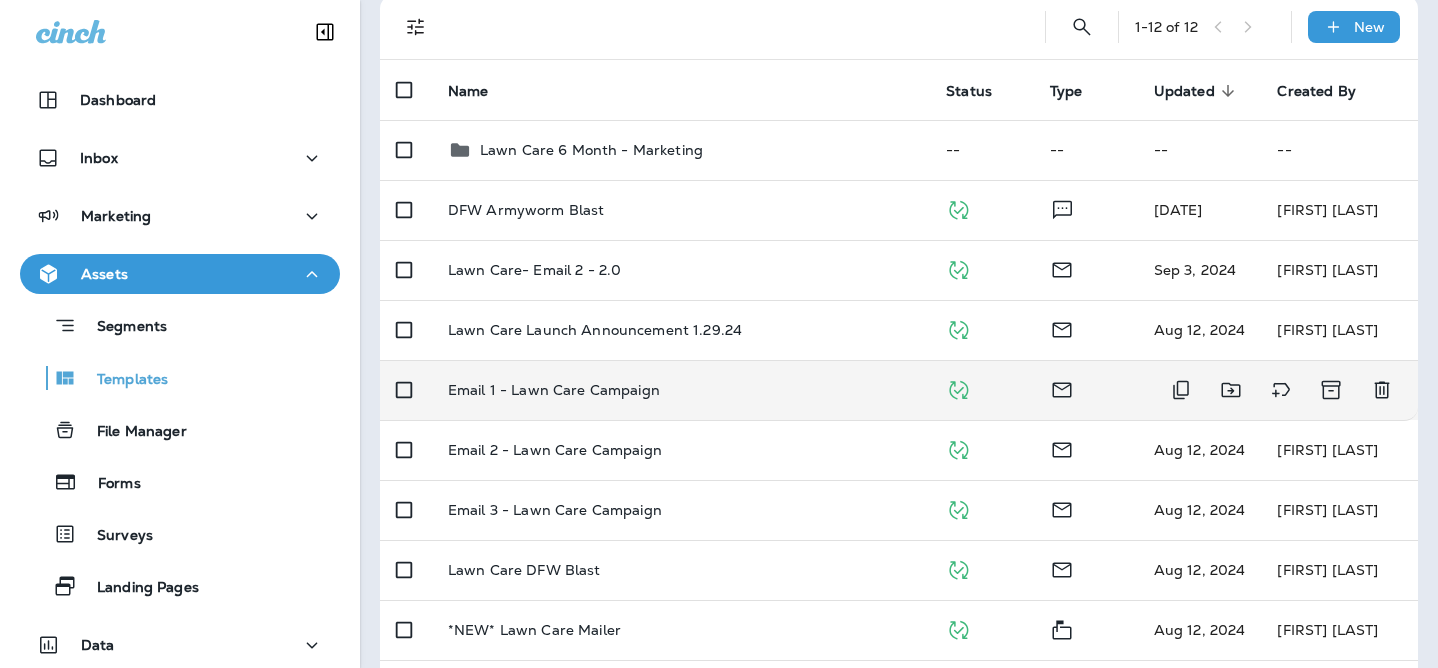 click on "Email 1 - Lawn Care Campaign" at bounding box center [681, 390] 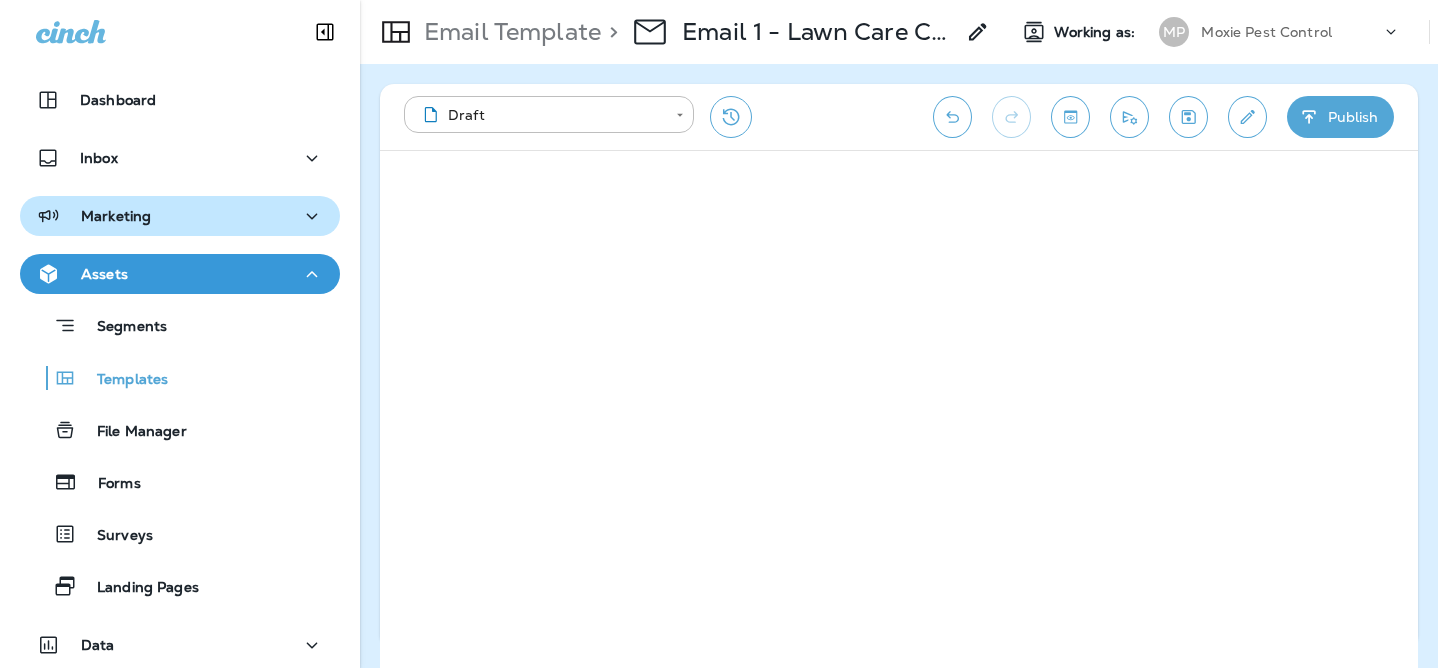 click on "Marketing" at bounding box center [180, 216] 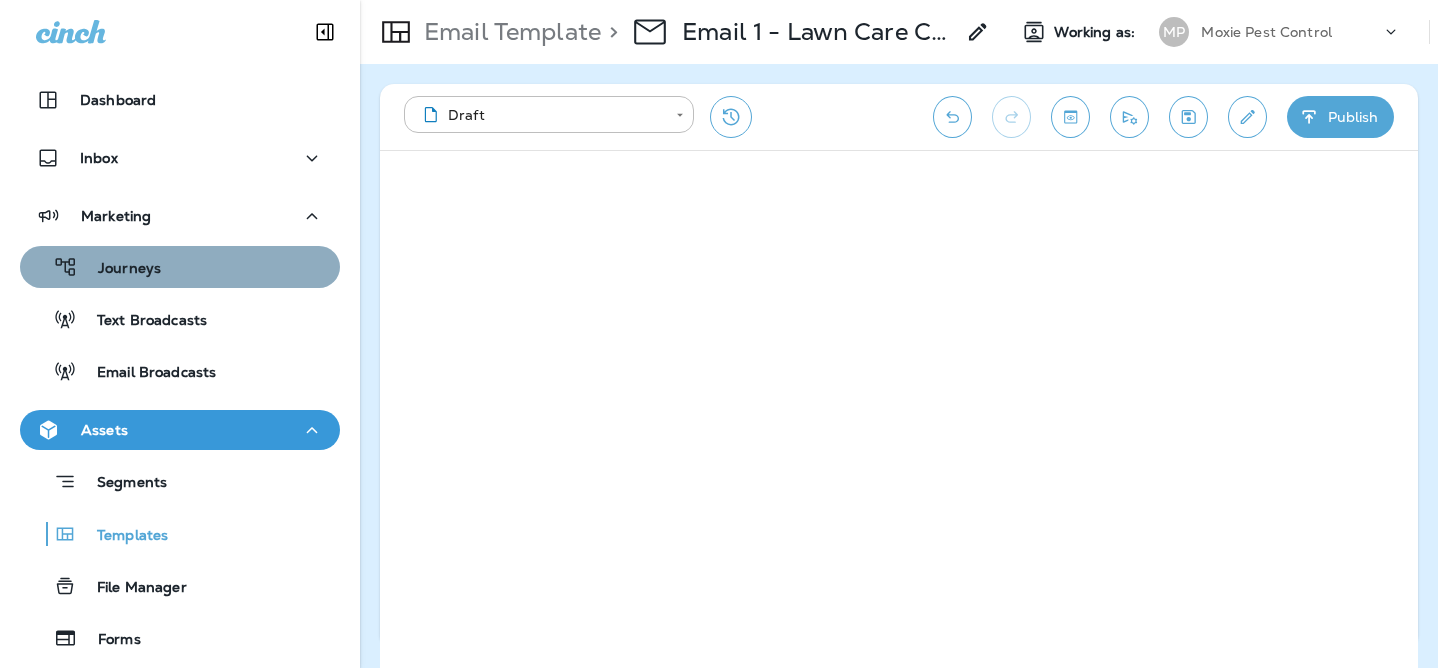click on "Journeys" at bounding box center [180, 267] 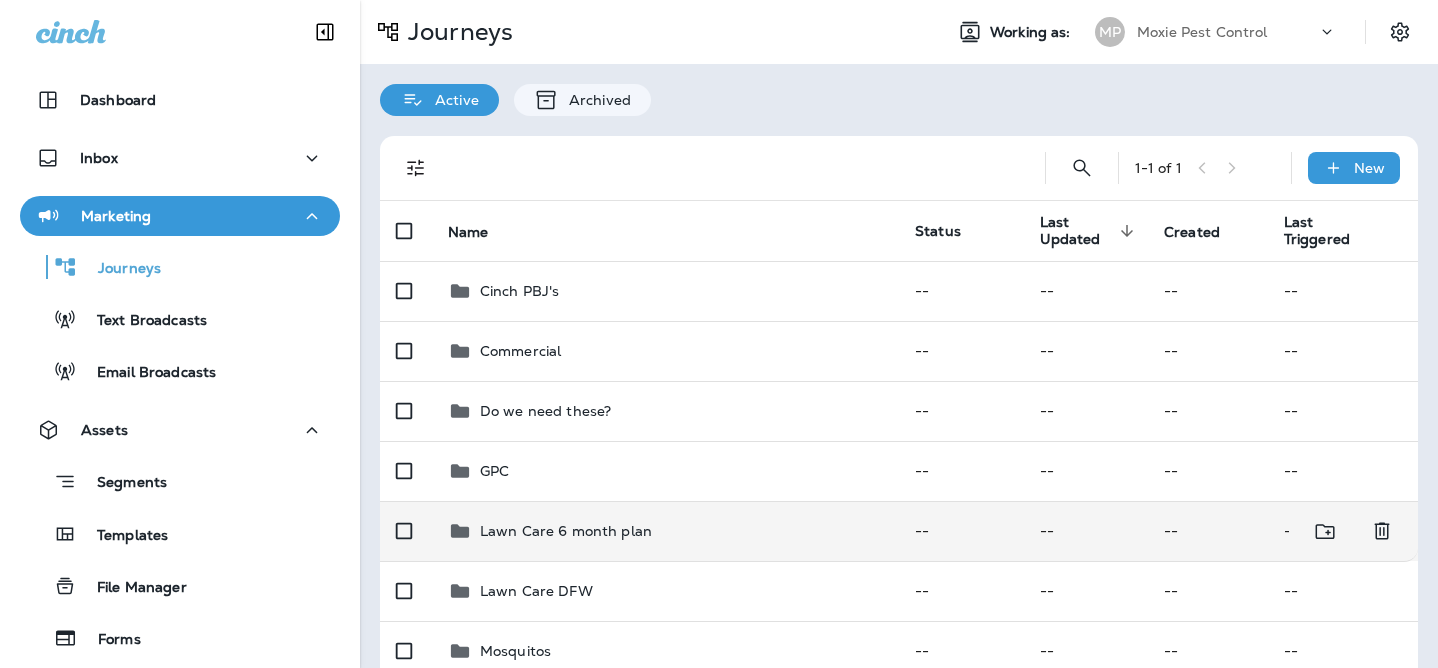 scroll, scrollTop: 453, scrollLeft: 0, axis: vertical 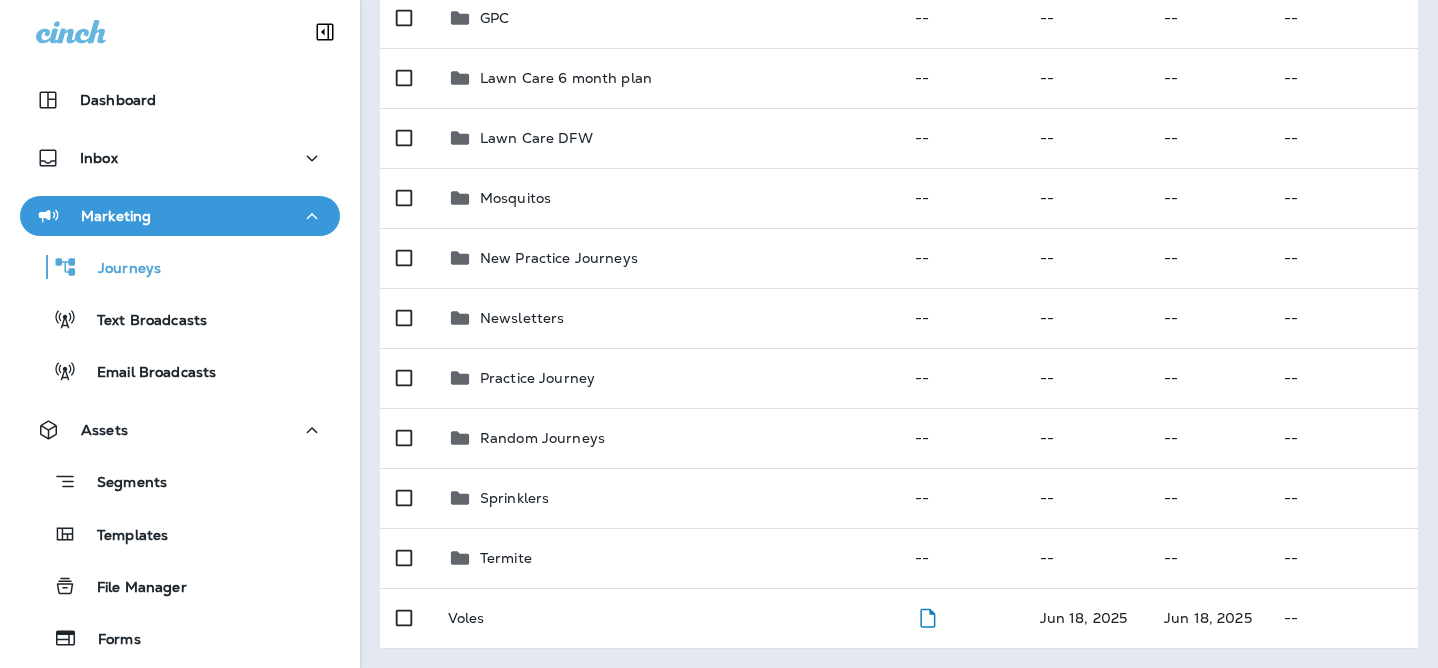 click on "Marketing" at bounding box center (180, 216) 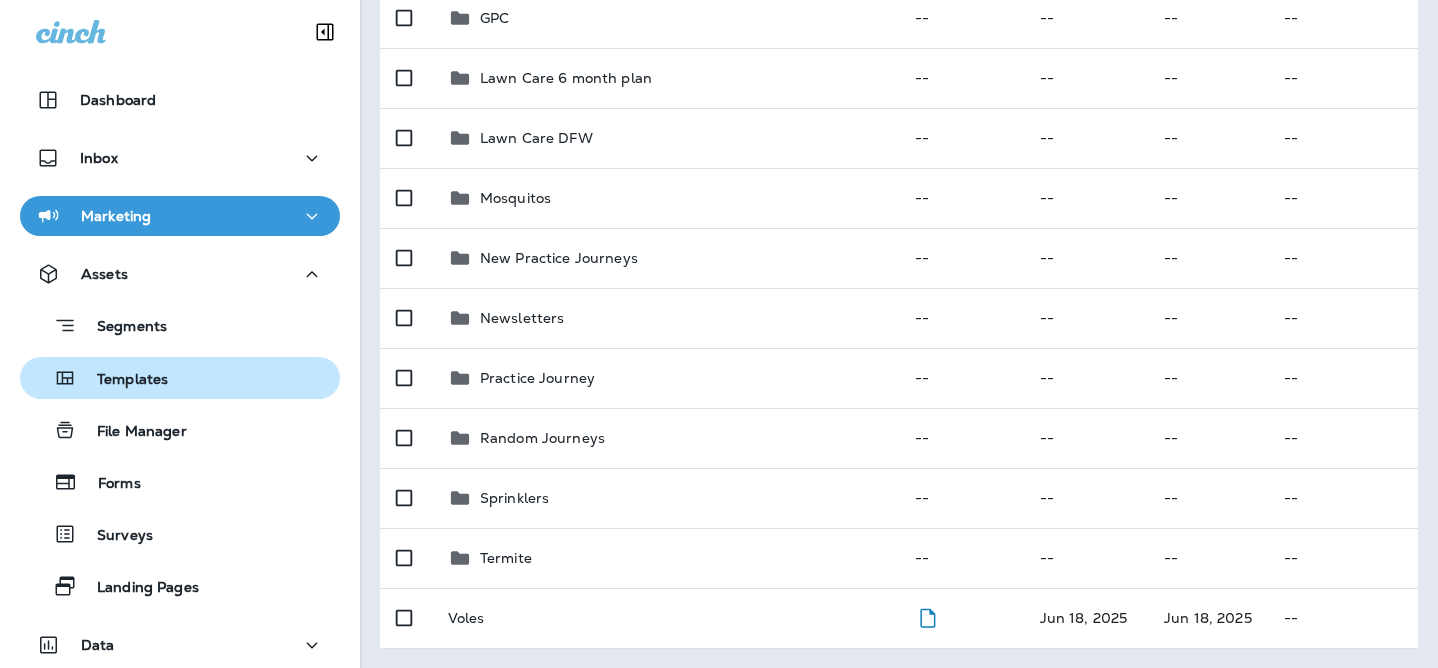 click on "Templates" at bounding box center (180, 378) 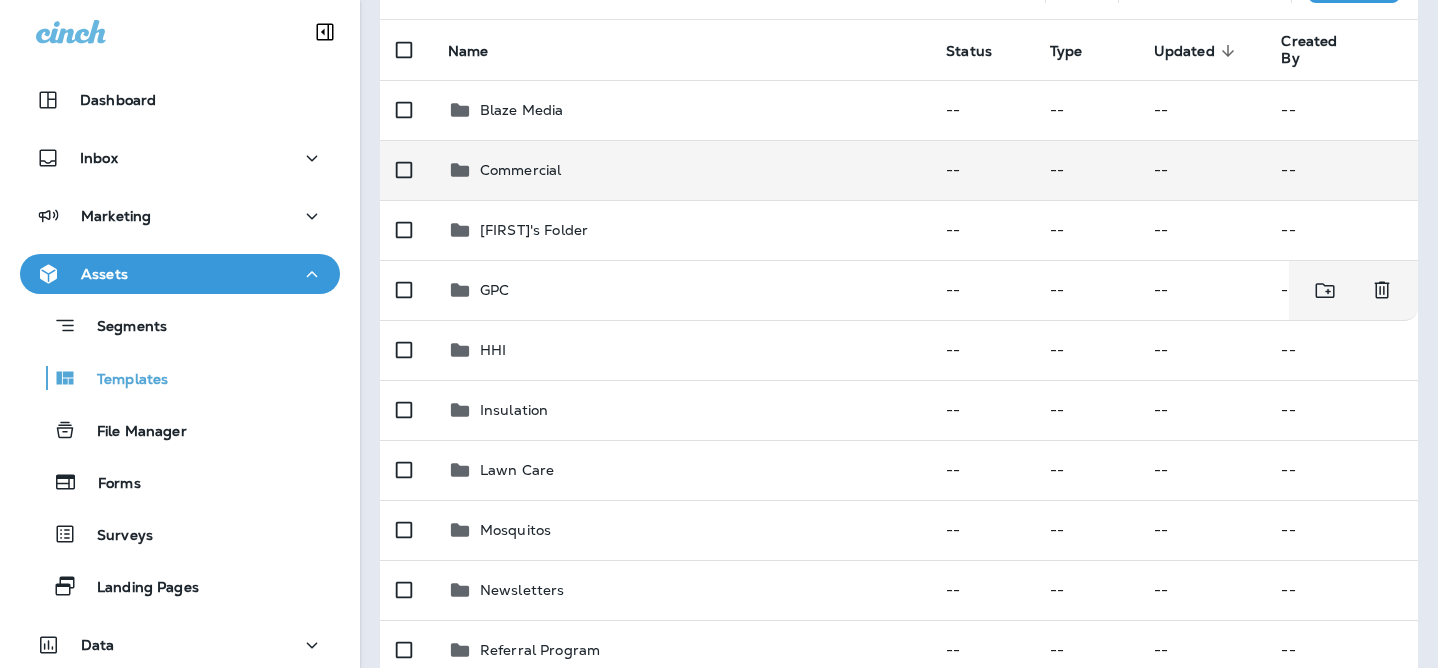 scroll, scrollTop: 187, scrollLeft: 0, axis: vertical 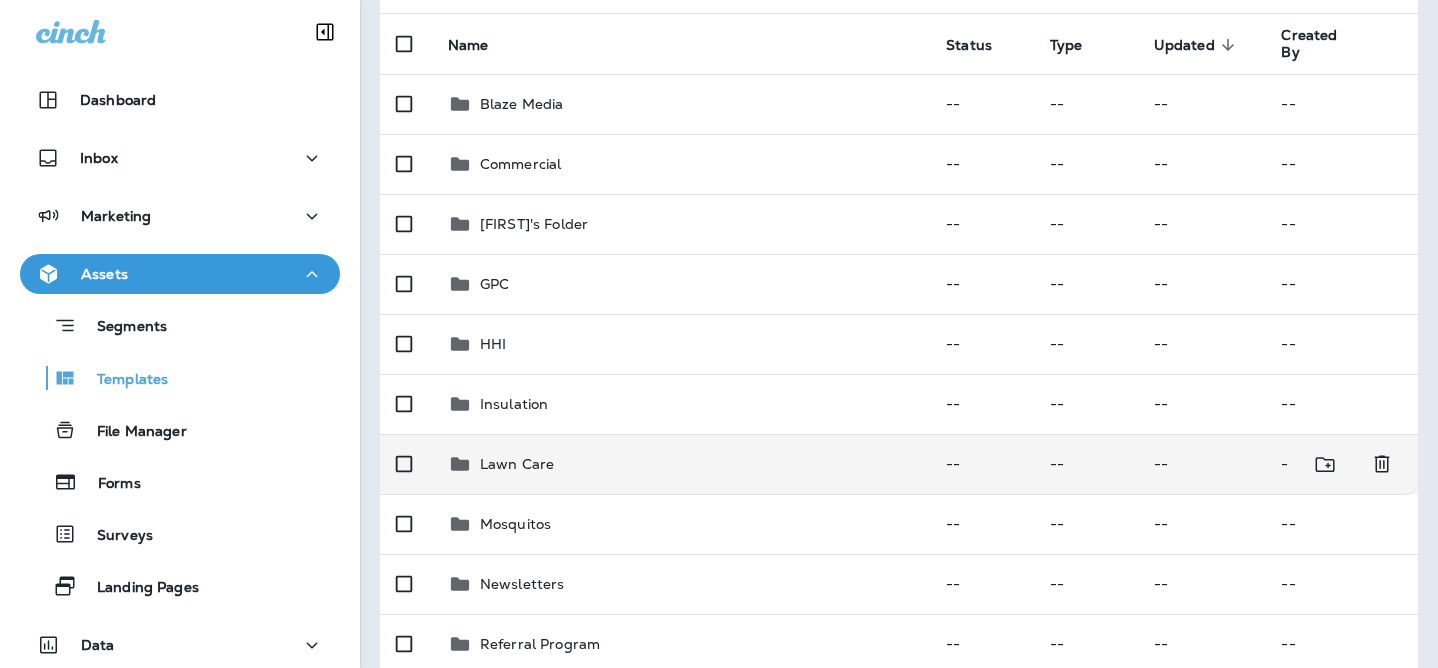 click on "Lawn Care" at bounding box center (681, 464) 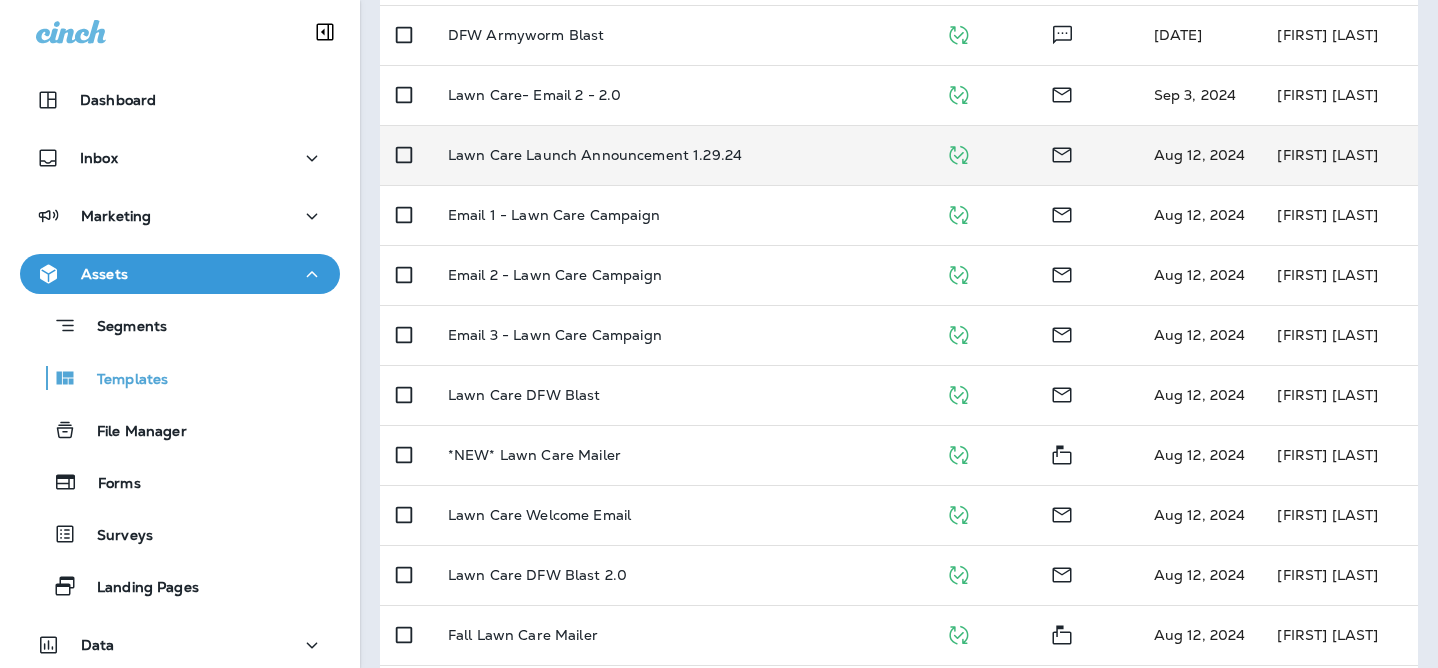 scroll, scrollTop: 393, scrollLeft: 0, axis: vertical 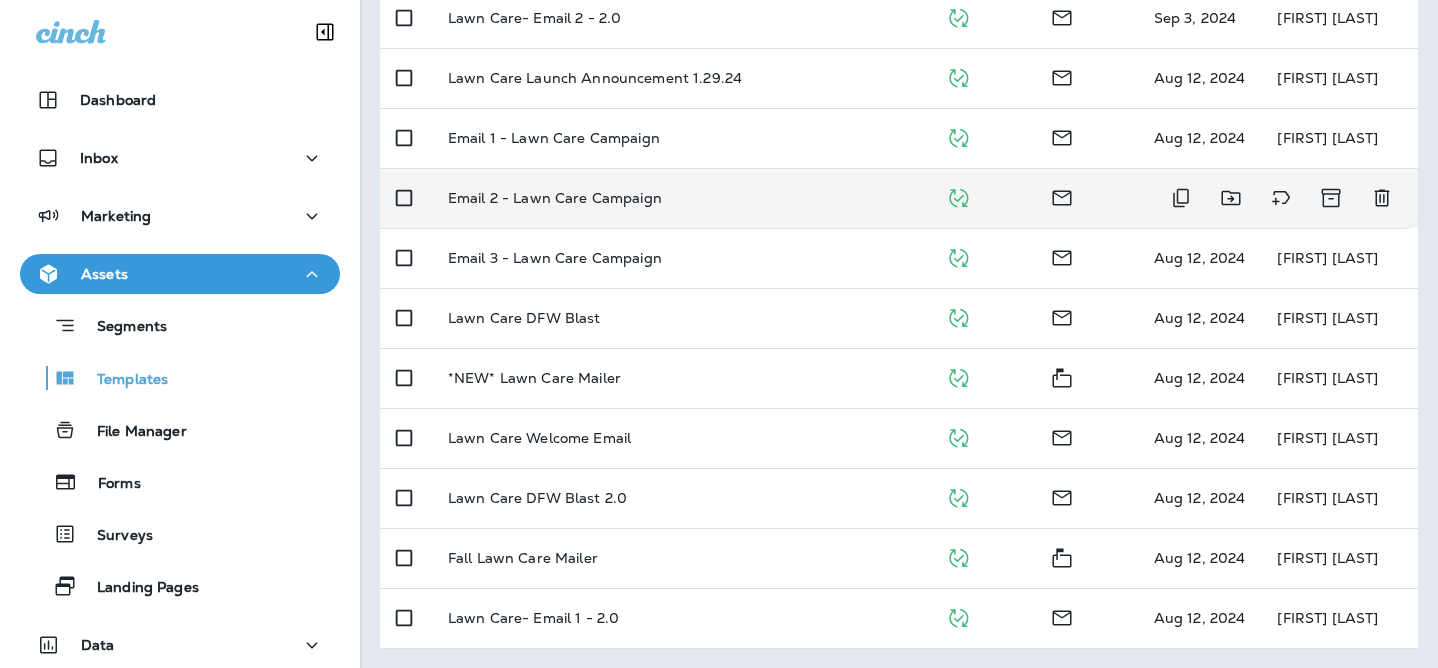 click on "Email 2 - Lawn Care Campaign" at bounding box center [681, 198] 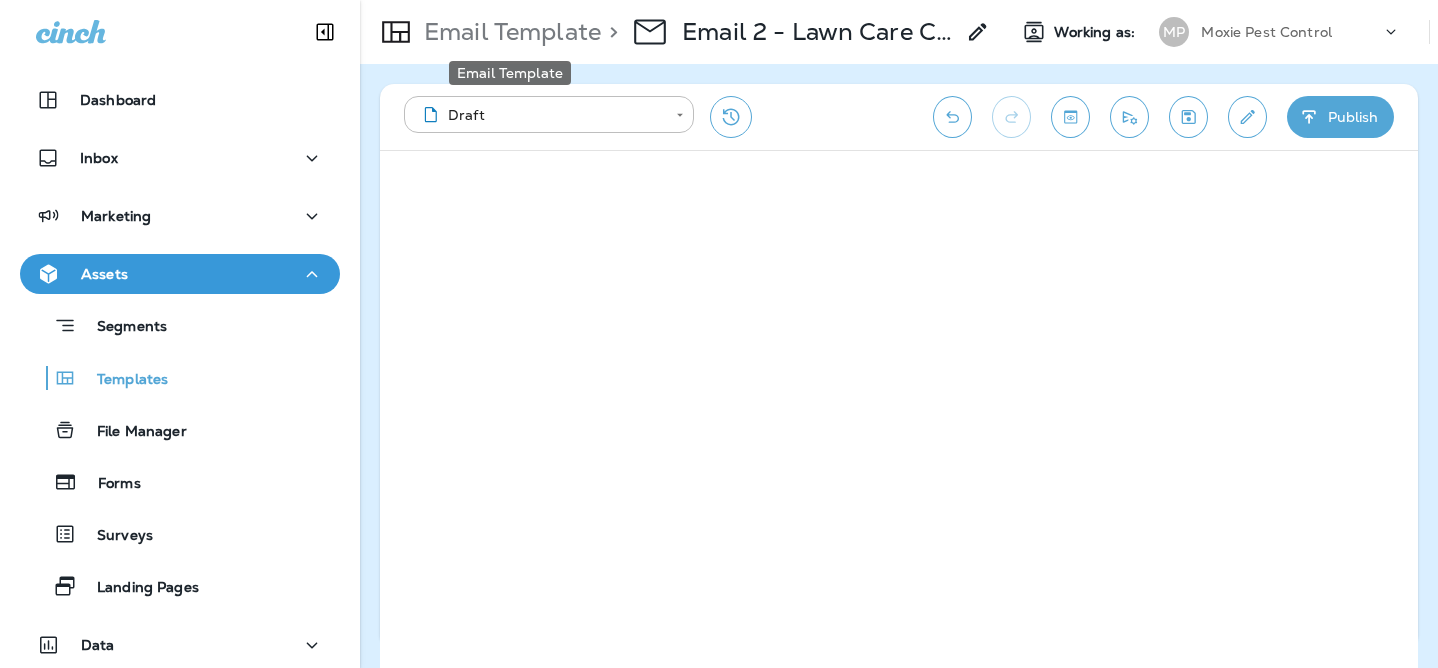 click on "Email Template" at bounding box center (508, 32) 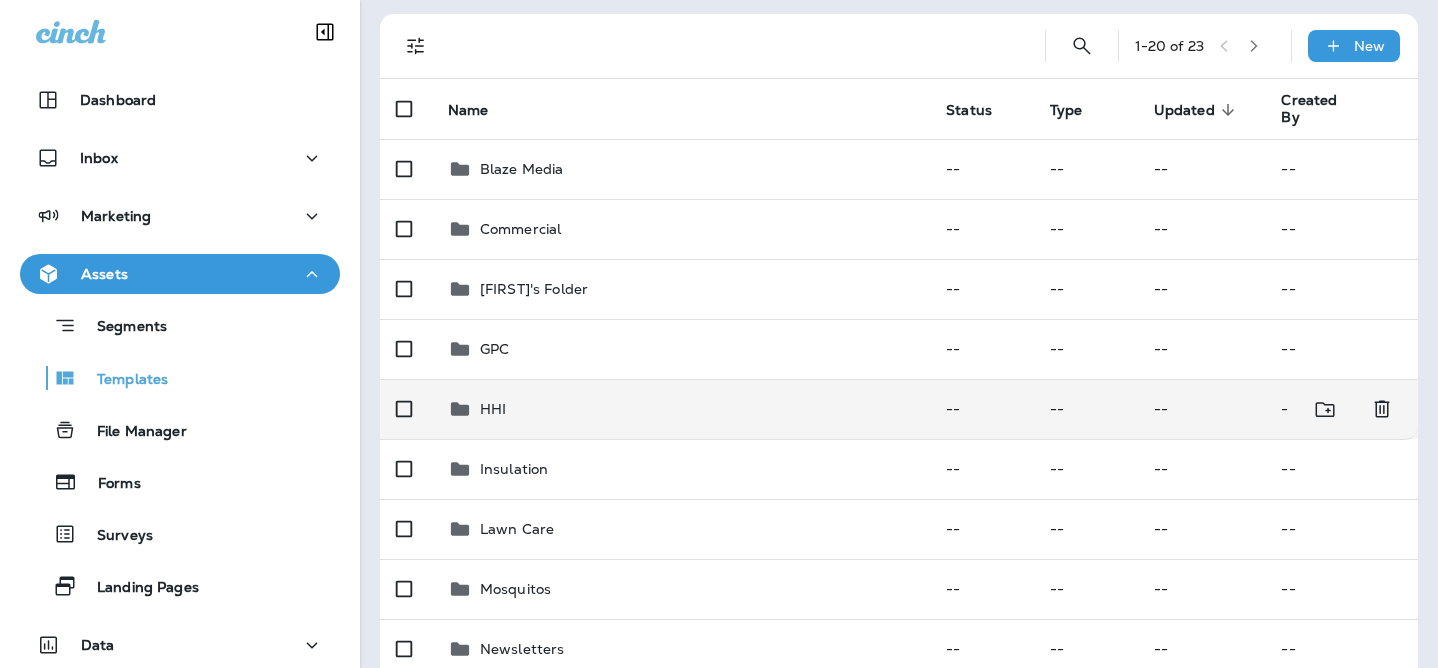 scroll, scrollTop: 123, scrollLeft: 0, axis: vertical 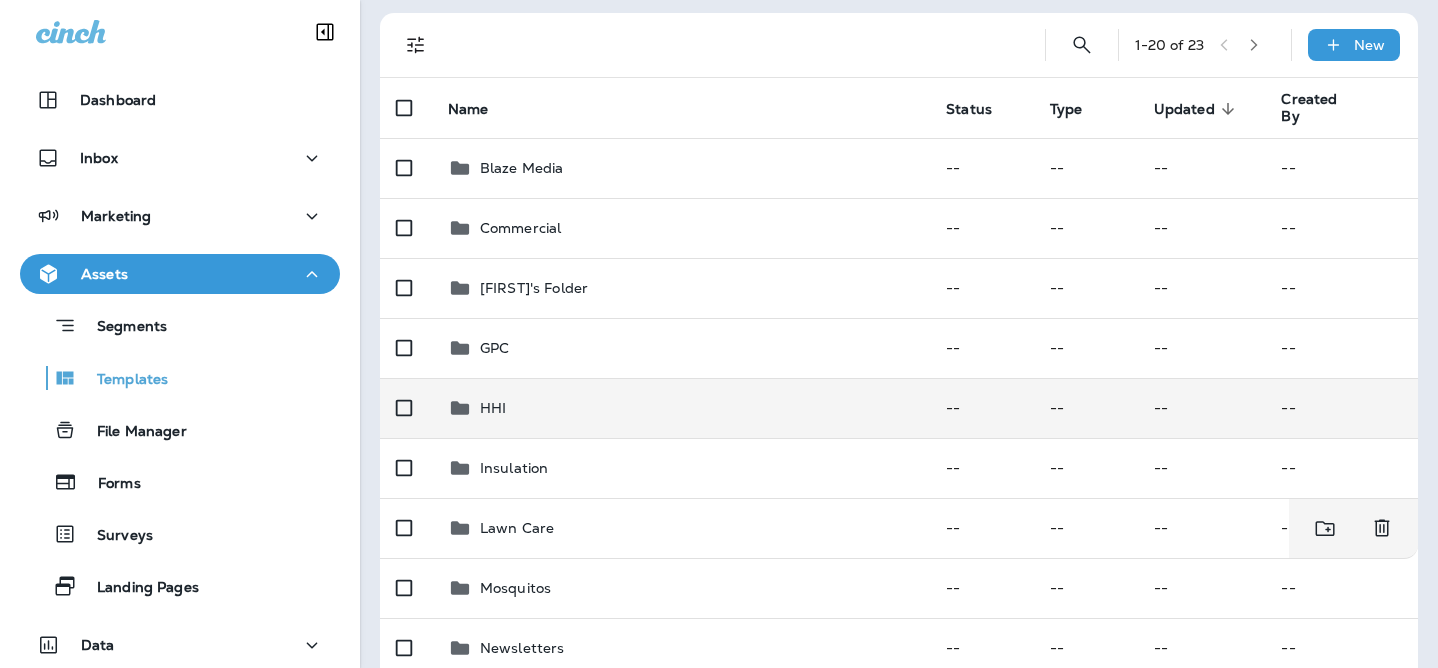 click on "Lawn Care" at bounding box center [681, 528] 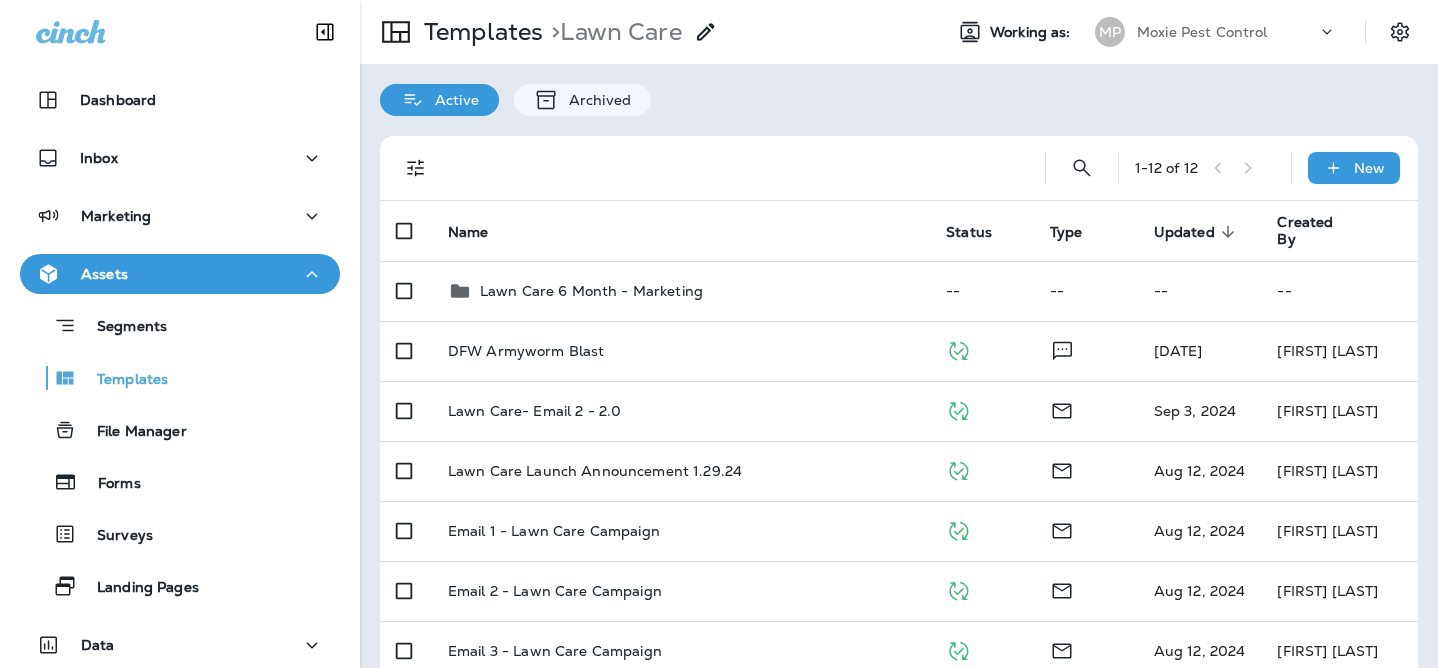 scroll, scrollTop: 80, scrollLeft: 0, axis: vertical 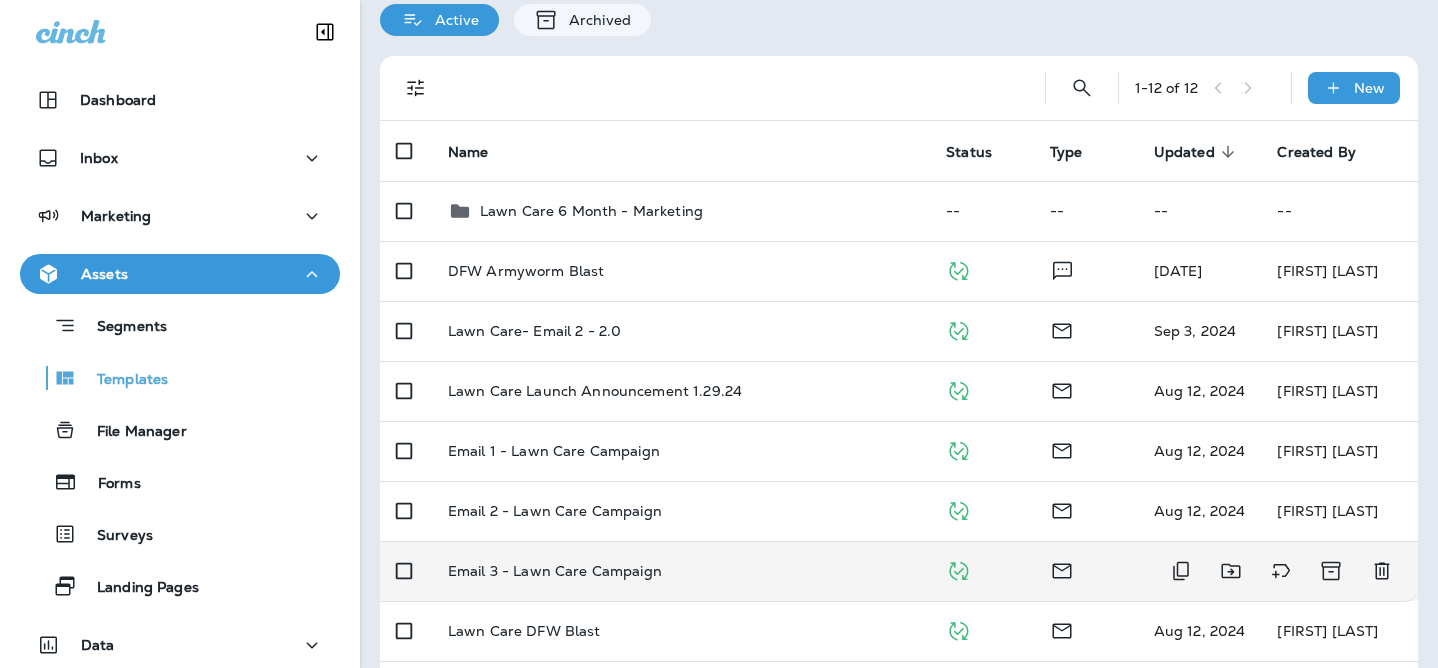 click on "Email 3 - Lawn Care Campaign" at bounding box center (555, 571) 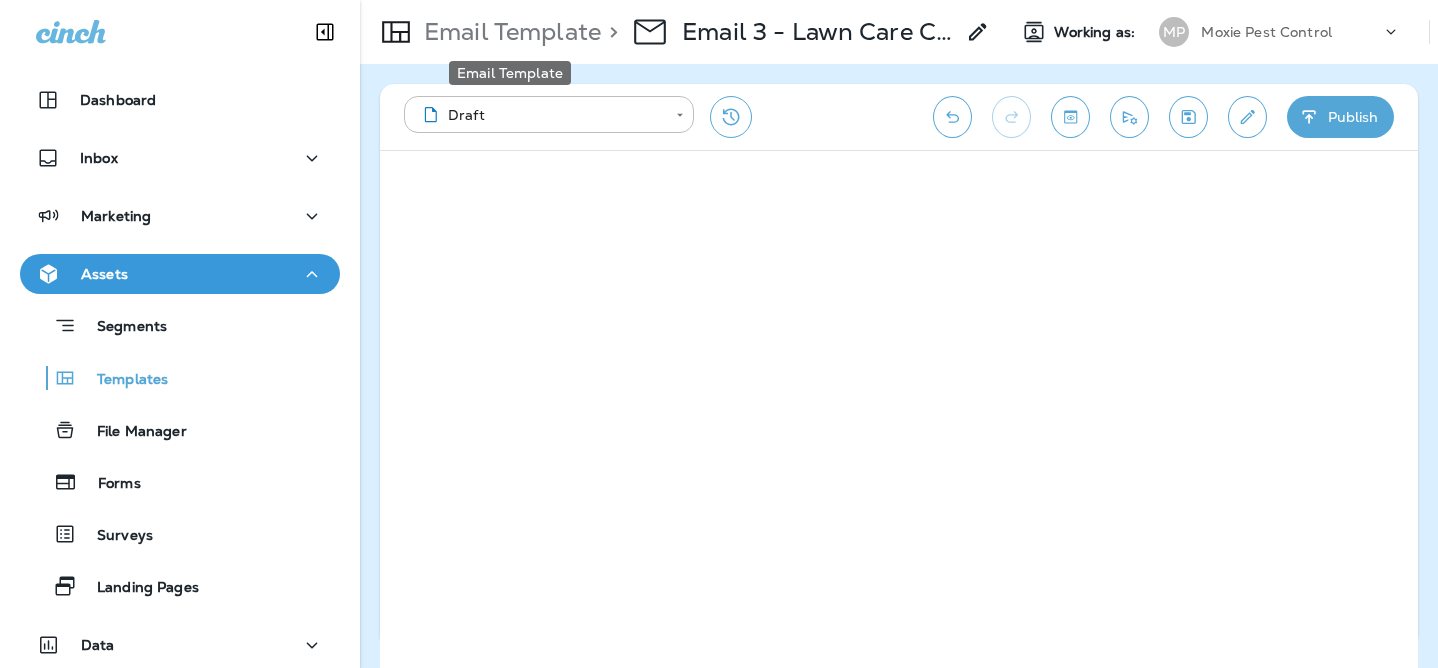 click on "Email Template" at bounding box center (508, 32) 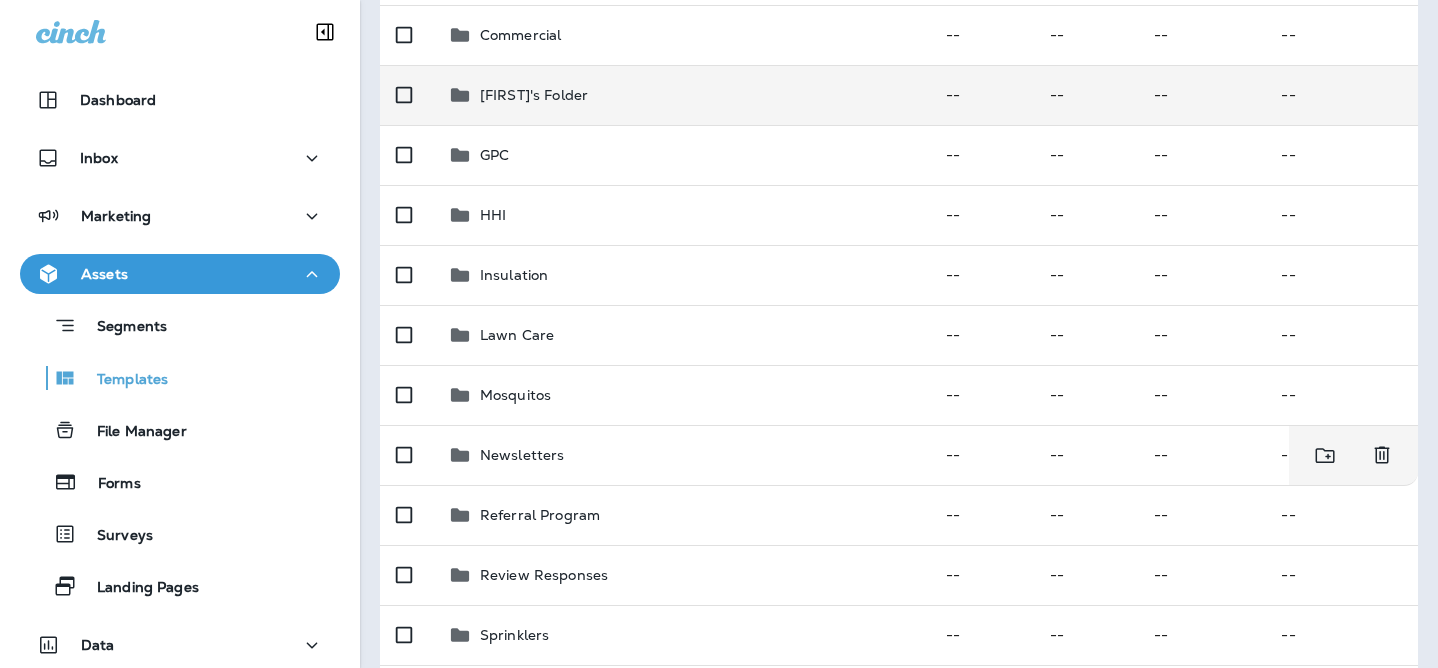 scroll, scrollTop: 362, scrollLeft: 0, axis: vertical 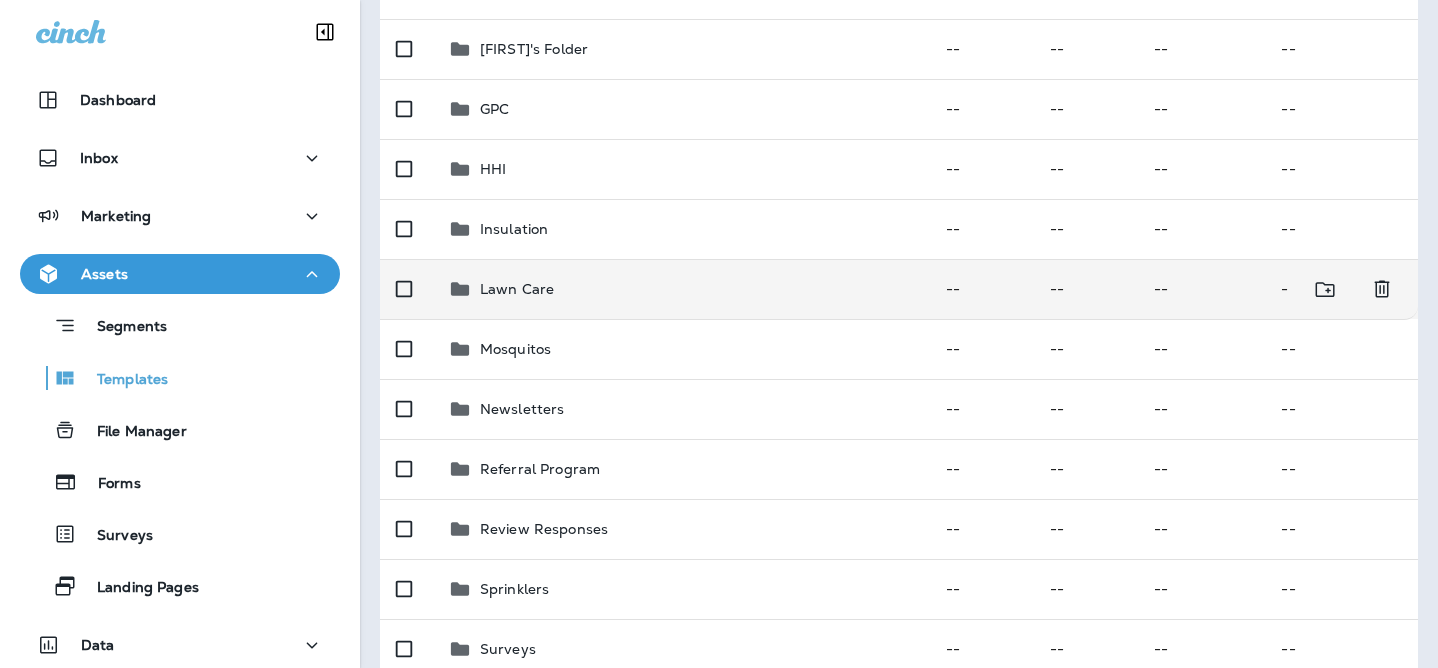 click on "Lawn Care" at bounding box center [681, 289] 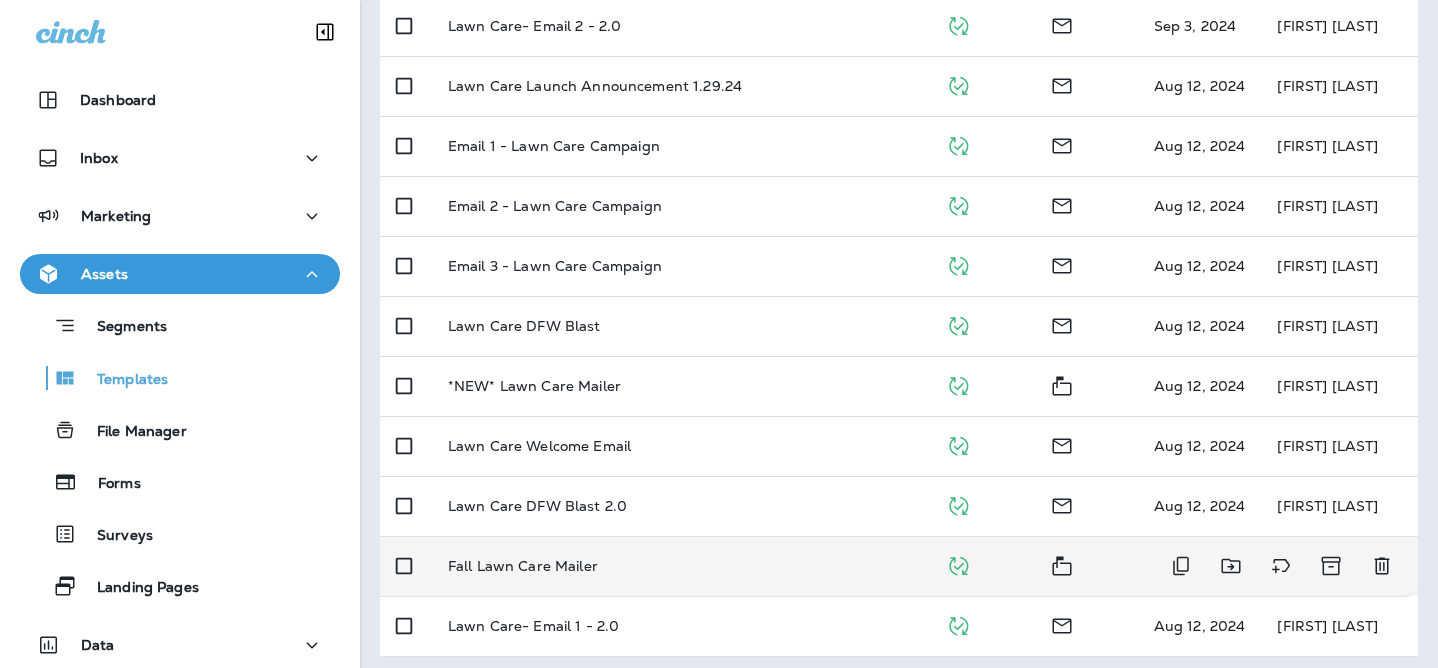 scroll, scrollTop: 393, scrollLeft: 0, axis: vertical 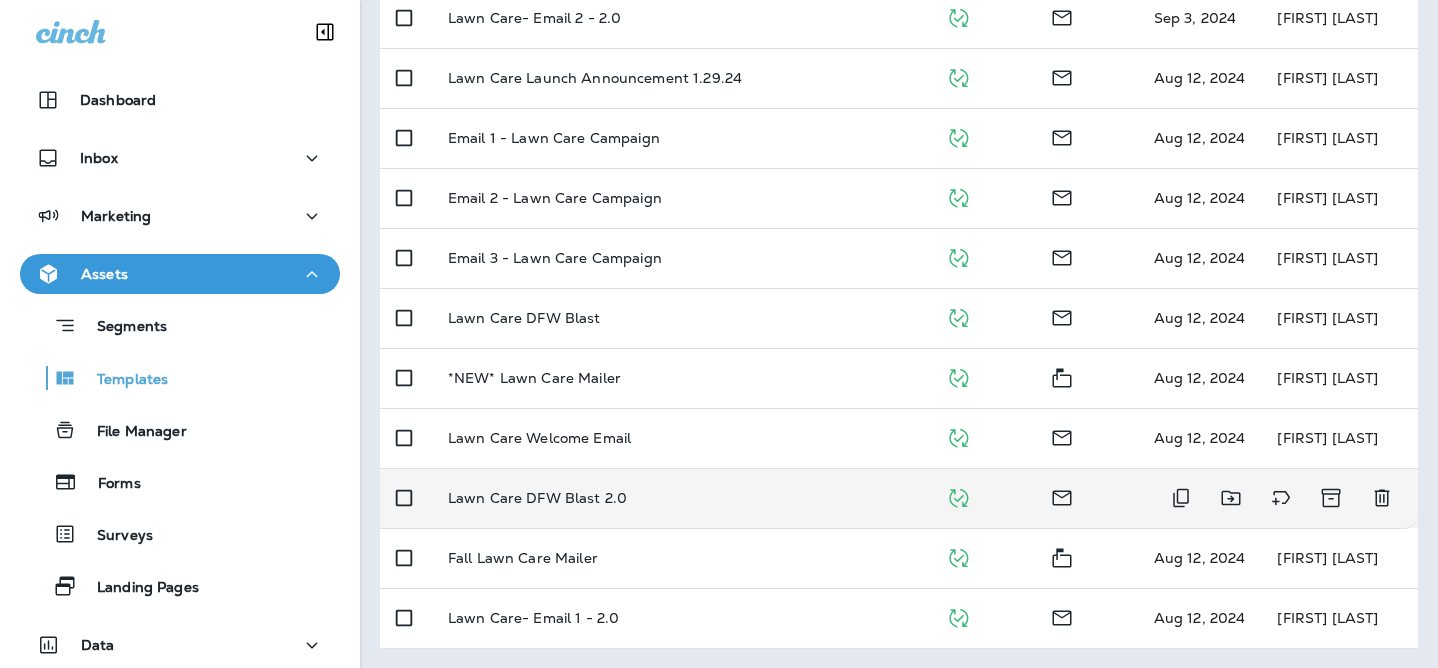 click on "Lawn Care DFW Blast 2.0" at bounding box center [681, 498] 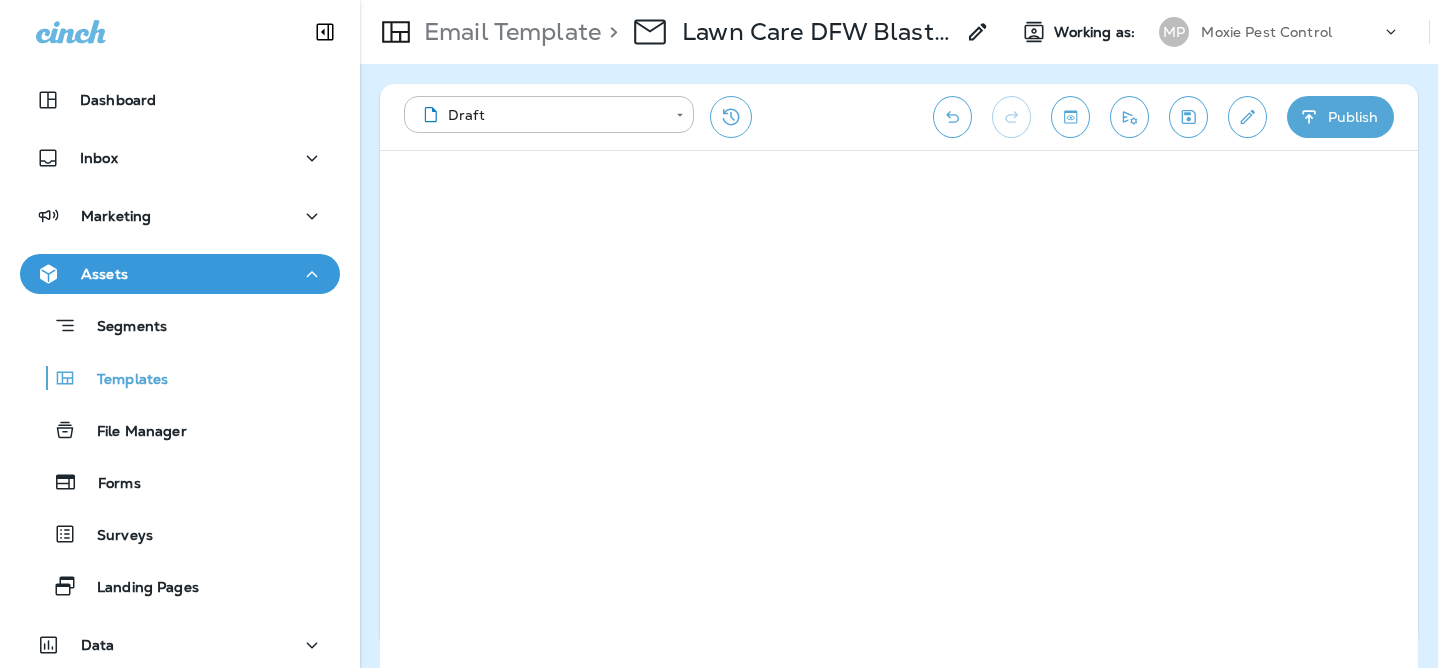 click on "Email Template" at bounding box center (508, 32) 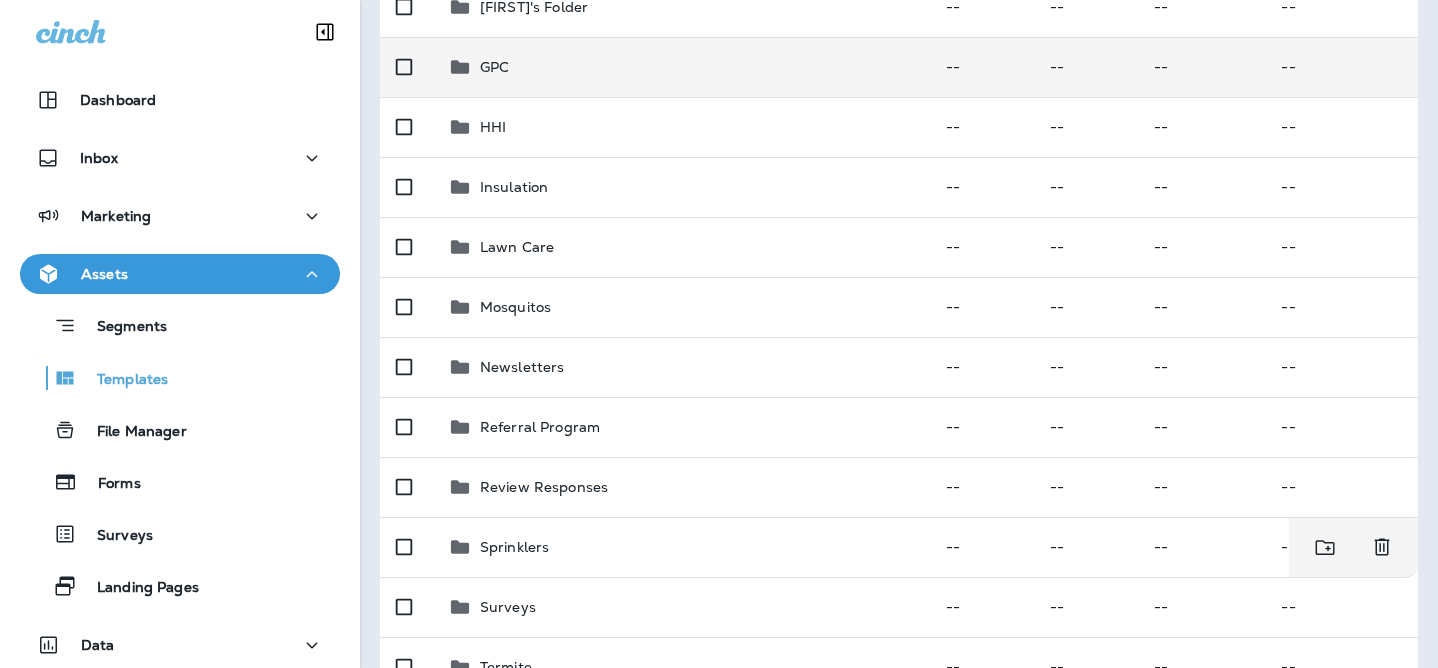 scroll, scrollTop: 383, scrollLeft: 0, axis: vertical 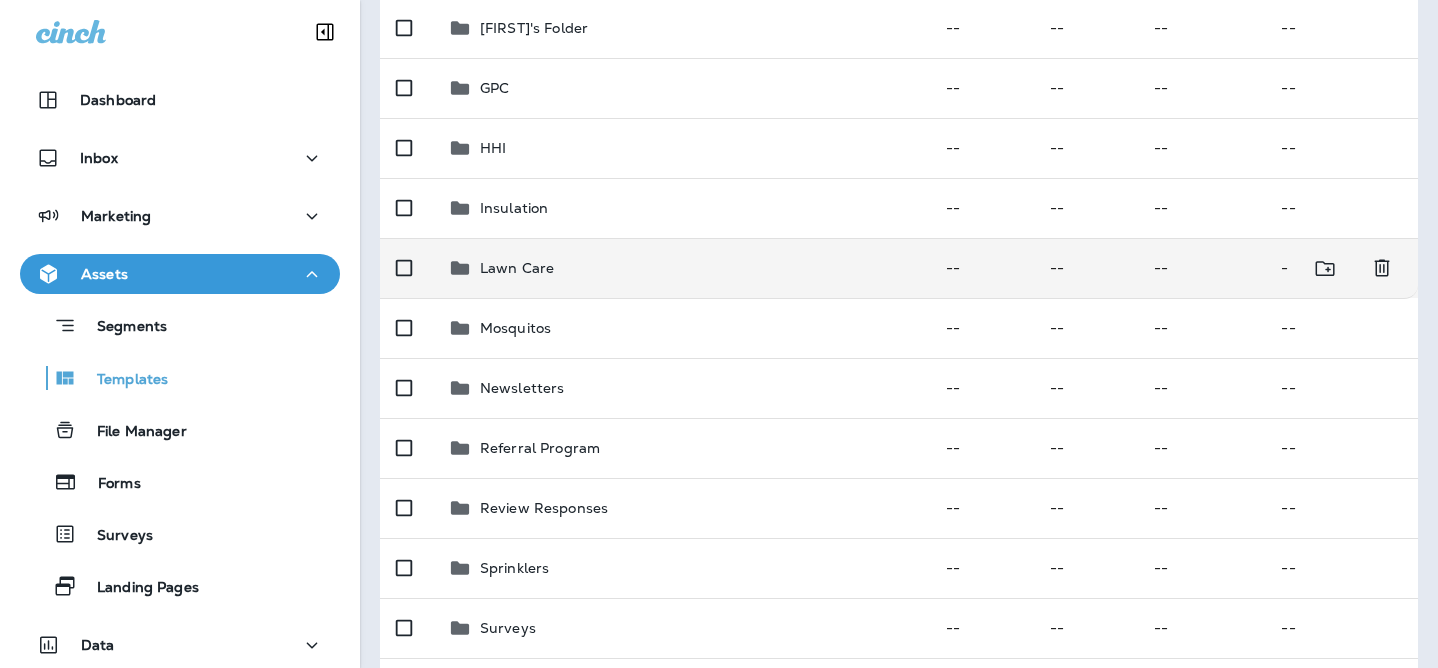click on "Lawn Care" at bounding box center (681, 268) 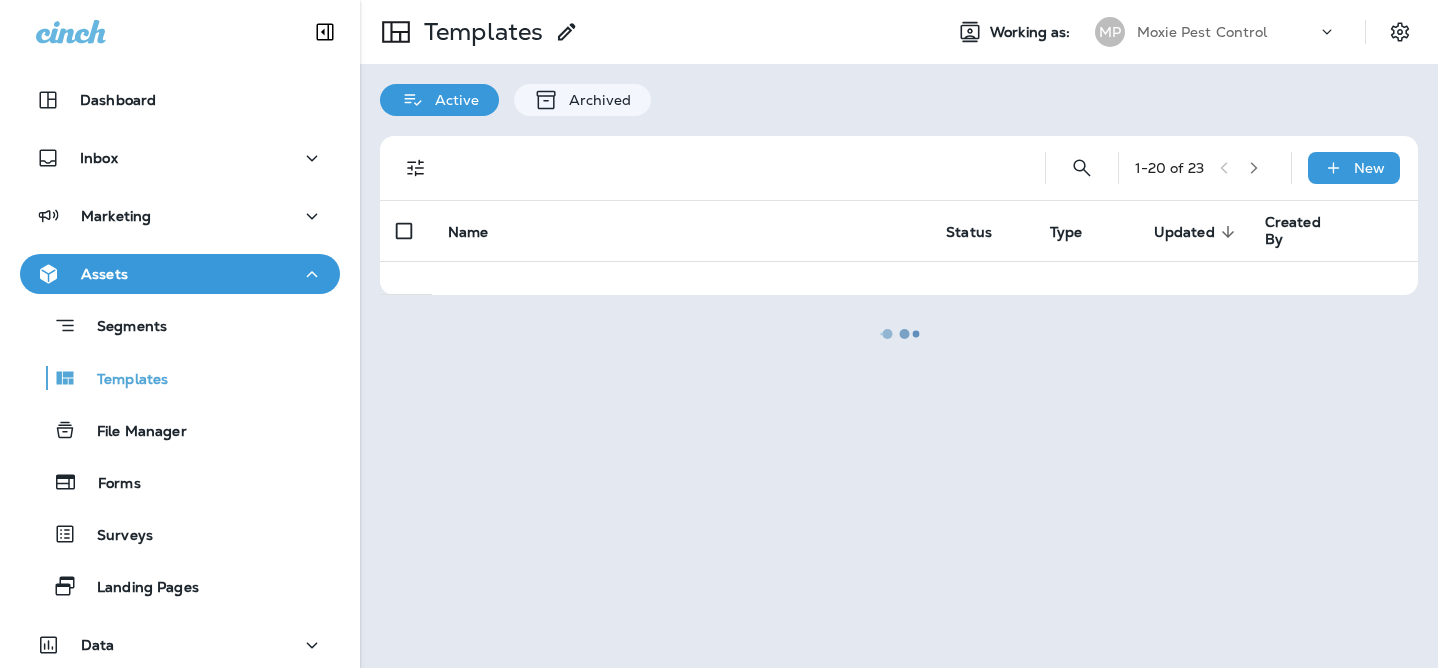 scroll, scrollTop: 0, scrollLeft: 0, axis: both 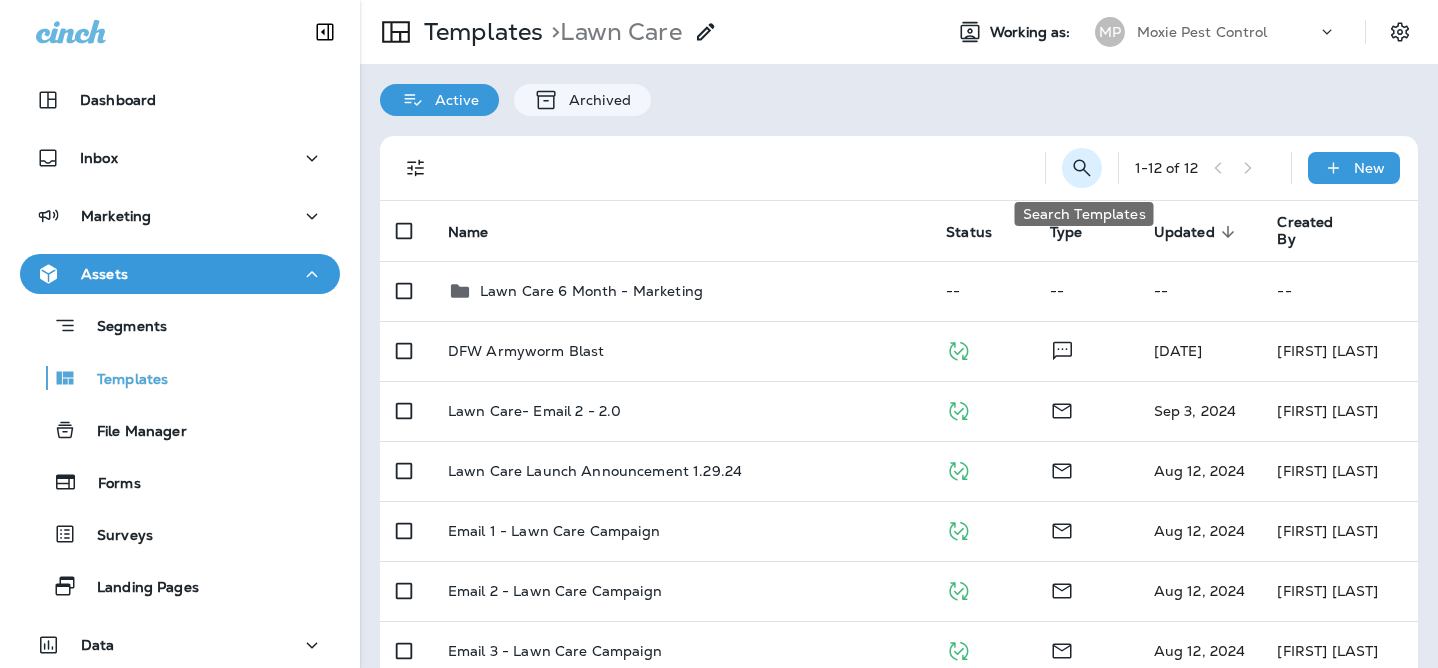 click 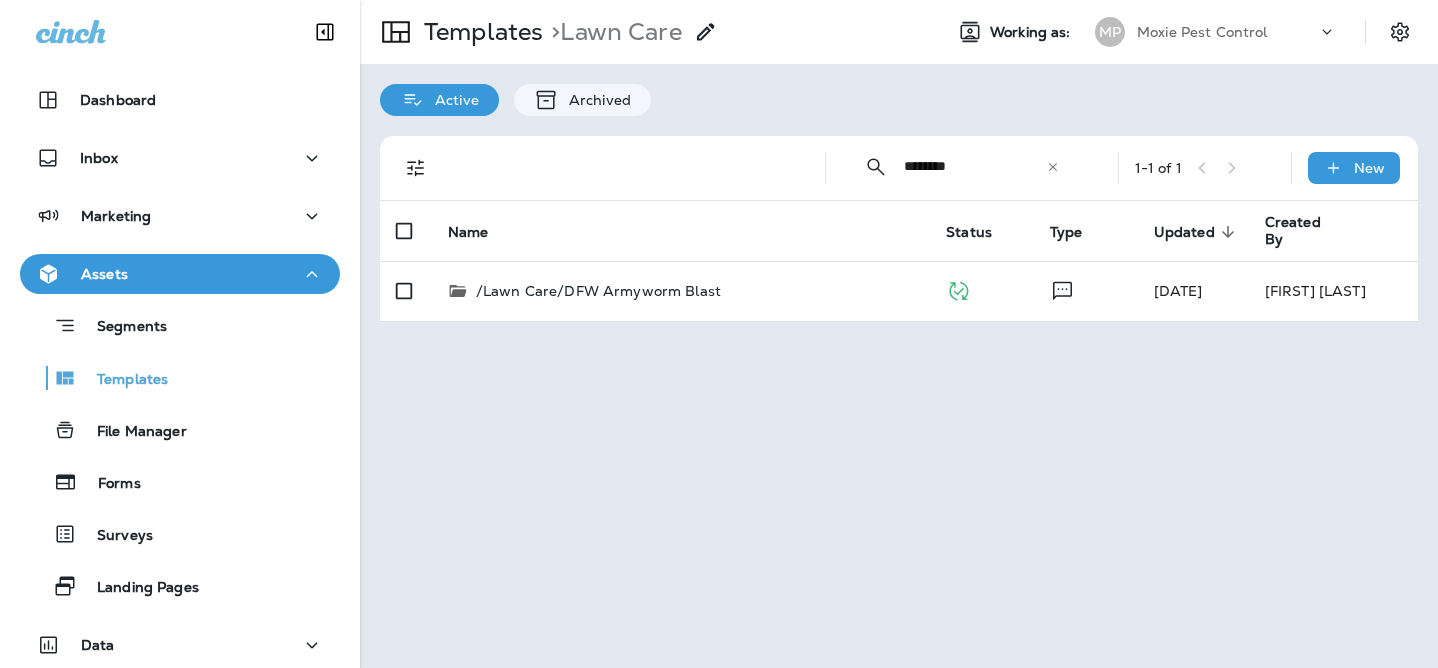type on "********" 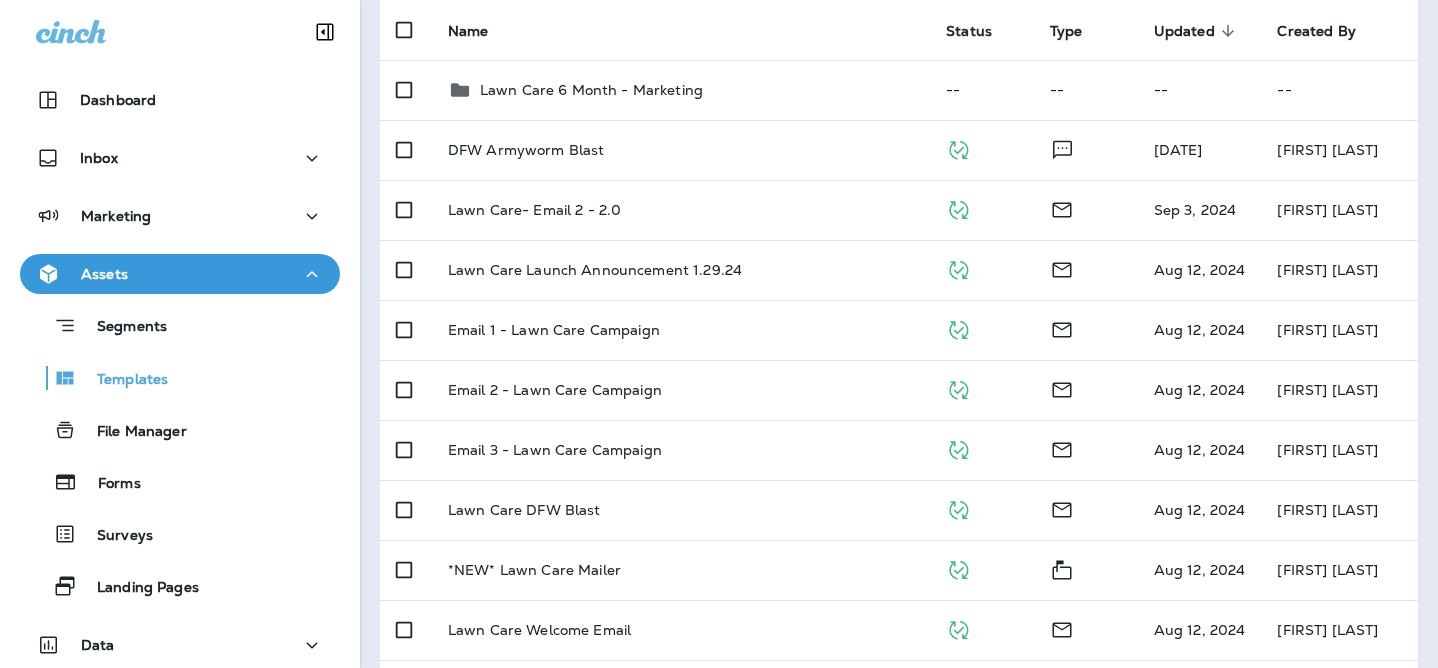 scroll, scrollTop: 0, scrollLeft: 0, axis: both 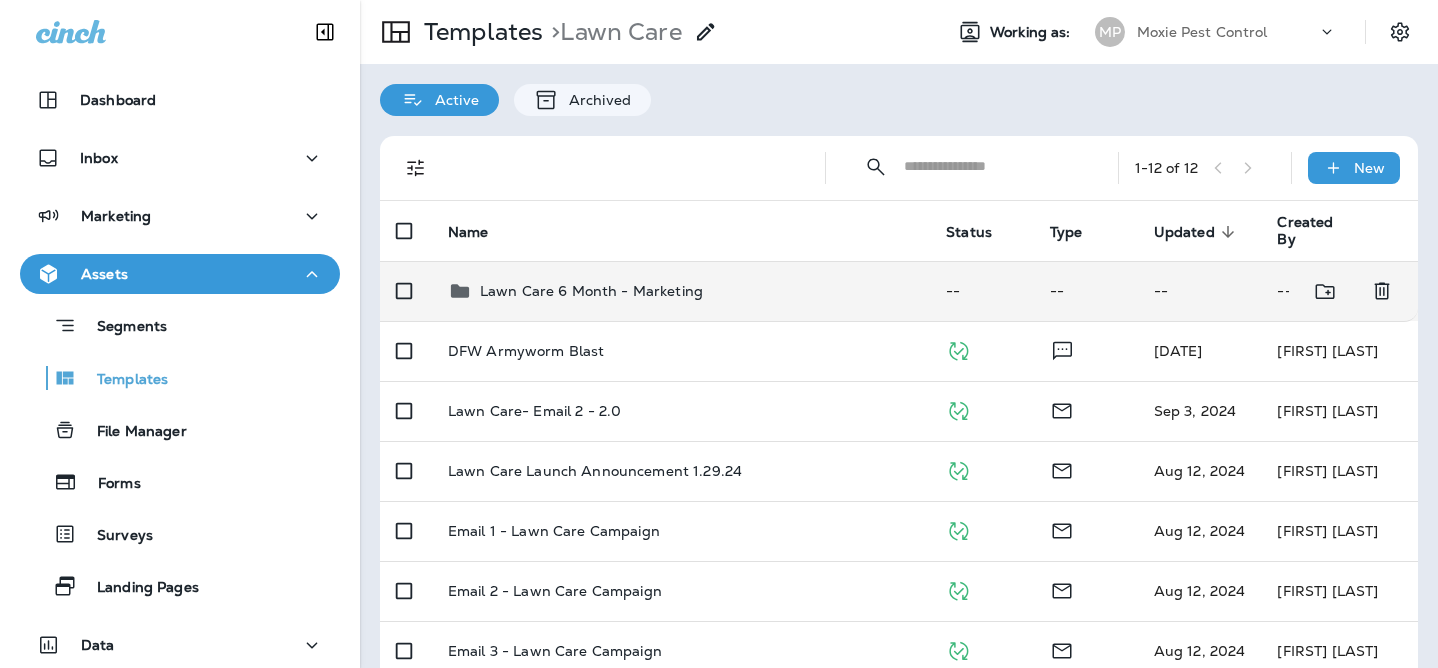 click on "Lawn Care 6 Month - Marketing" at bounding box center [681, 291] 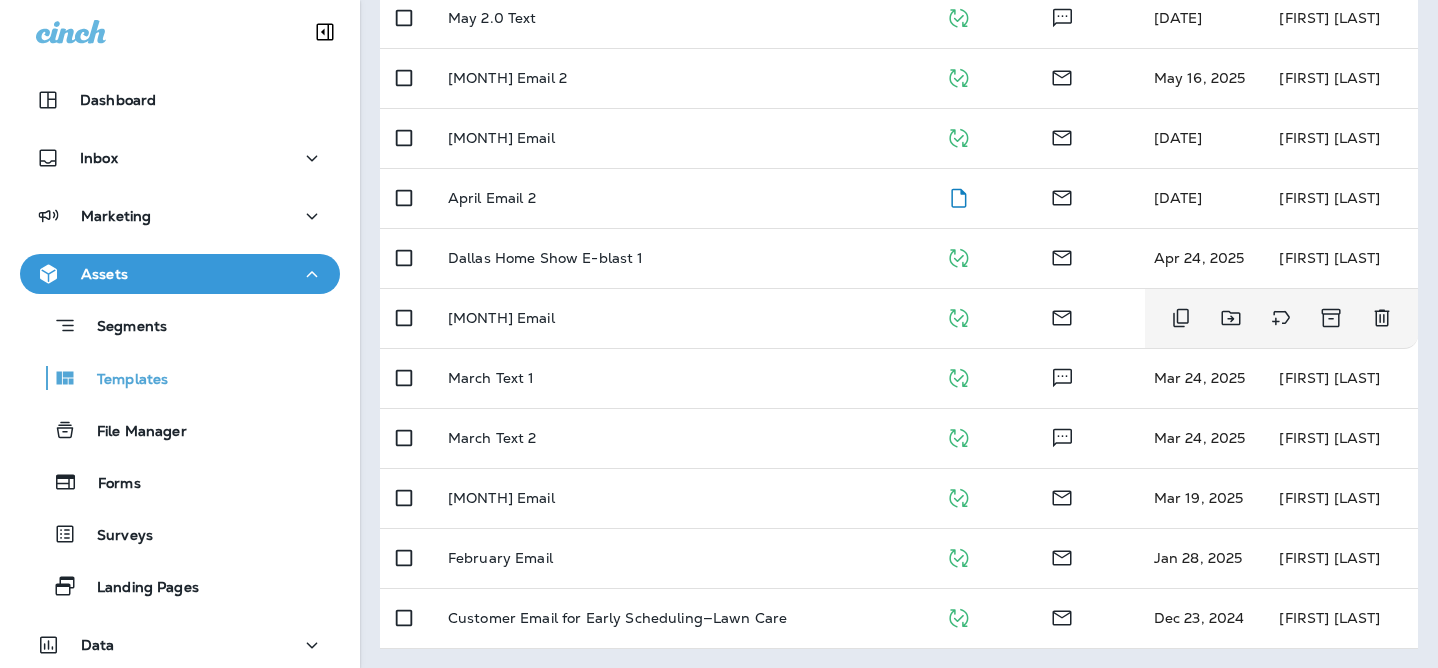 scroll, scrollTop: 0, scrollLeft: 0, axis: both 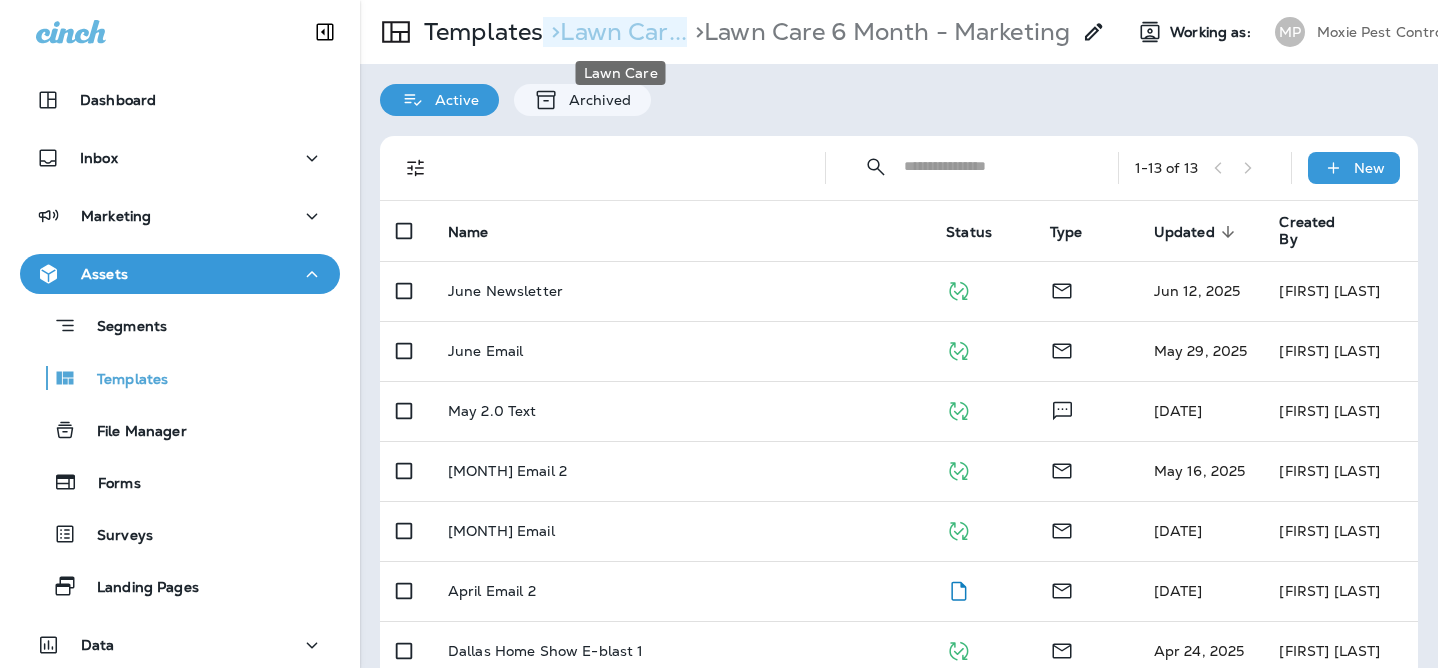 click on ">  Lawn Car..." at bounding box center [615, 32] 